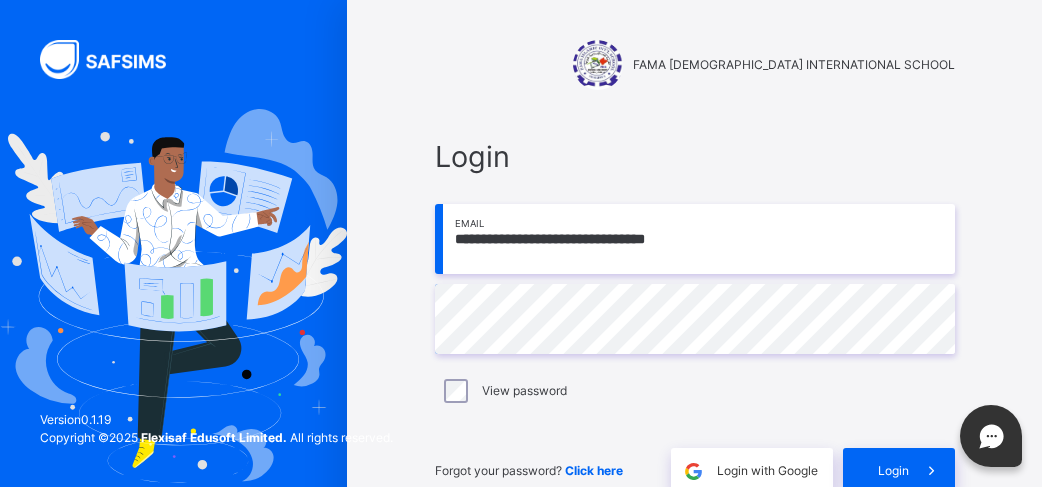 scroll, scrollTop: 0, scrollLeft: 0, axis: both 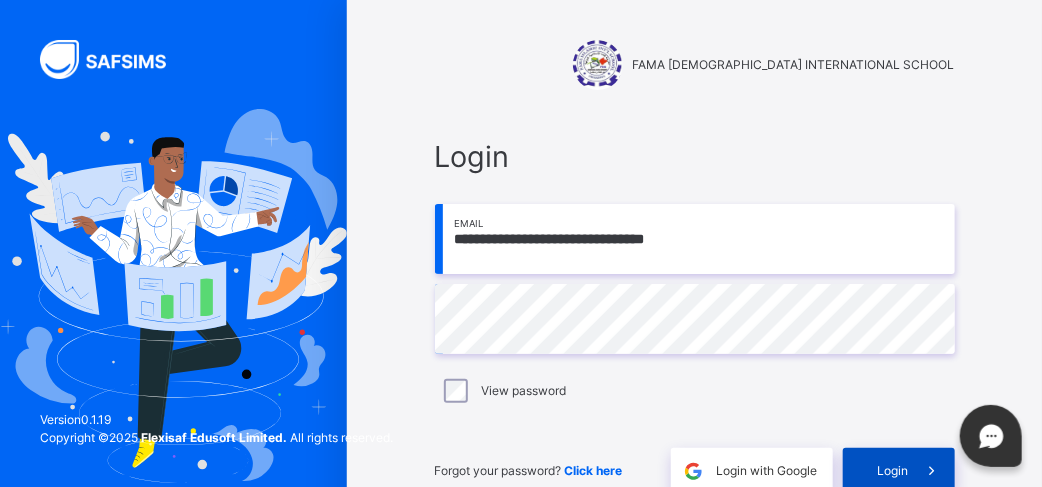 click on "Login" at bounding box center (899, 471) 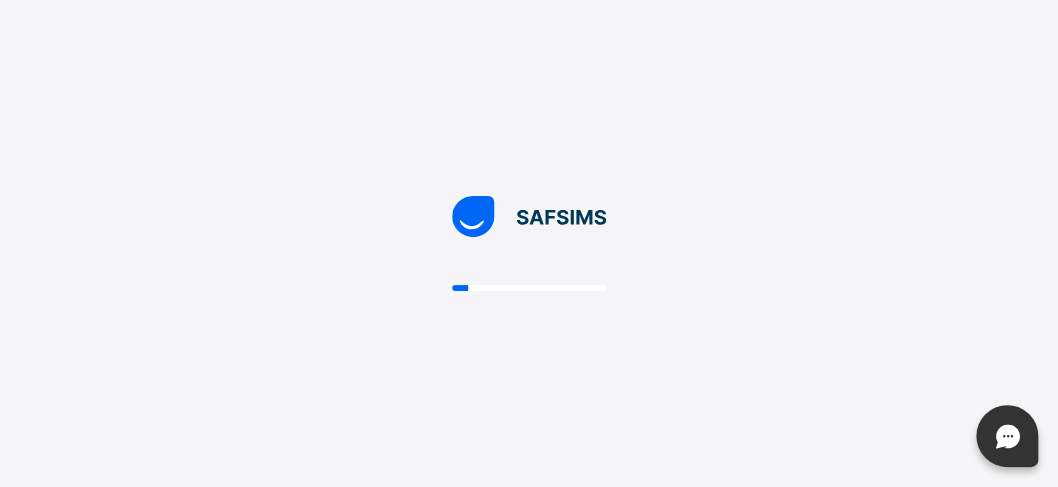 click at bounding box center (529, 243) 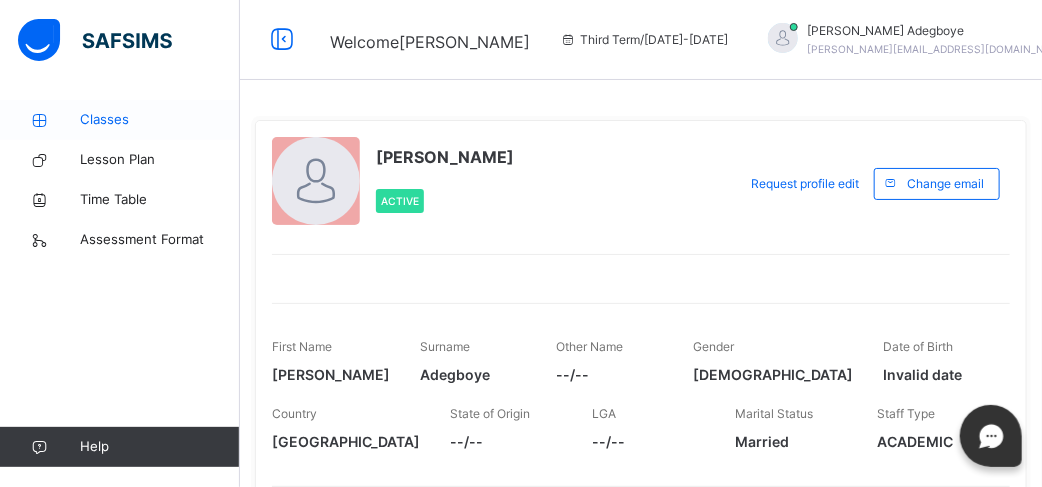 click on "Classes" at bounding box center [120, 120] 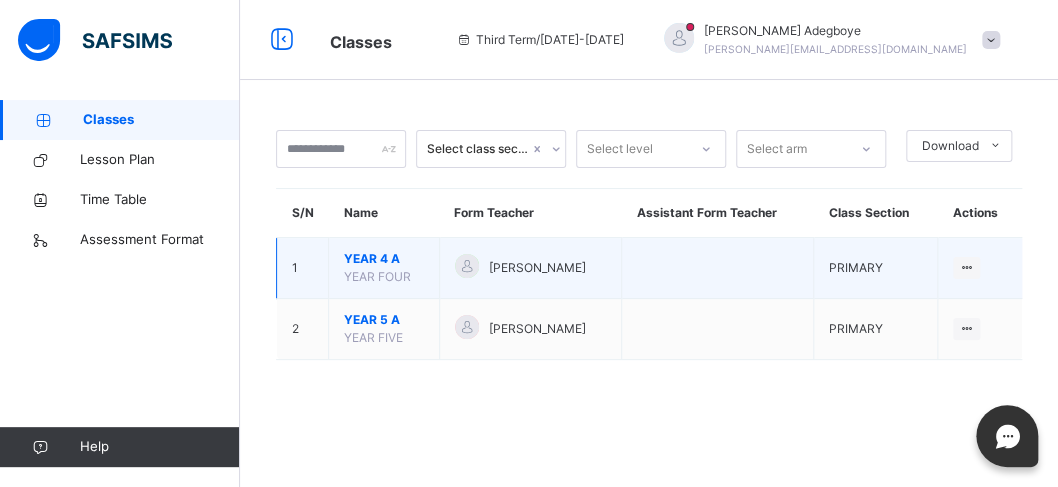 click on "1" at bounding box center (303, 268) 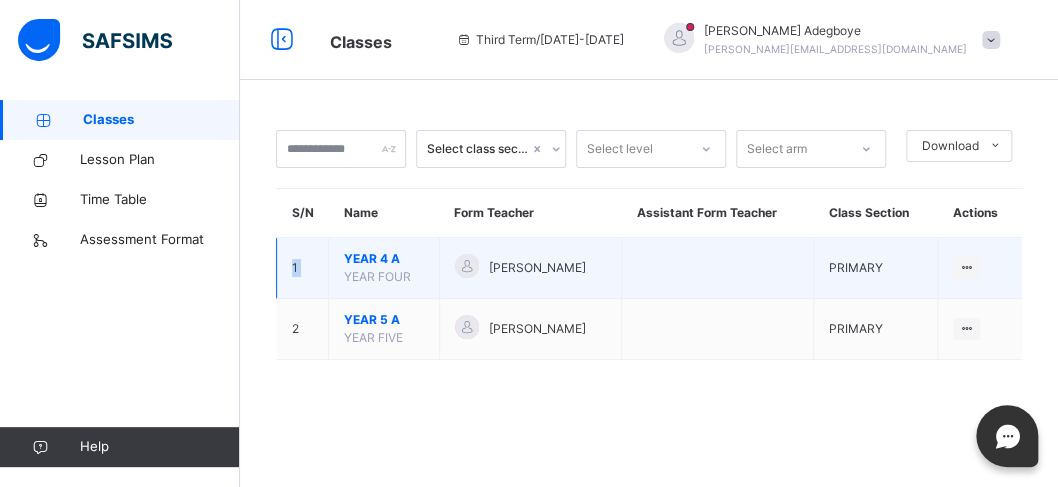 click on "1" at bounding box center (303, 268) 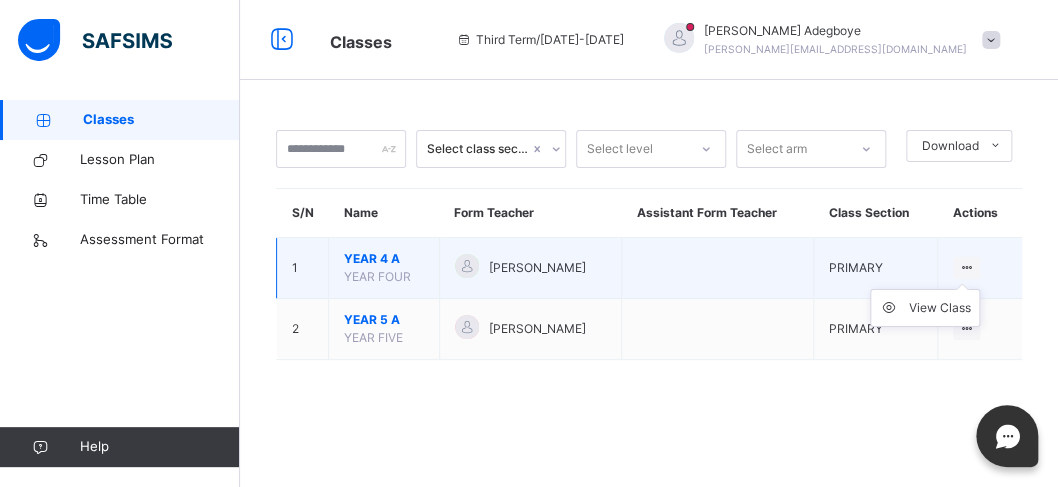 click on "View Class" at bounding box center [925, 308] 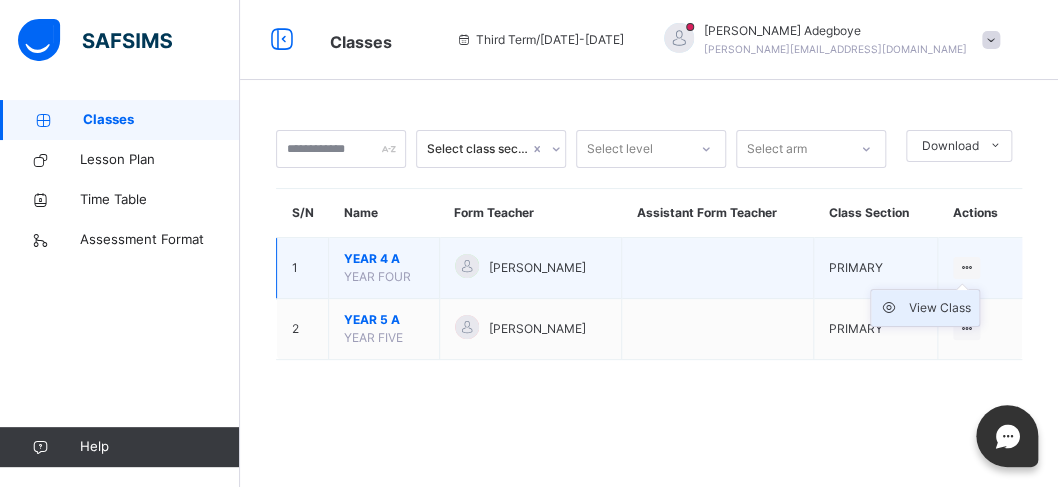 click on "View Class" at bounding box center [940, 308] 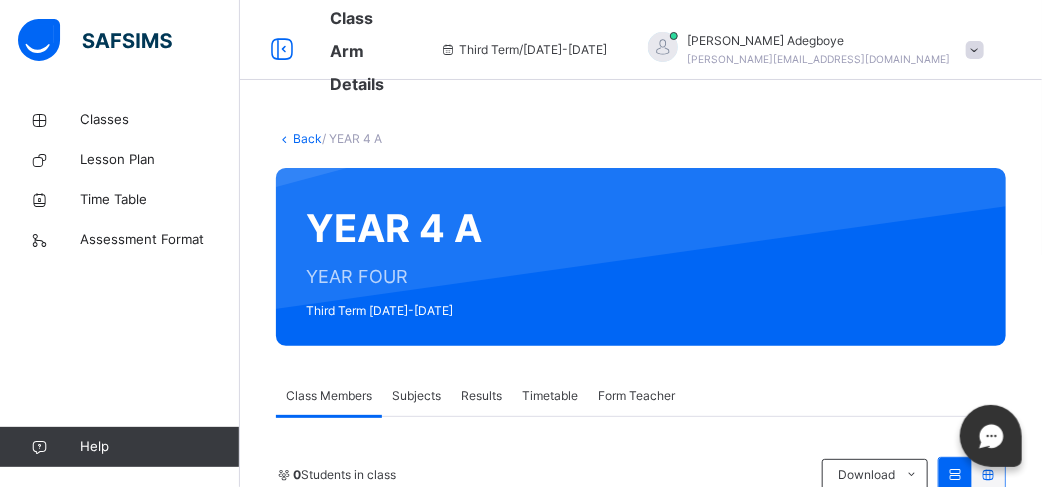 click on "Subjects" at bounding box center (416, 396) 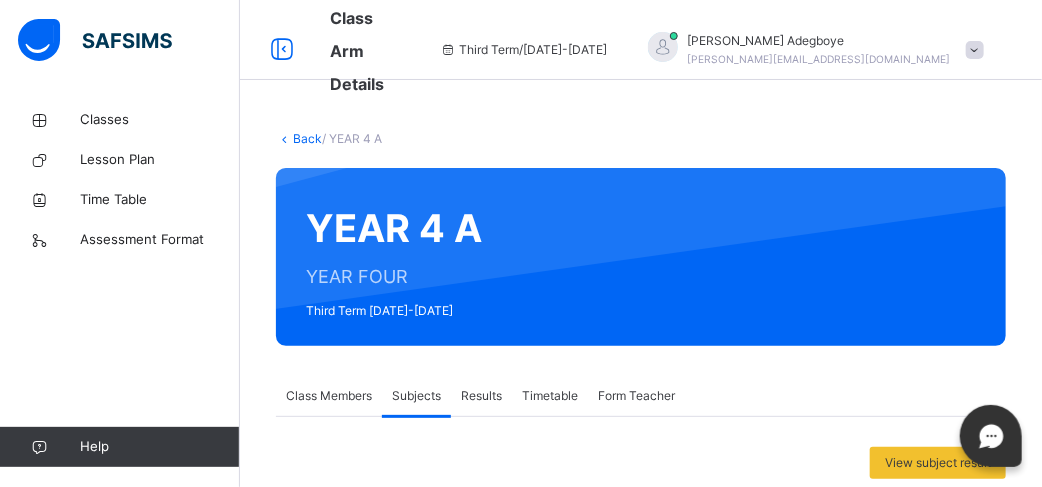 click on "Subjects" at bounding box center (416, 396) 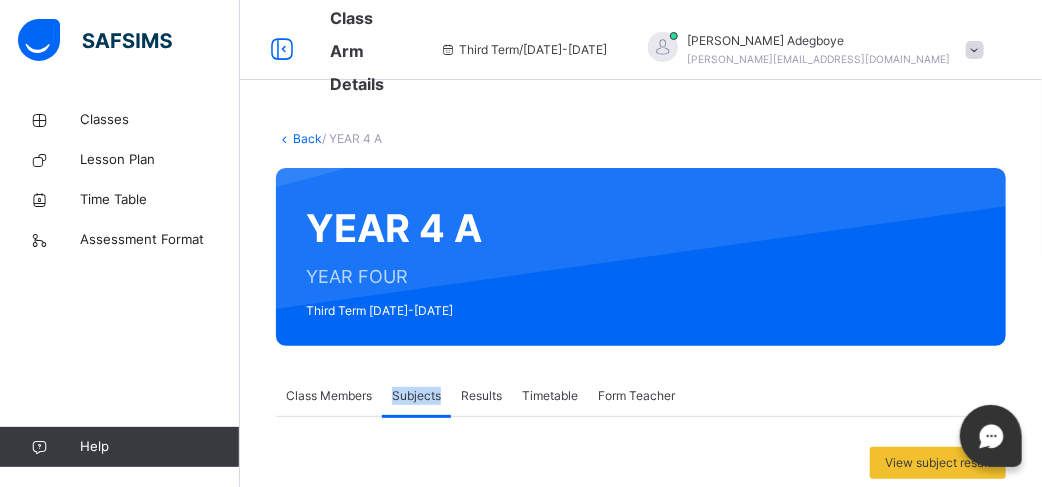 click on "Subjects" at bounding box center (416, 396) 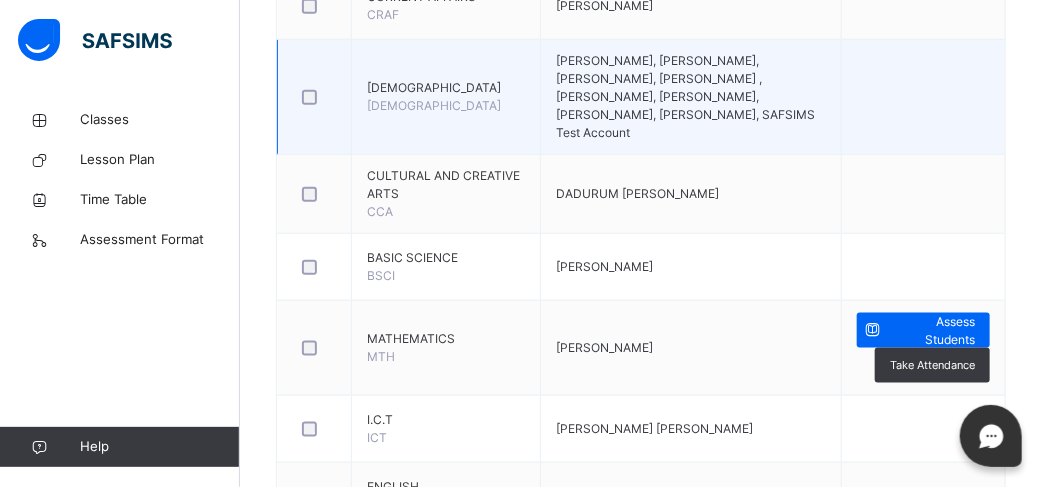 scroll, scrollTop: 668, scrollLeft: 0, axis: vertical 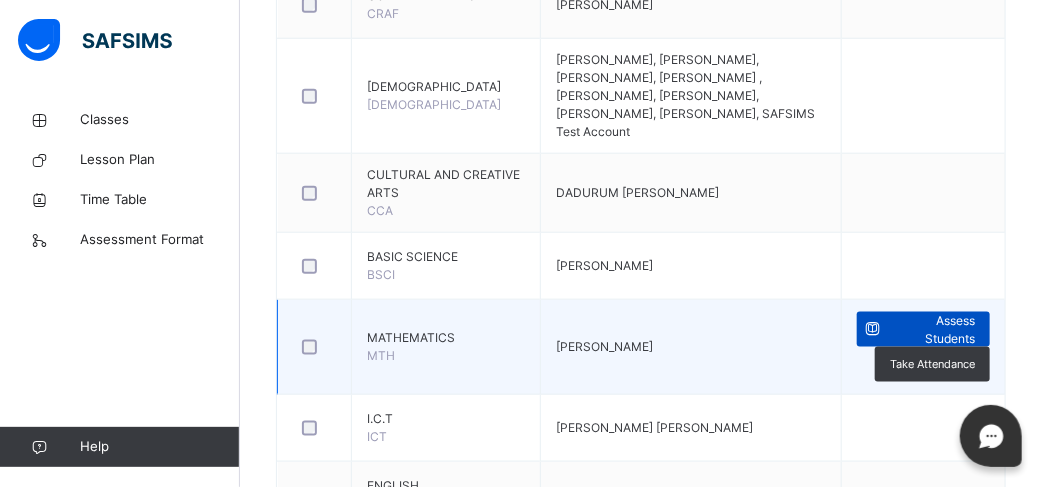 click on "Assess Students" at bounding box center (932, 330) 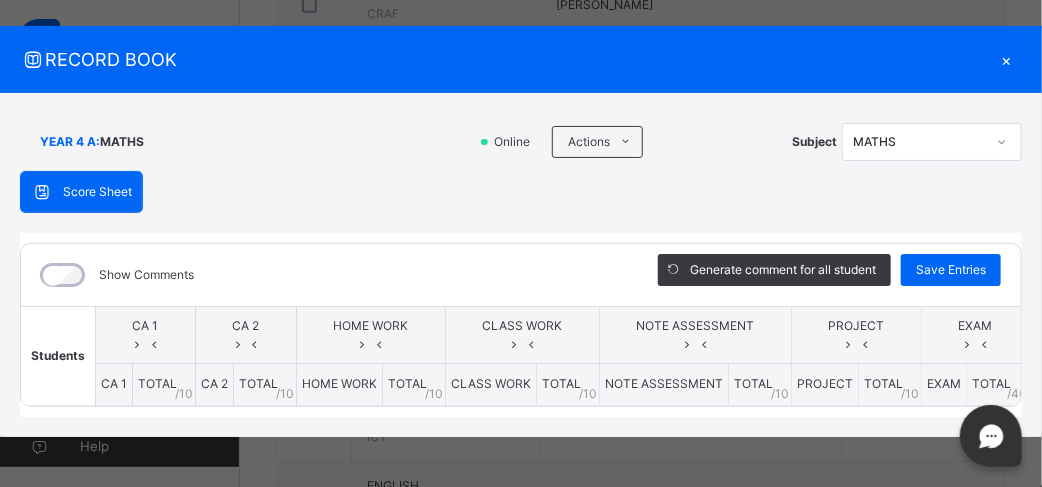scroll, scrollTop: 0, scrollLeft: 0, axis: both 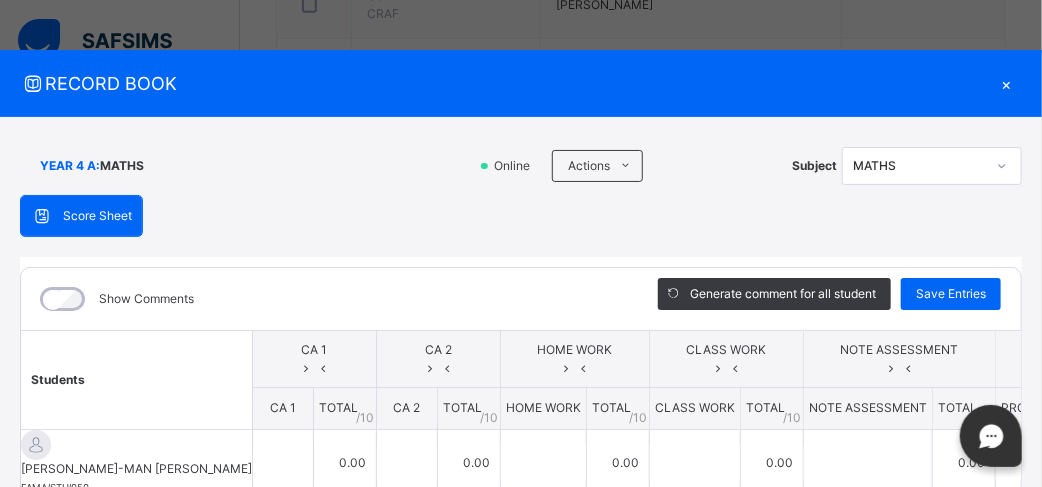 type on "*" 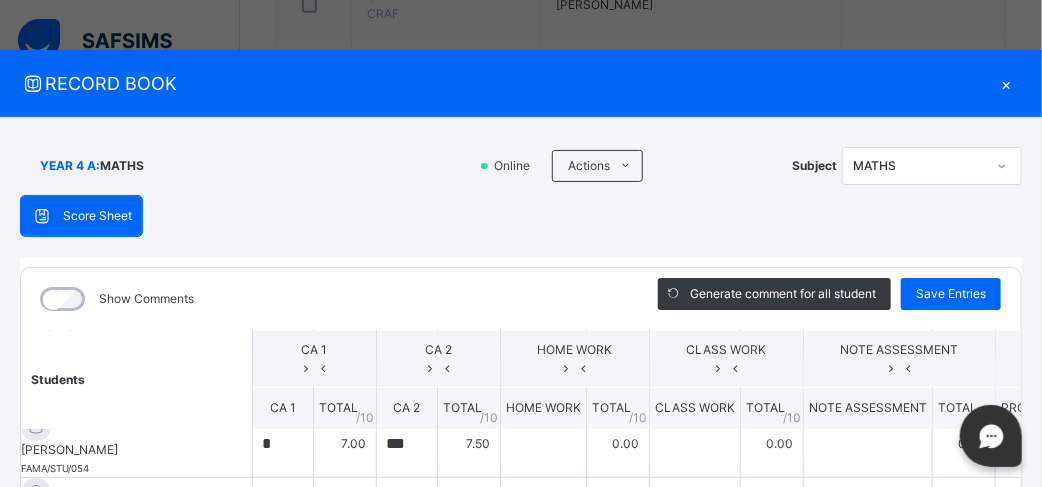 scroll, scrollTop: 520, scrollLeft: 0, axis: vertical 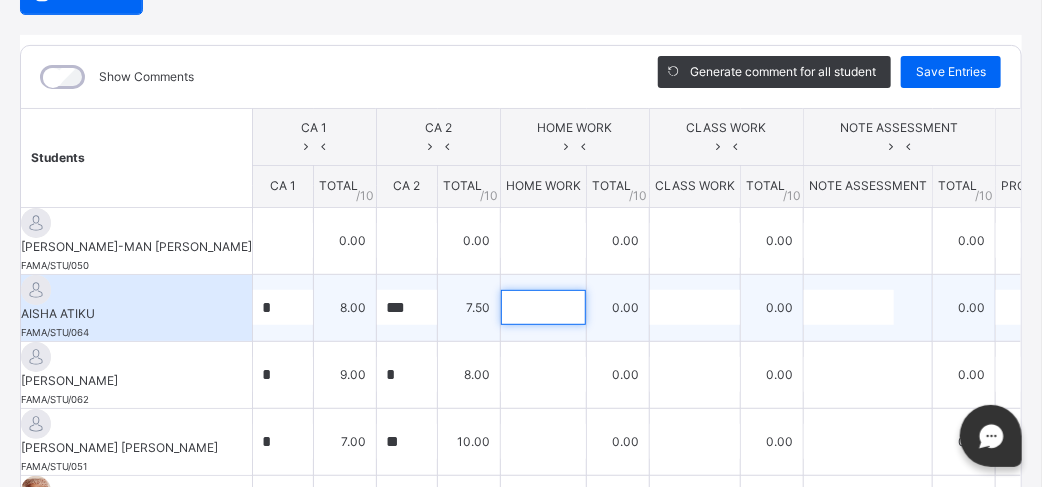 click at bounding box center (543, 307) 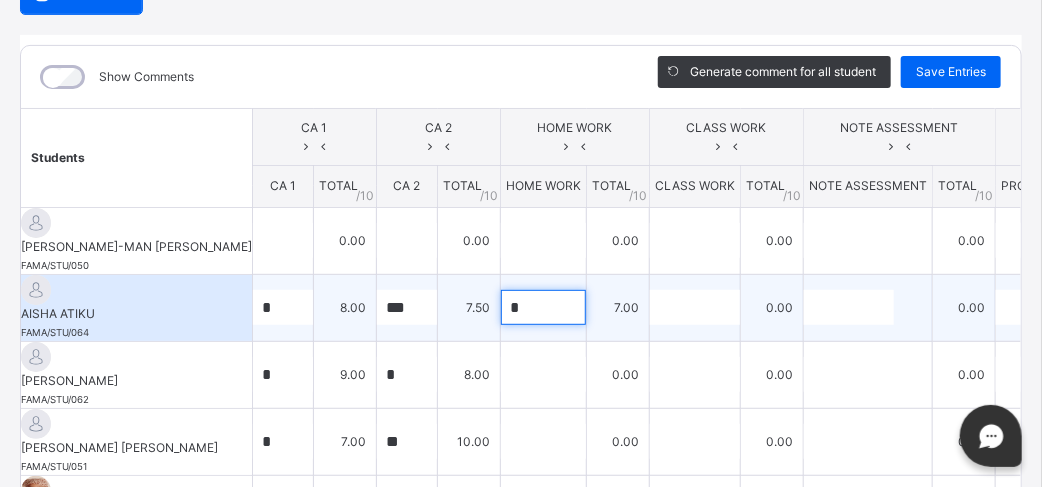 type on "*" 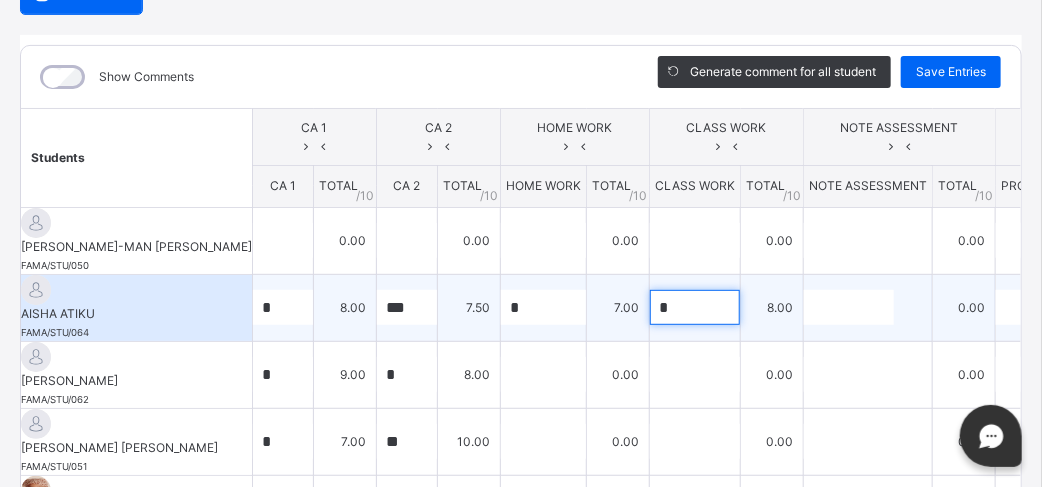 type on "*" 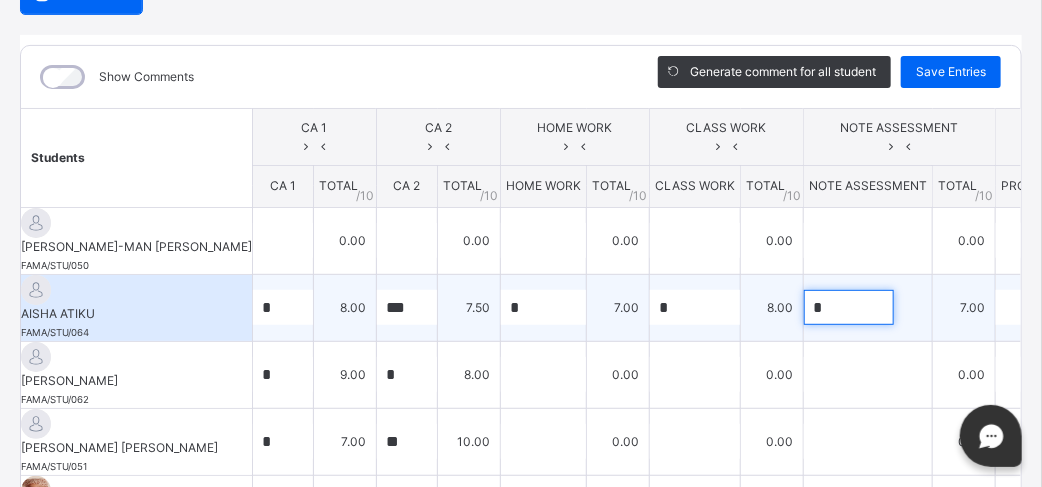 type on "*" 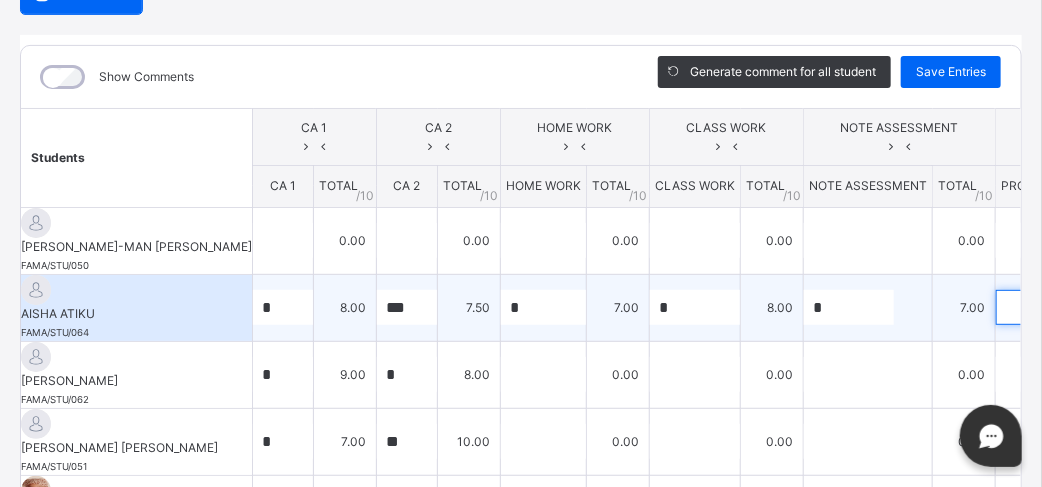 scroll, scrollTop: 0, scrollLeft: 353, axis: horizontal 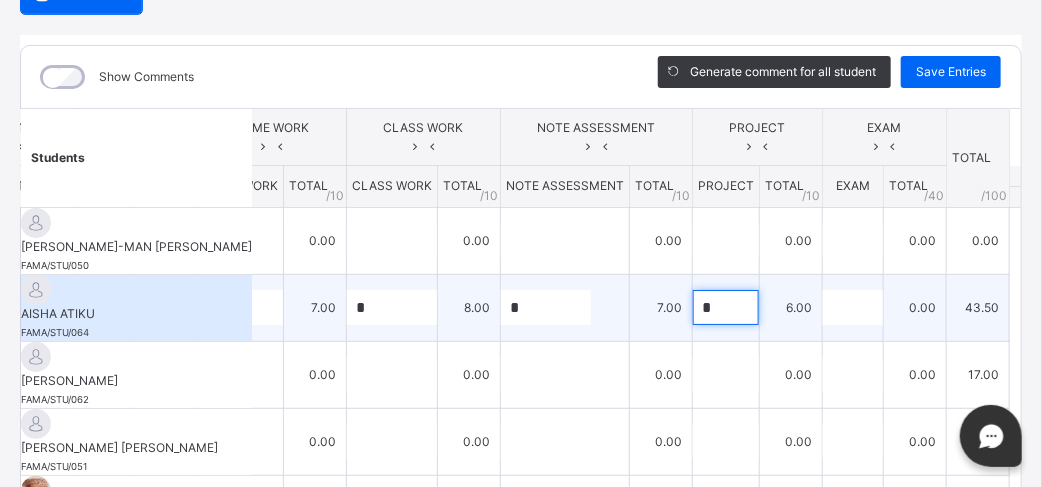 type on "*" 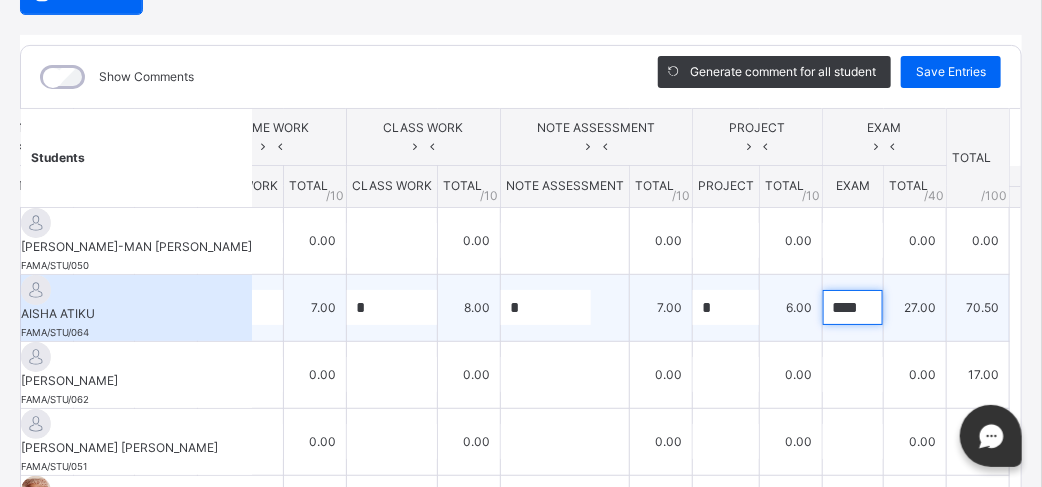 scroll, scrollTop: 0, scrollLeft: 0, axis: both 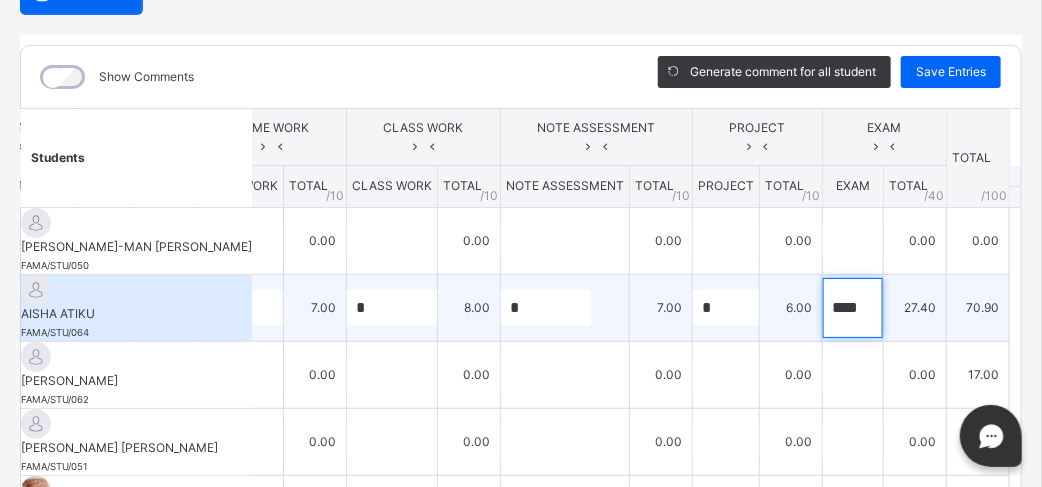type on "****" 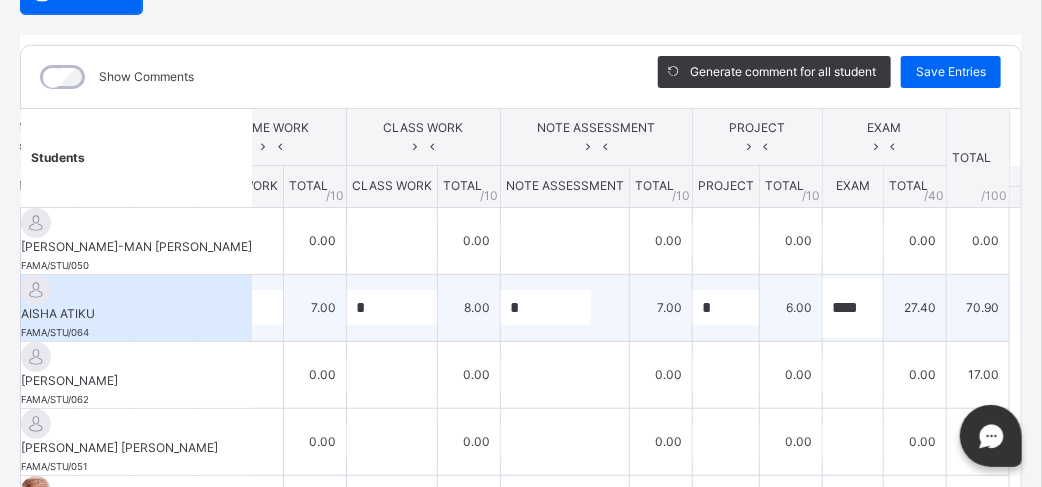 scroll, scrollTop: 0, scrollLeft: 0, axis: both 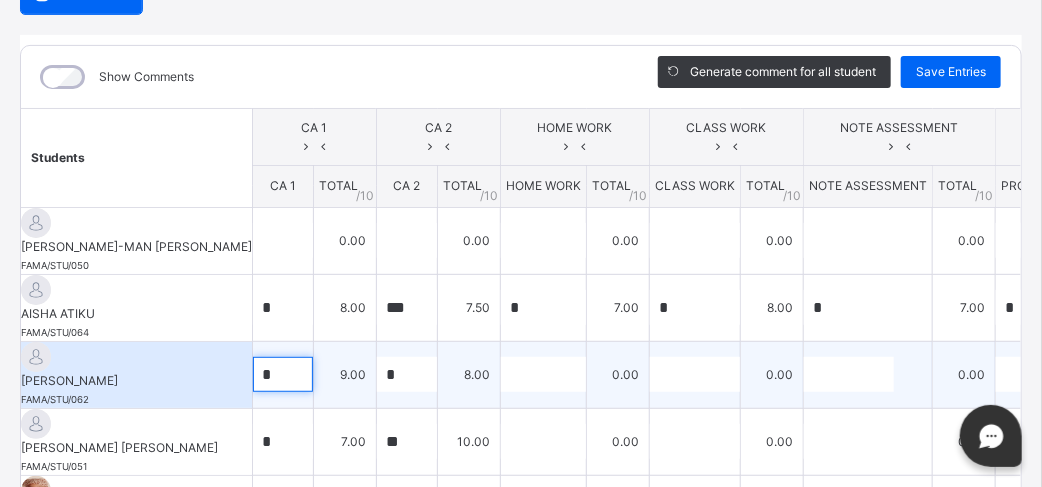 click on "*" at bounding box center (283, 374) 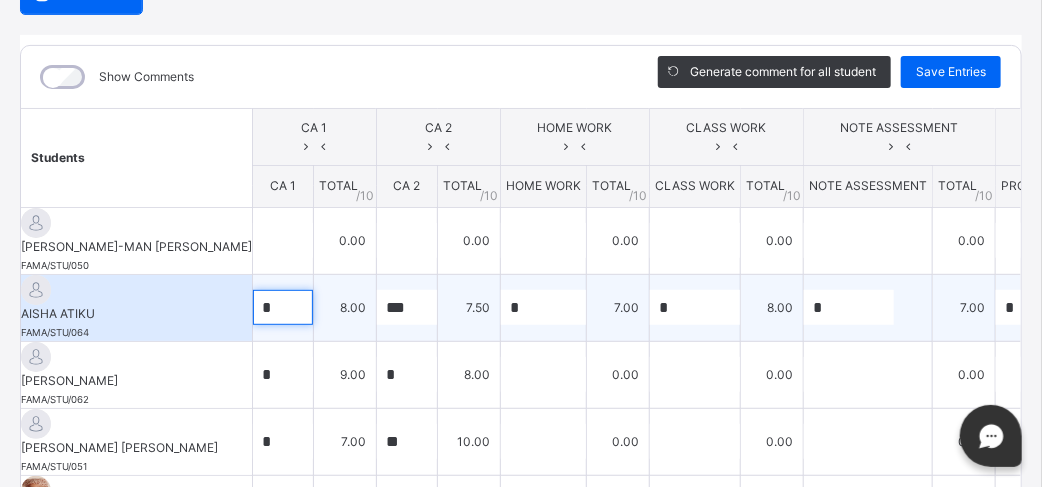 click on "*" at bounding box center (283, 307) 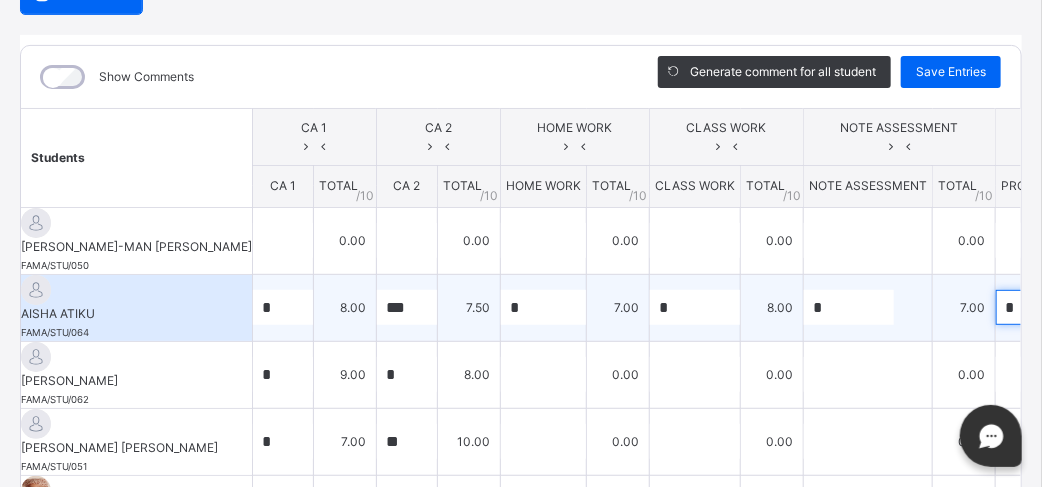 scroll, scrollTop: 0, scrollLeft: 353, axis: horizontal 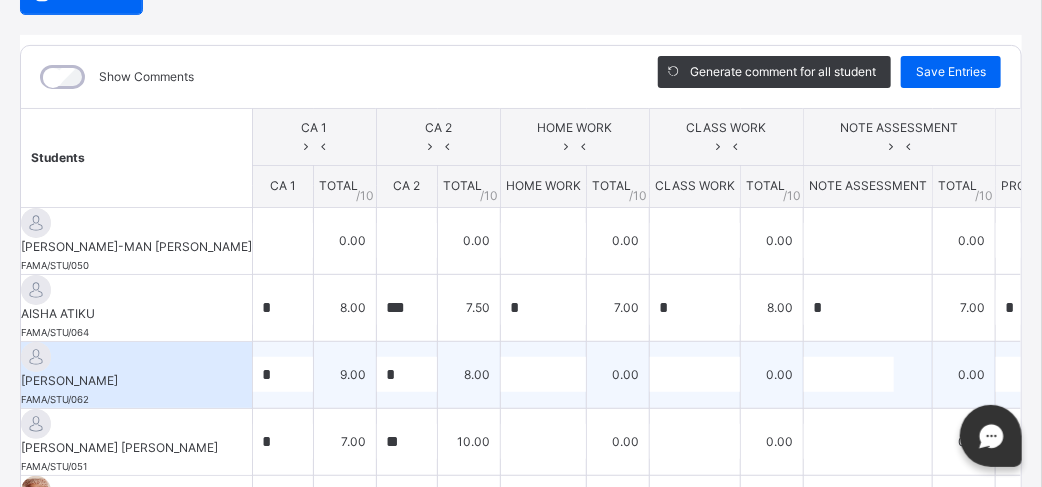 click on "9.00" at bounding box center (345, 374) 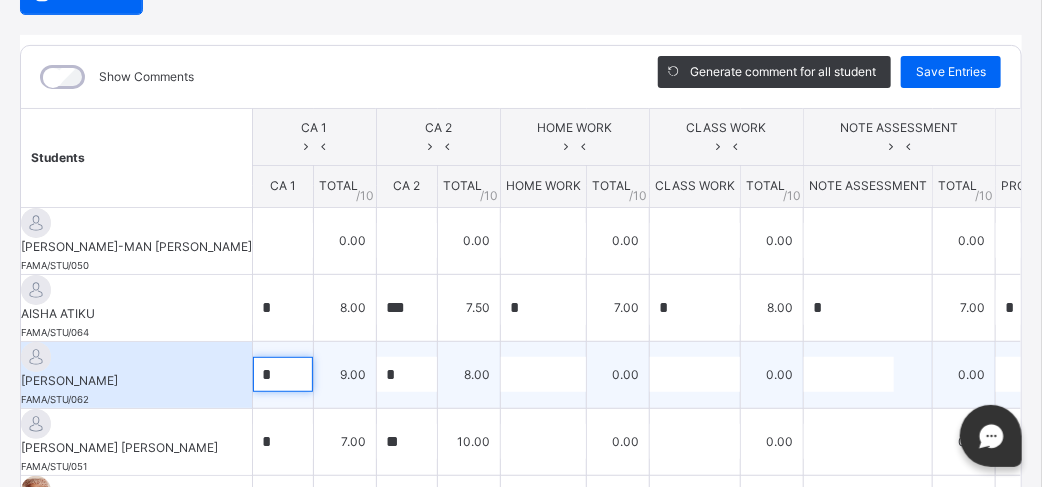click on "*" at bounding box center (283, 374) 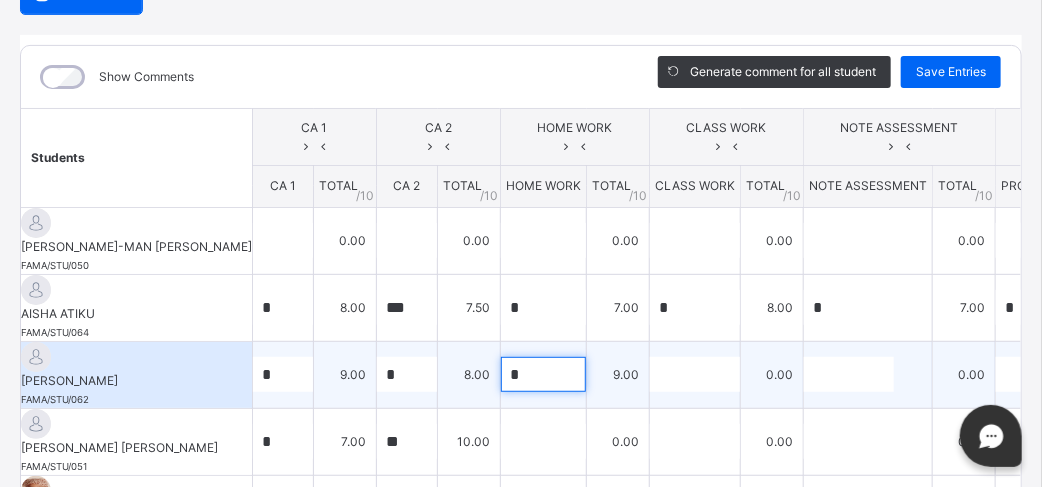 type on "*" 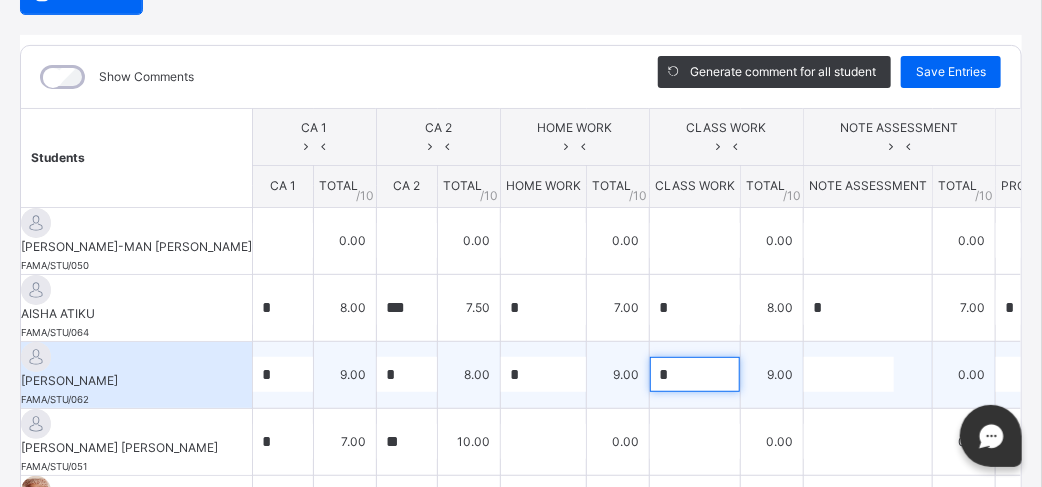type on "*" 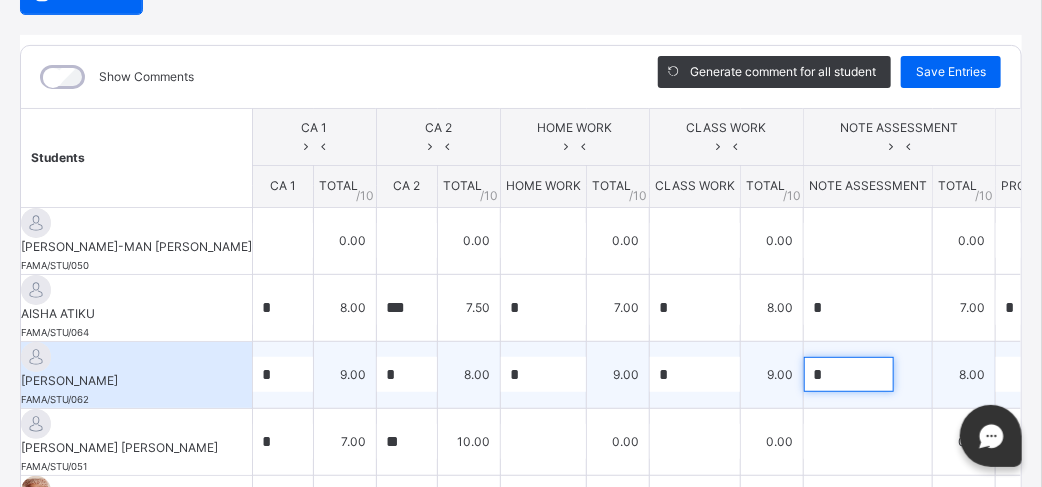 type on "*" 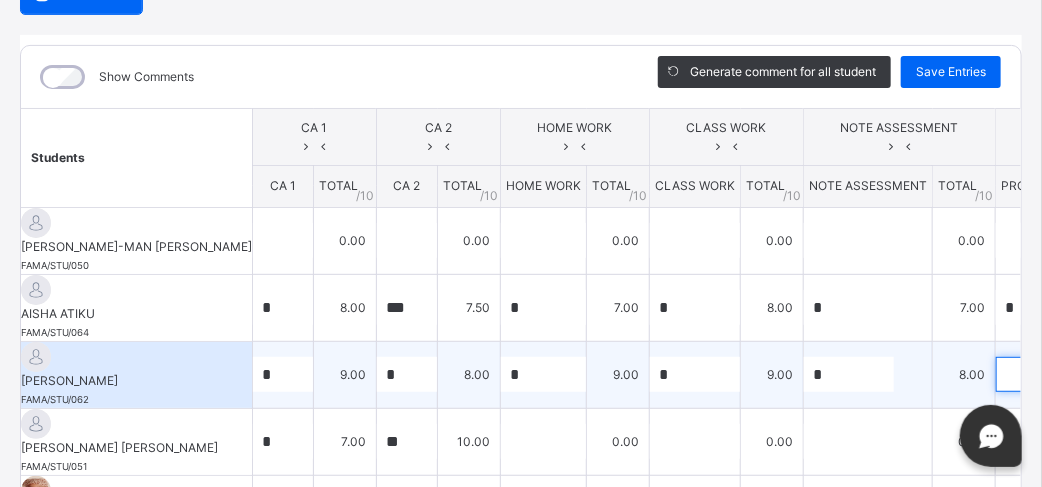 scroll, scrollTop: 0, scrollLeft: 353, axis: horizontal 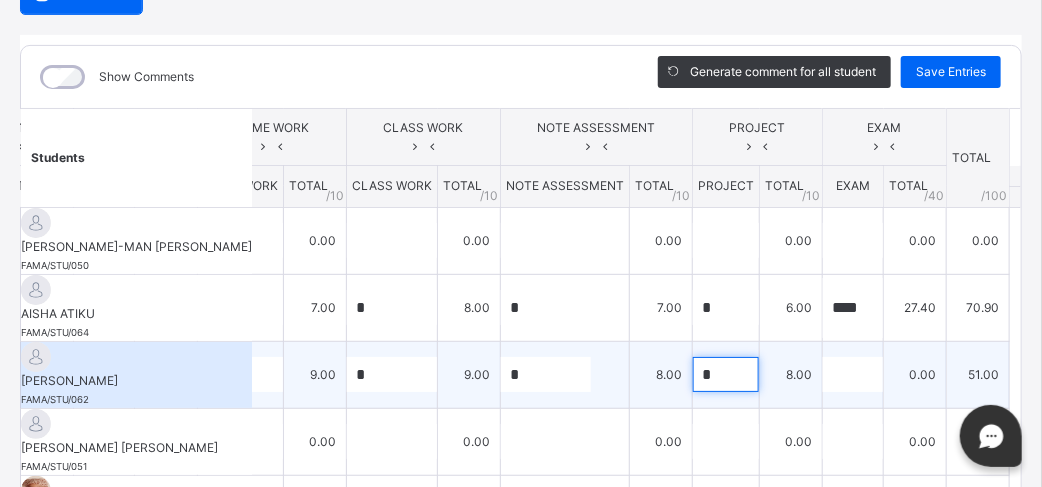 type on "*" 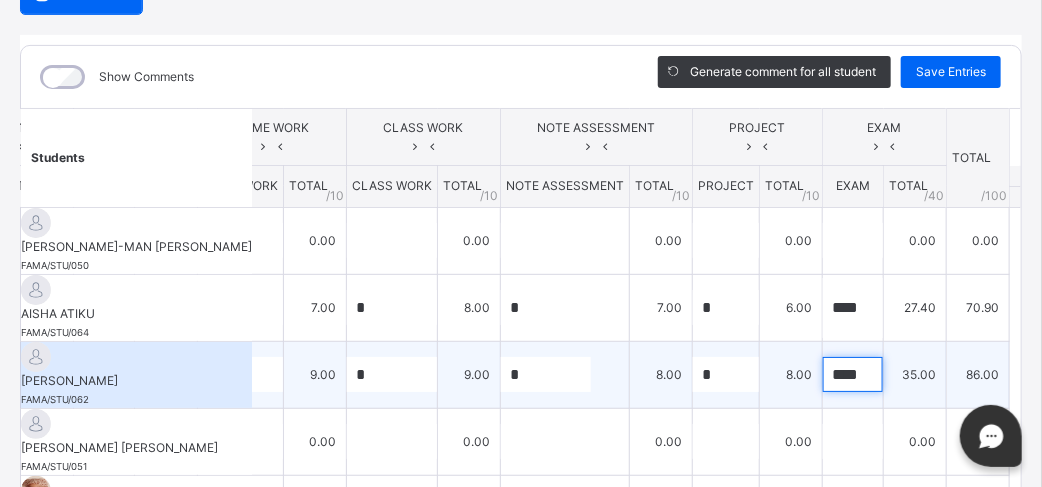 scroll, scrollTop: 0, scrollLeft: 2, axis: horizontal 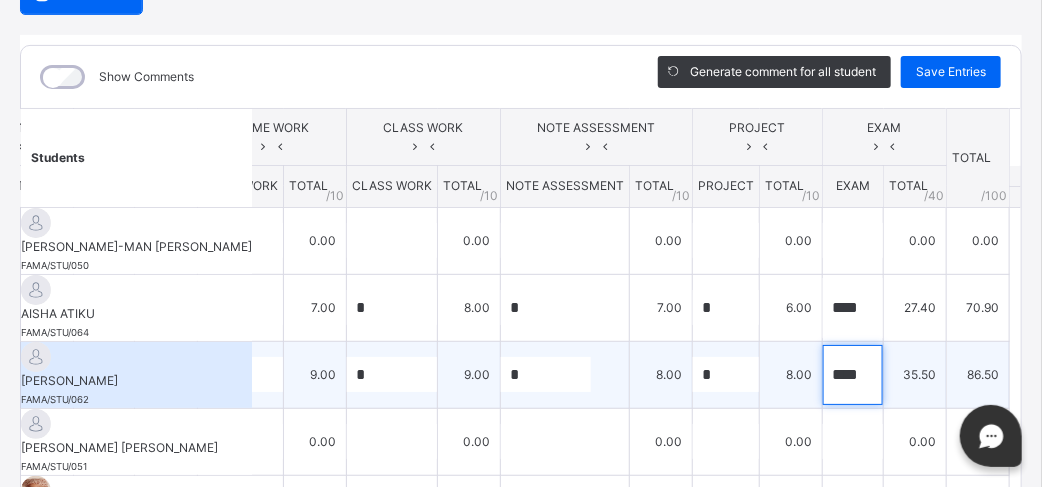 type on "****" 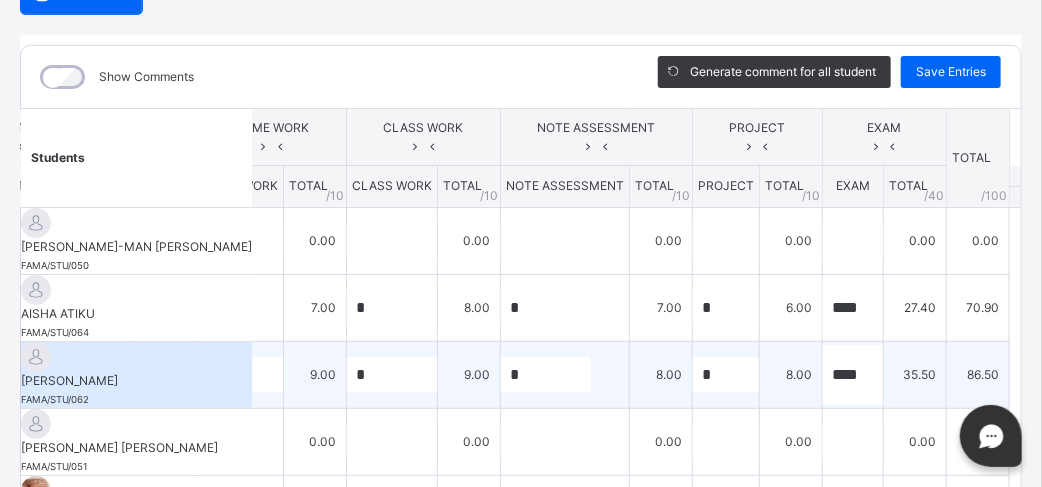 scroll, scrollTop: 0, scrollLeft: 0, axis: both 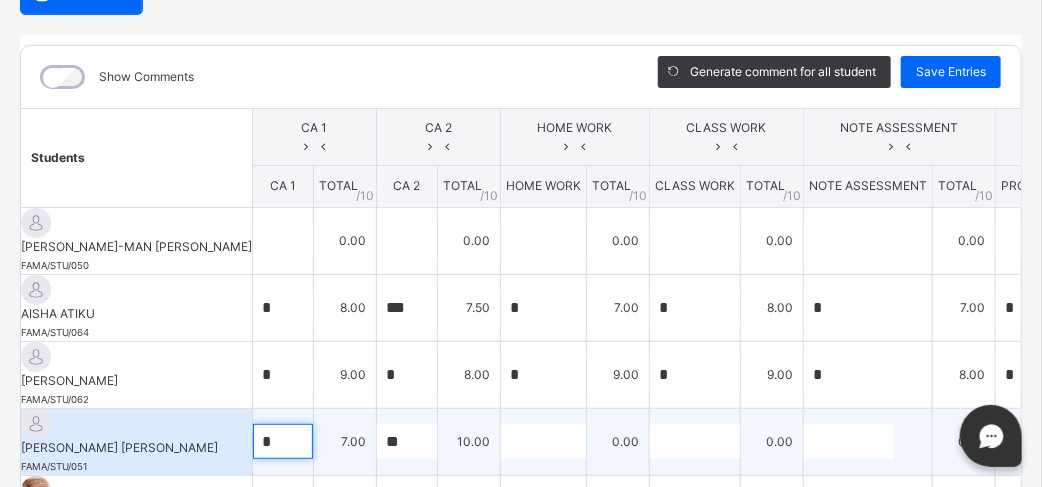 click on "*" at bounding box center [283, 441] 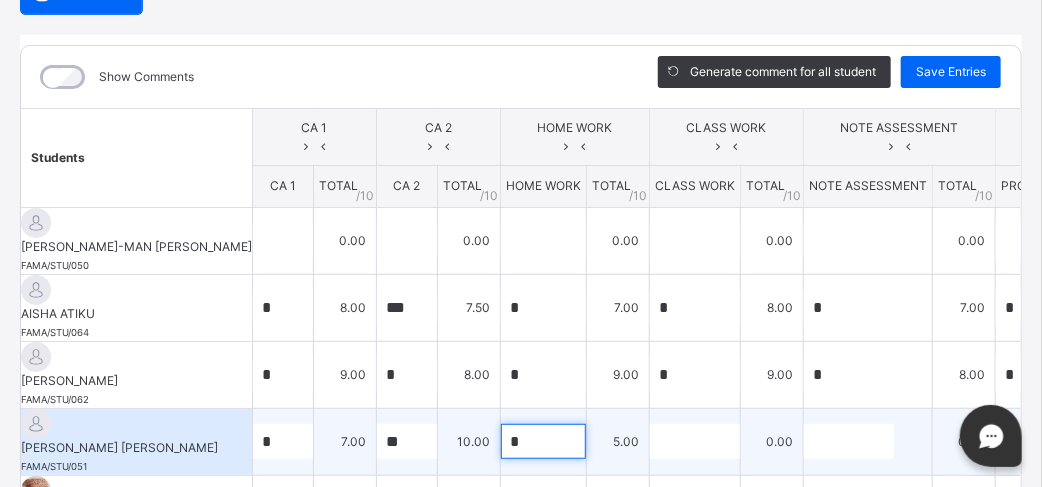 type on "*" 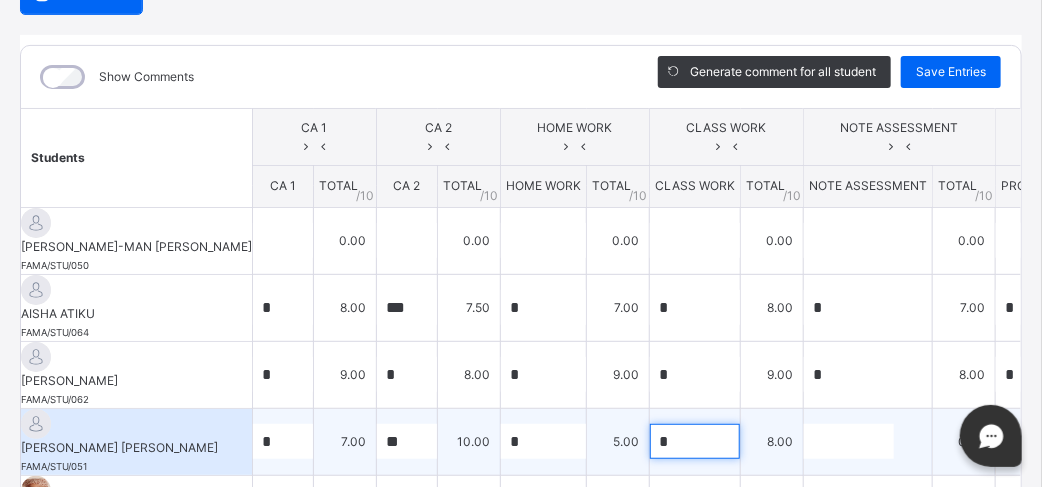 type on "*" 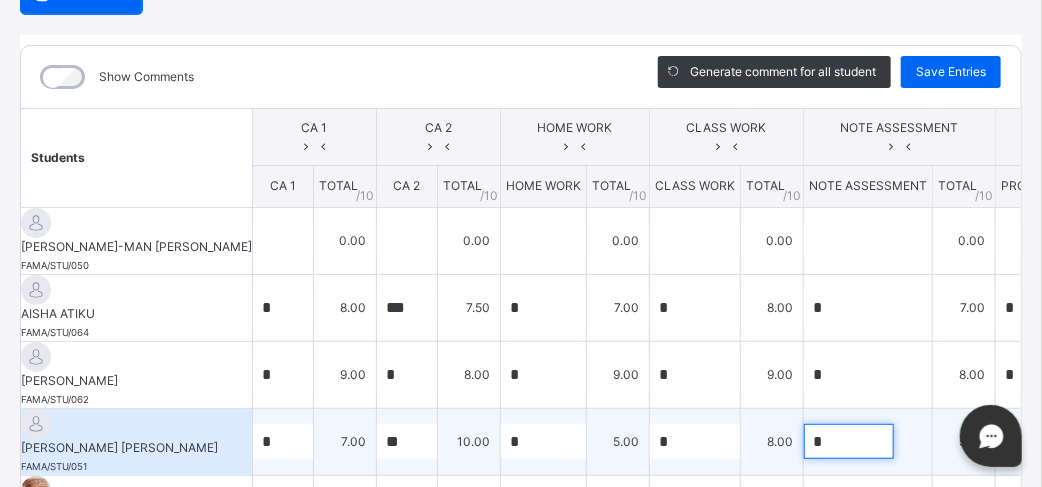 type on "*" 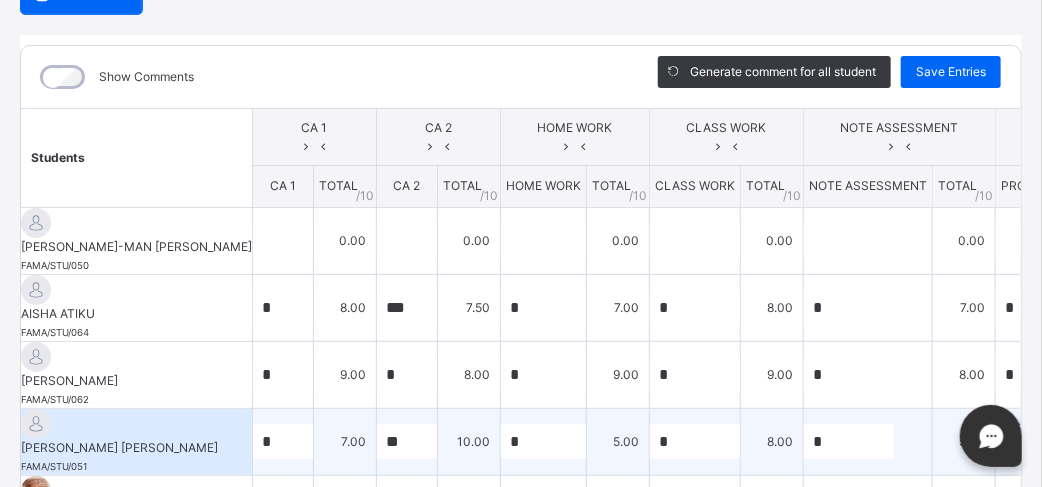 scroll, scrollTop: 0, scrollLeft: 353, axis: horizontal 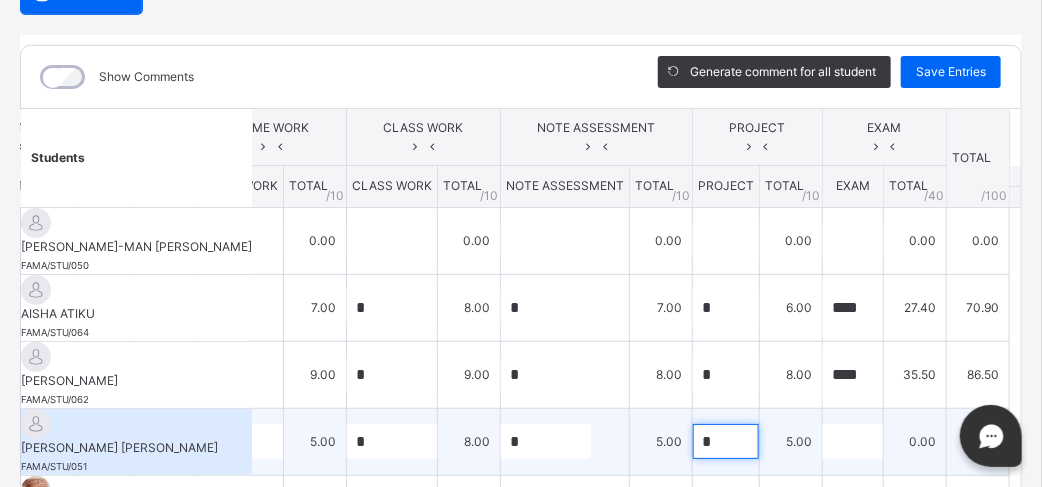 type on "*" 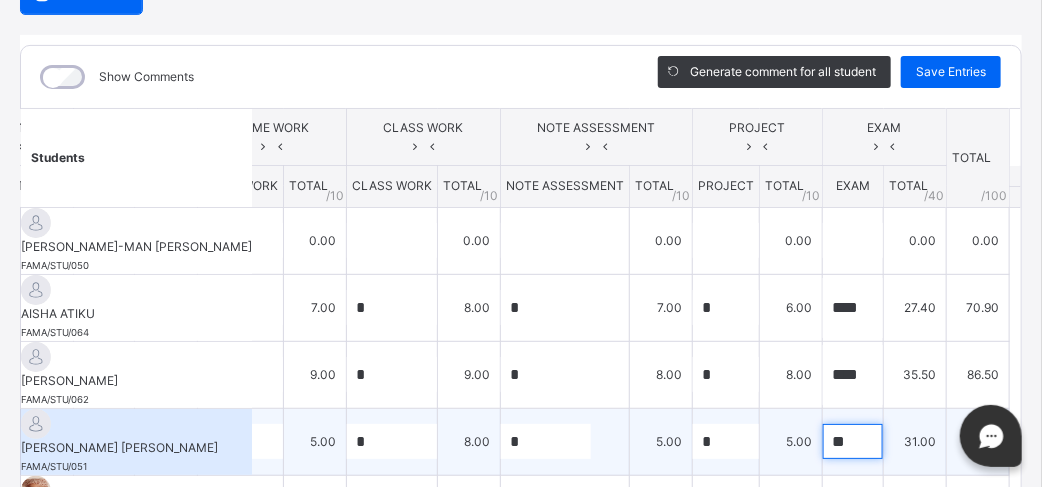 type on "**" 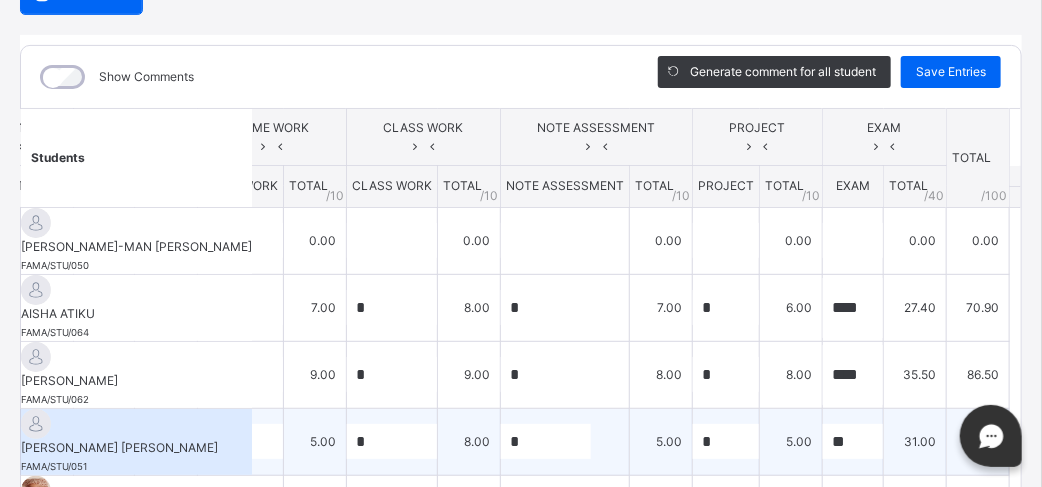 scroll, scrollTop: 0, scrollLeft: 301, axis: horizontal 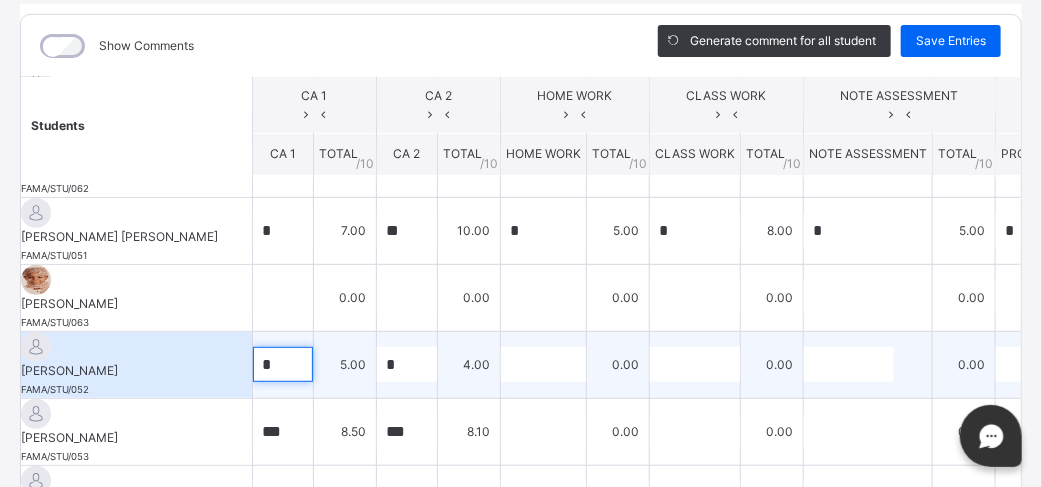 click on "*" at bounding box center [283, 364] 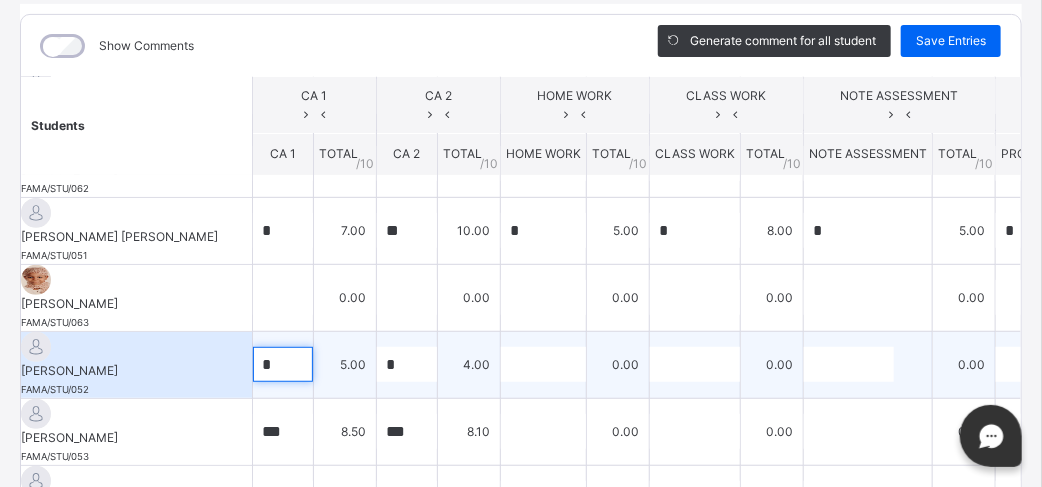 click on "*" at bounding box center (283, 364) 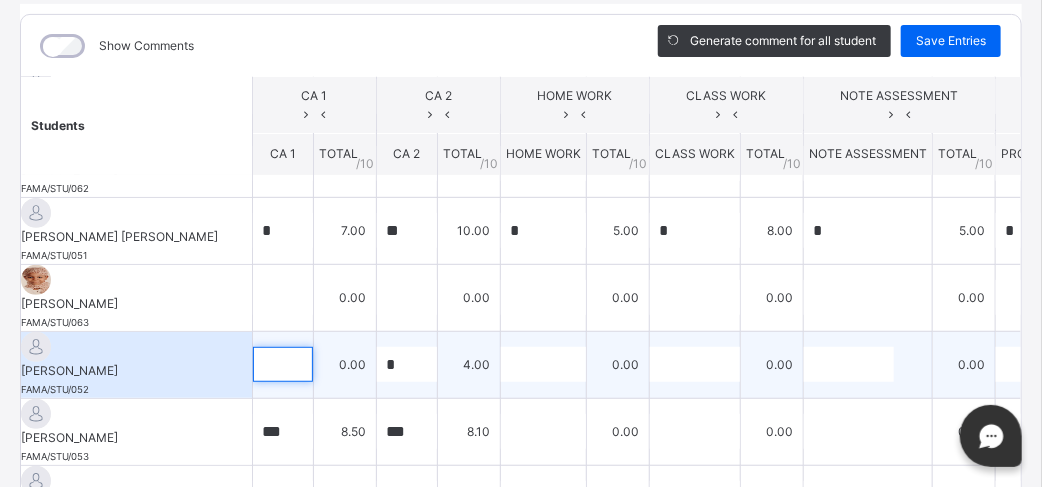 click at bounding box center [283, 364] 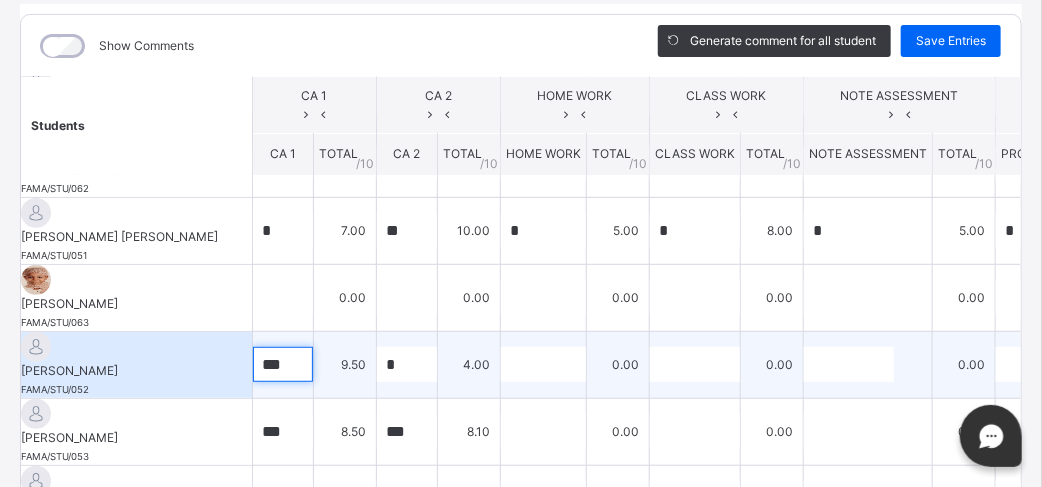 type on "***" 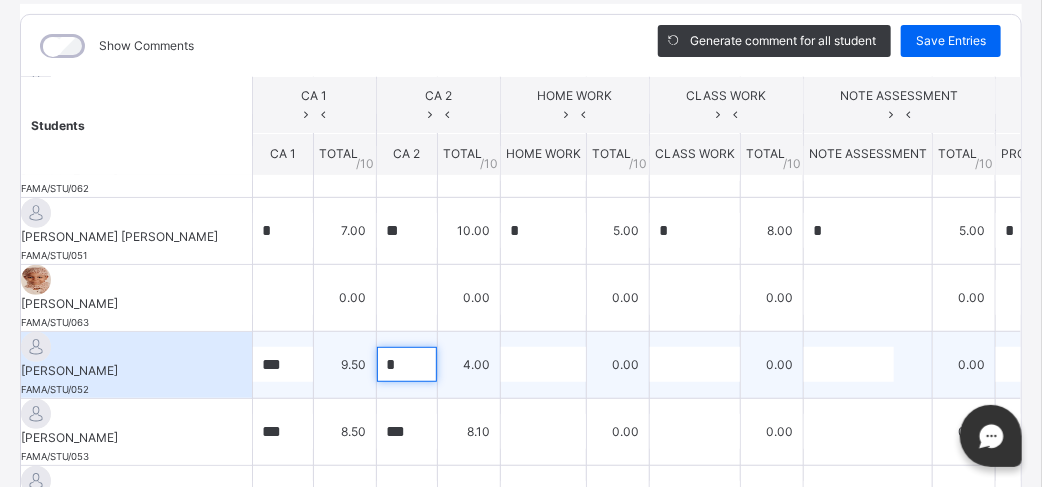click on "*" at bounding box center [407, 364] 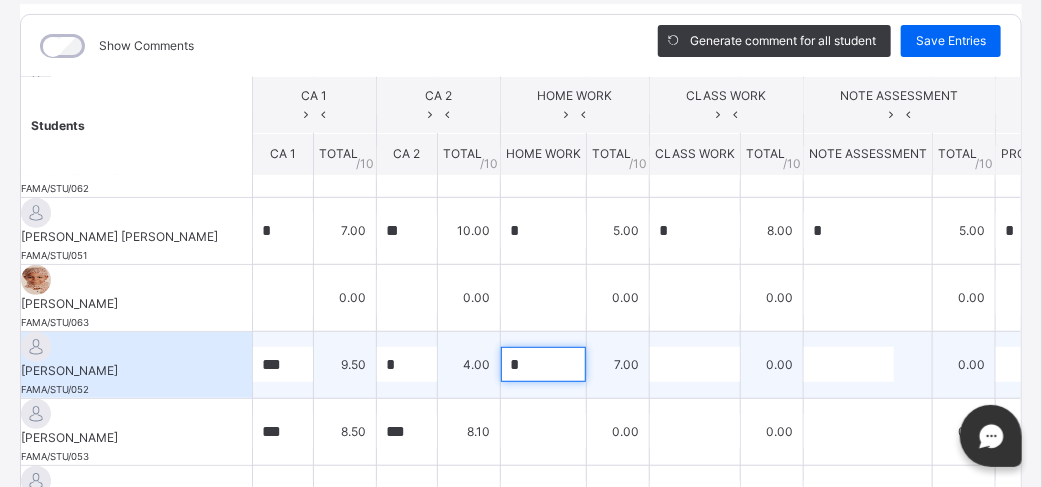 type on "*" 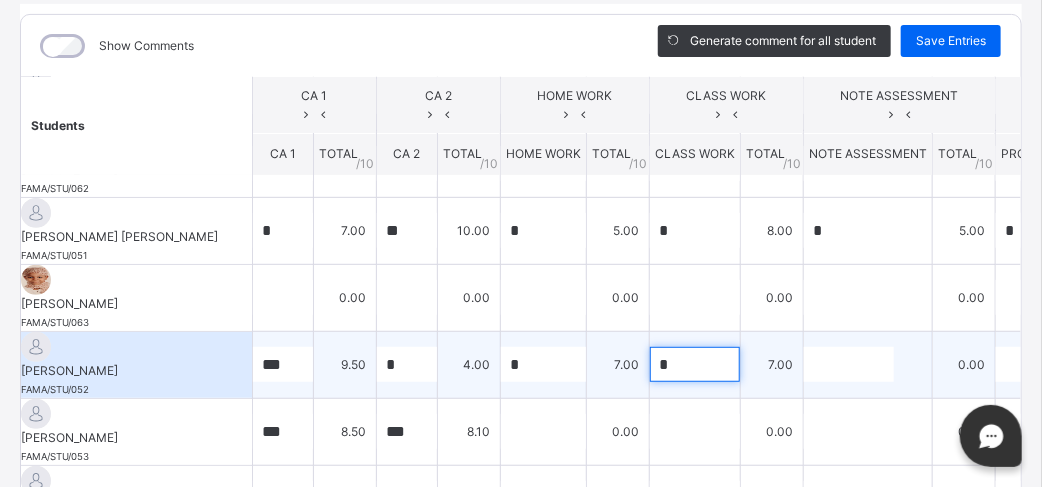 type on "*" 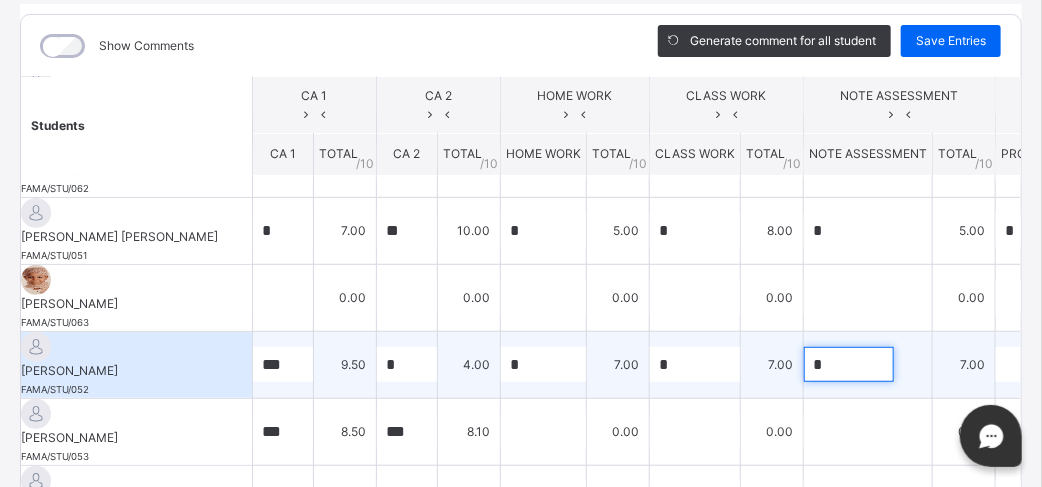 type on "*" 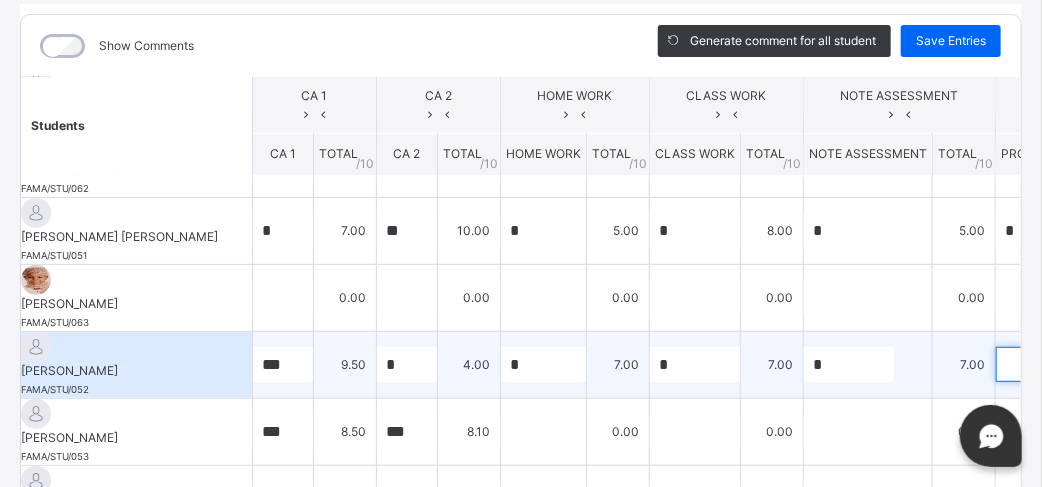 scroll, scrollTop: 180, scrollLeft: 353, axis: both 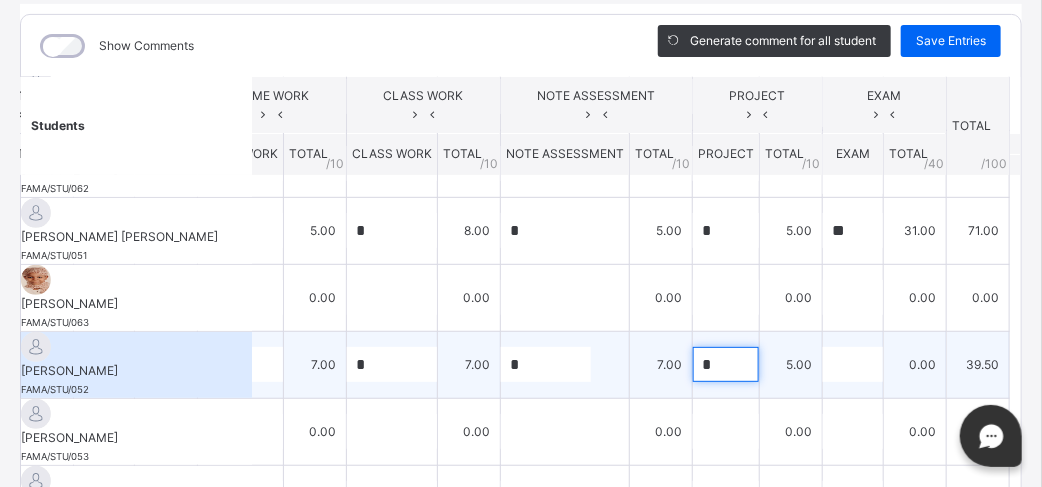 type on "*" 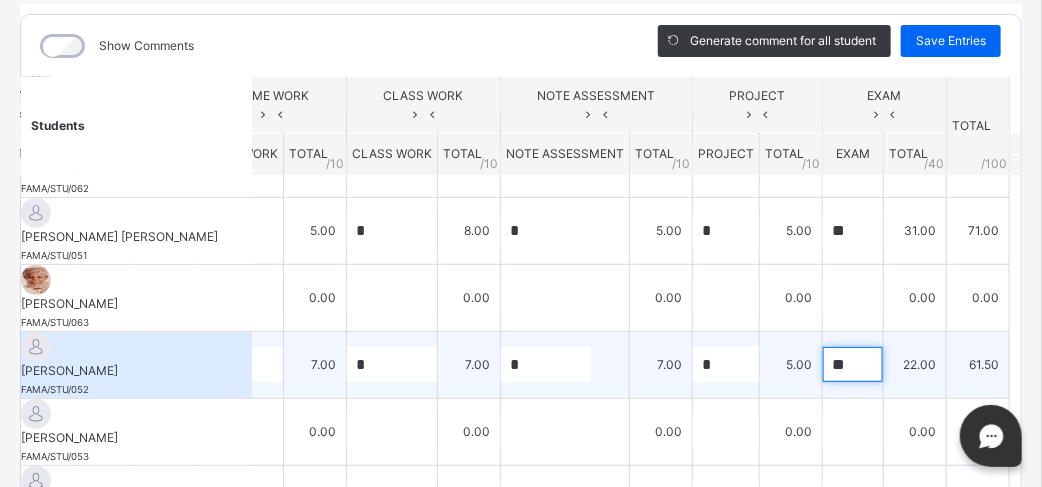 type on "**" 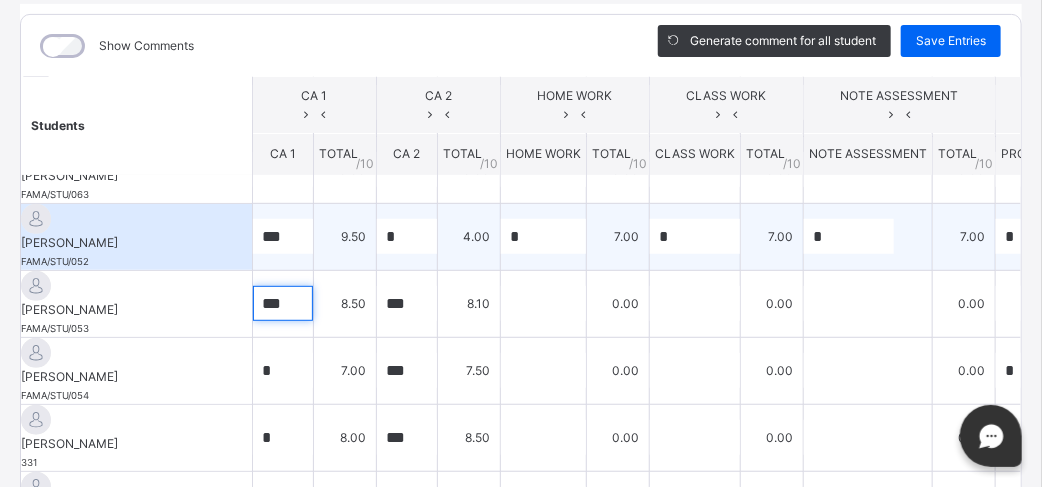 scroll, scrollTop: 308, scrollLeft: 0, axis: vertical 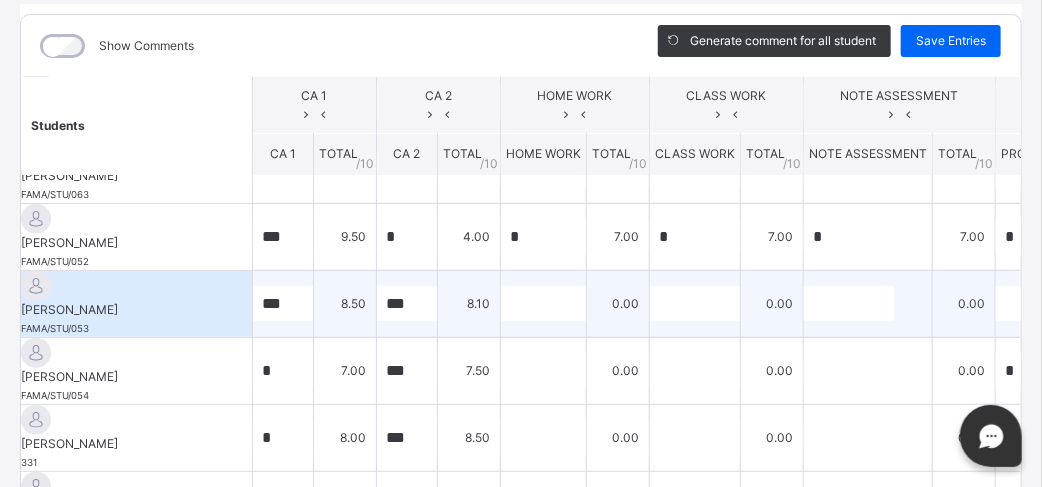 click on "8.50" at bounding box center [345, 303] 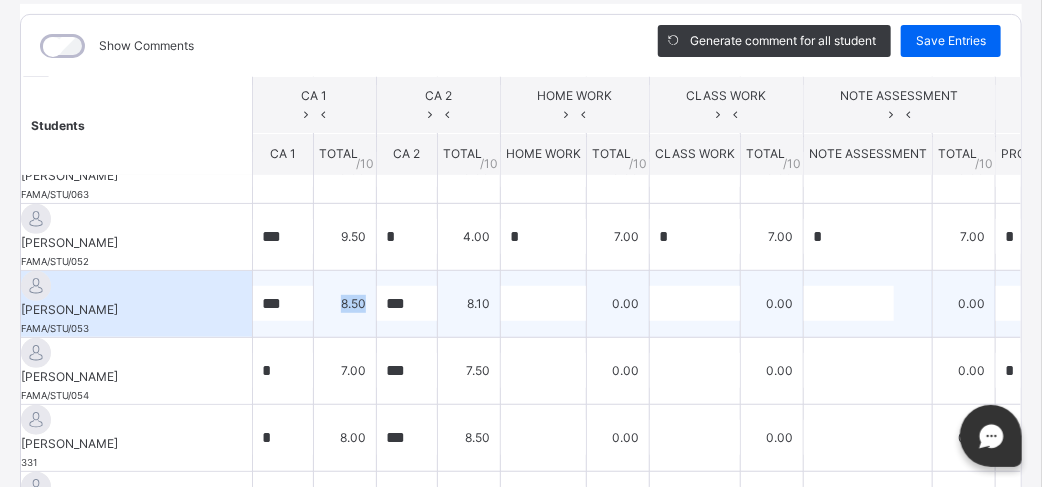 click on "8.50" at bounding box center (345, 303) 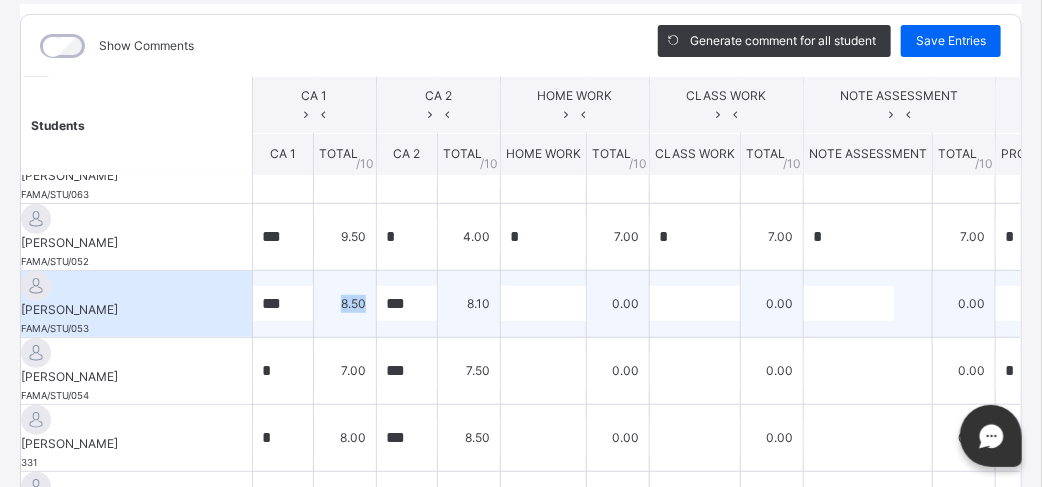 click on "8.50" at bounding box center [345, 303] 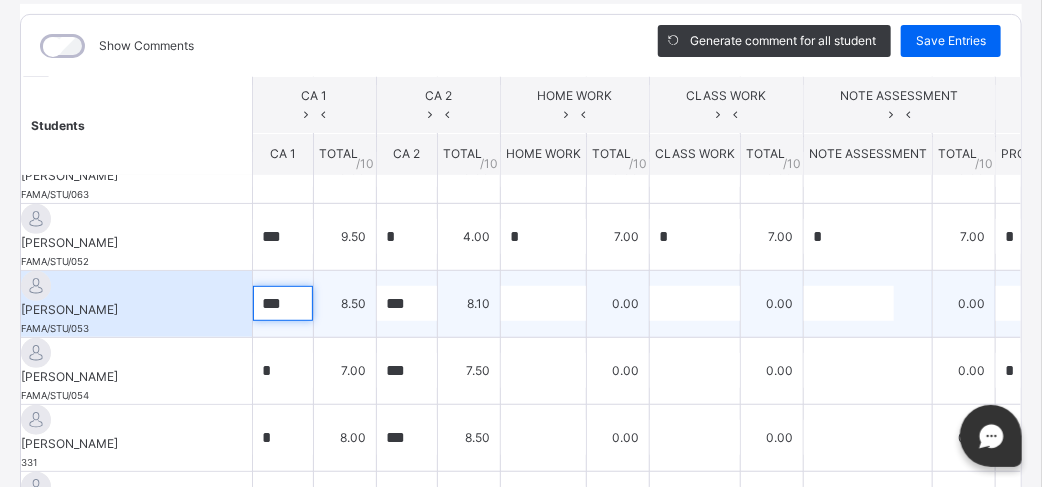 click on "***" at bounding box center (283, 303) 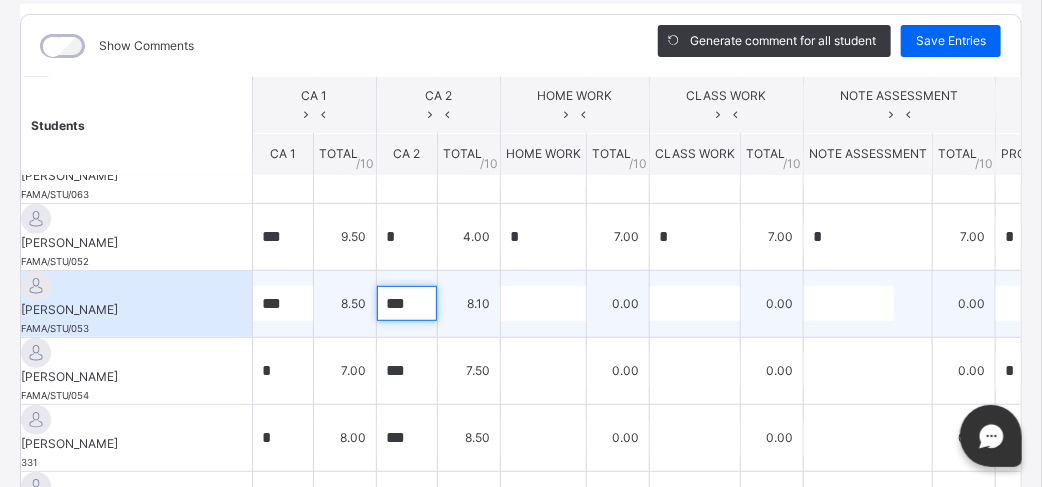 click on "***" at bounding box center (407, 303) 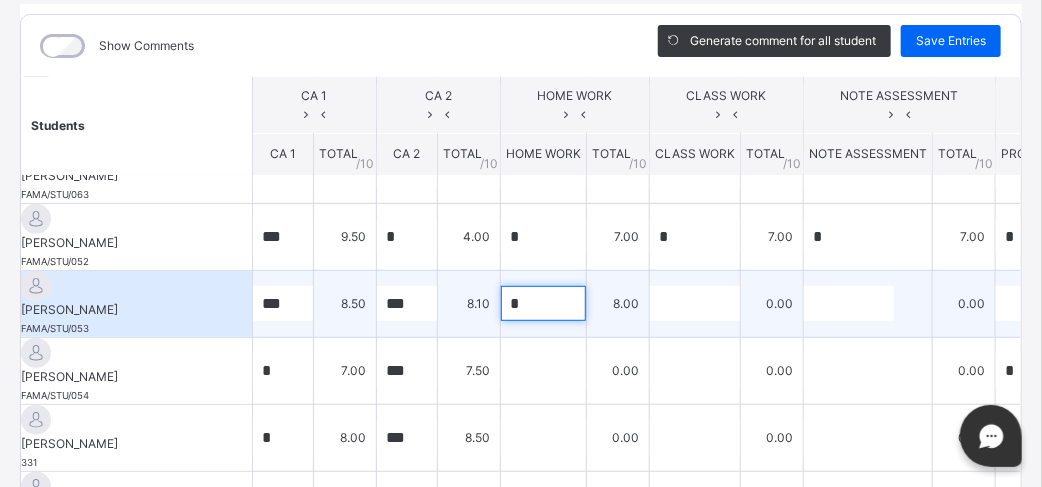 type on "*" 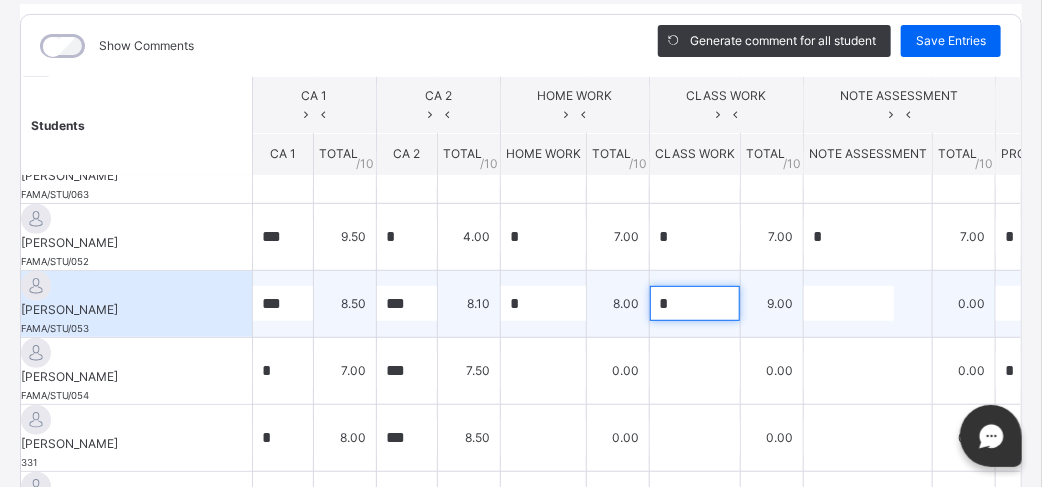 type on "*" 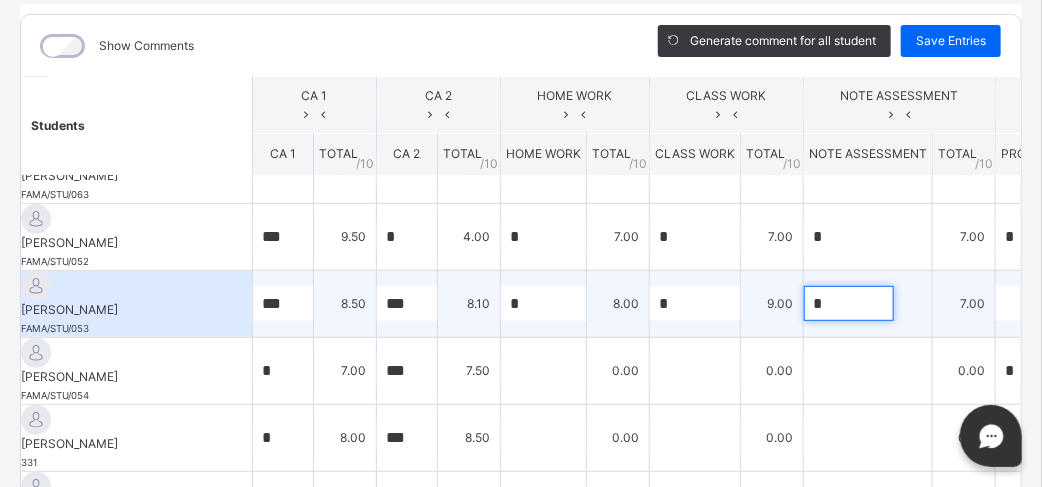 type on "*" 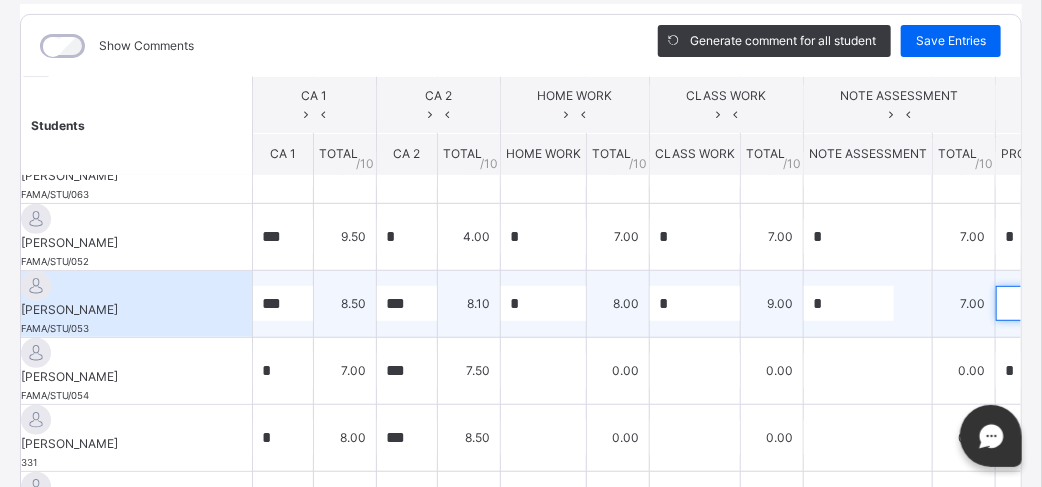scroll, scrollTop: 308, scrollLeft: 353, axis: both 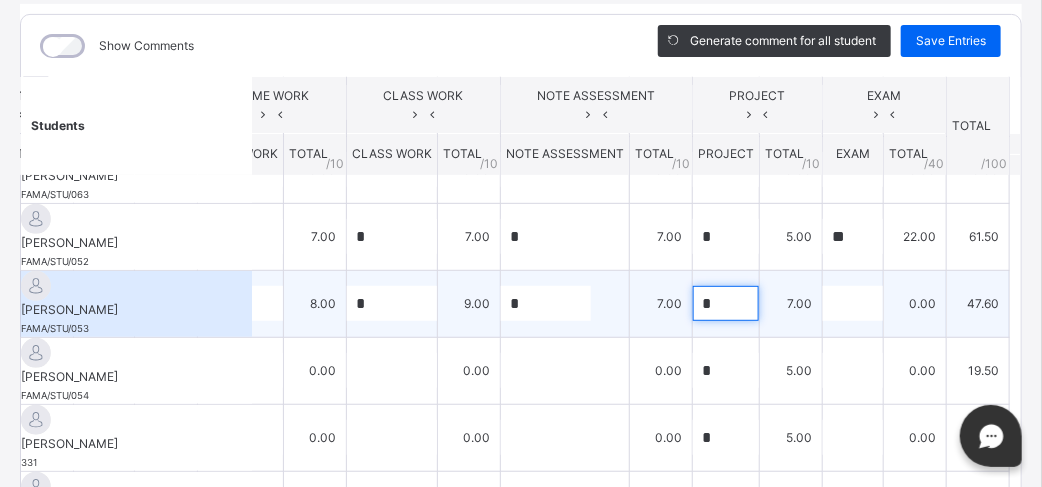 type on "*" 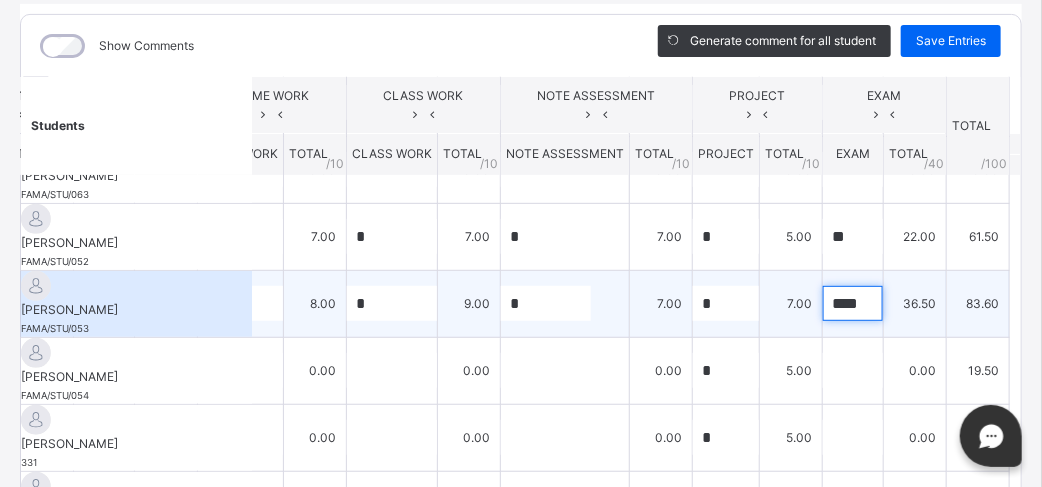 scroll, scrollTop: 0, scrollLeft: 2, axis: horizontal 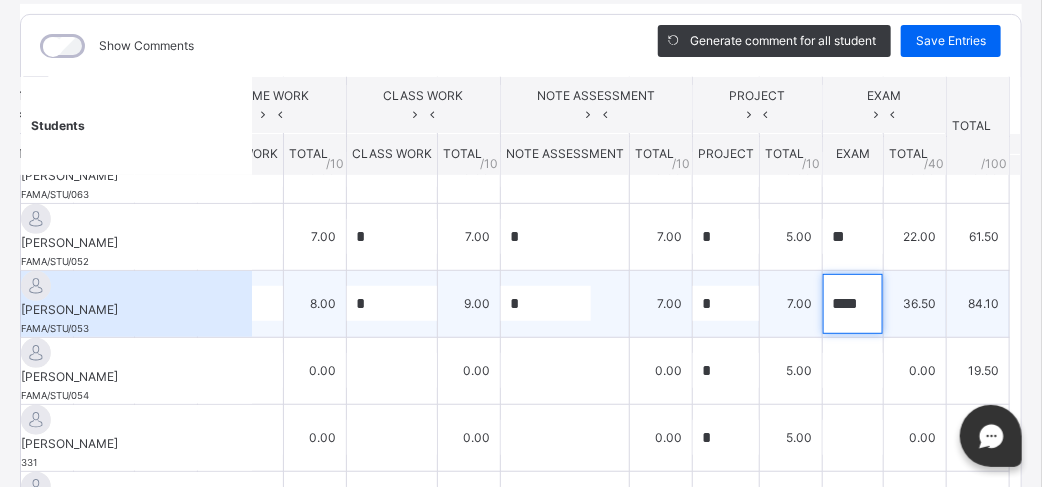 type on "****" 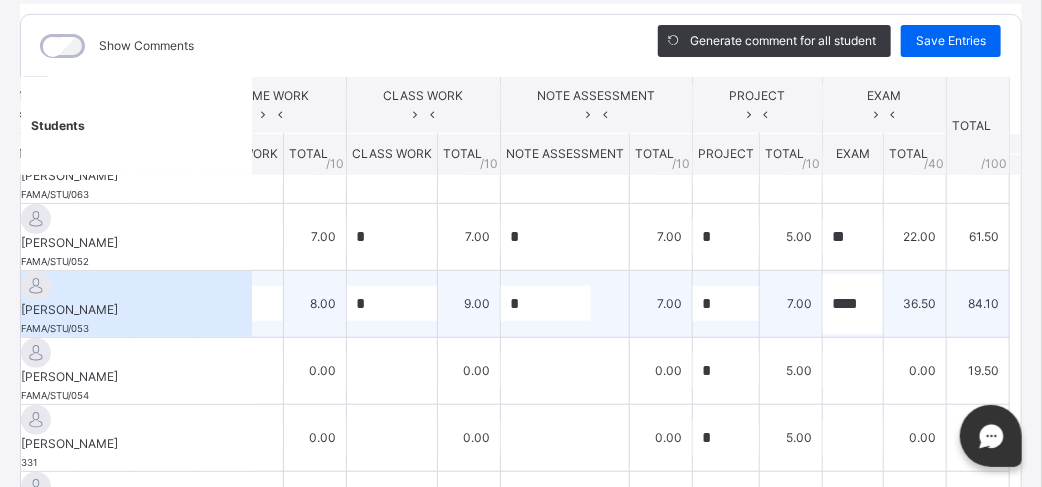scroll, scrollTop: 0, scrollLeft: 0, axis: both 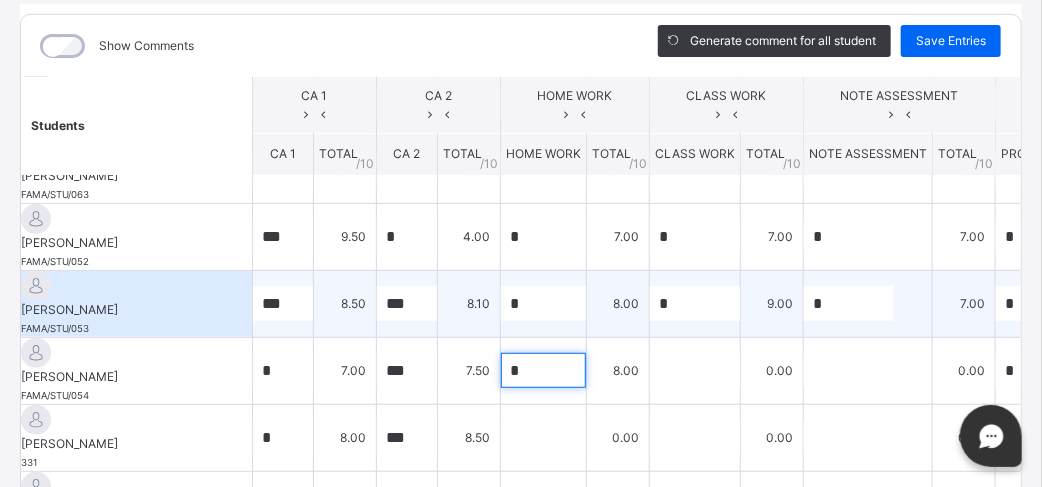 type on "*" 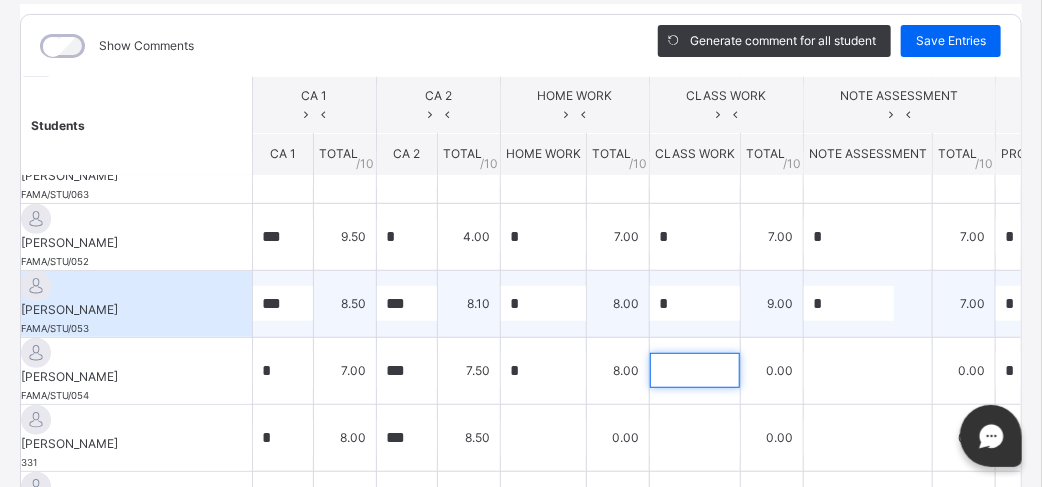 type on "*" 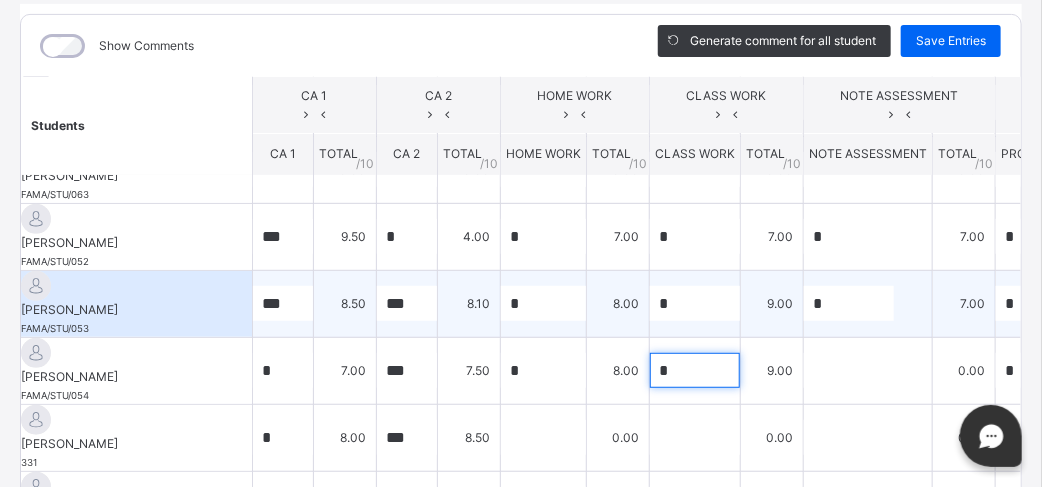 type on "*" 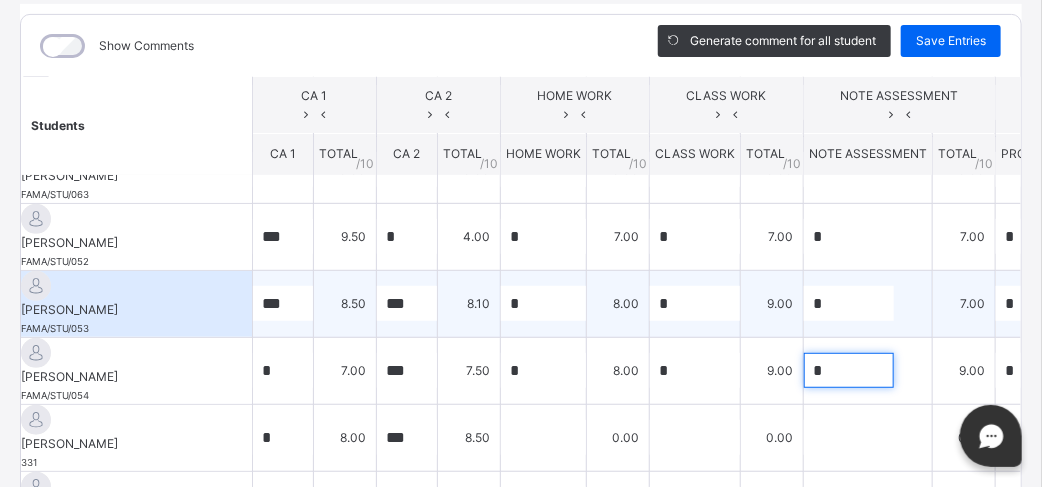 type on "*" 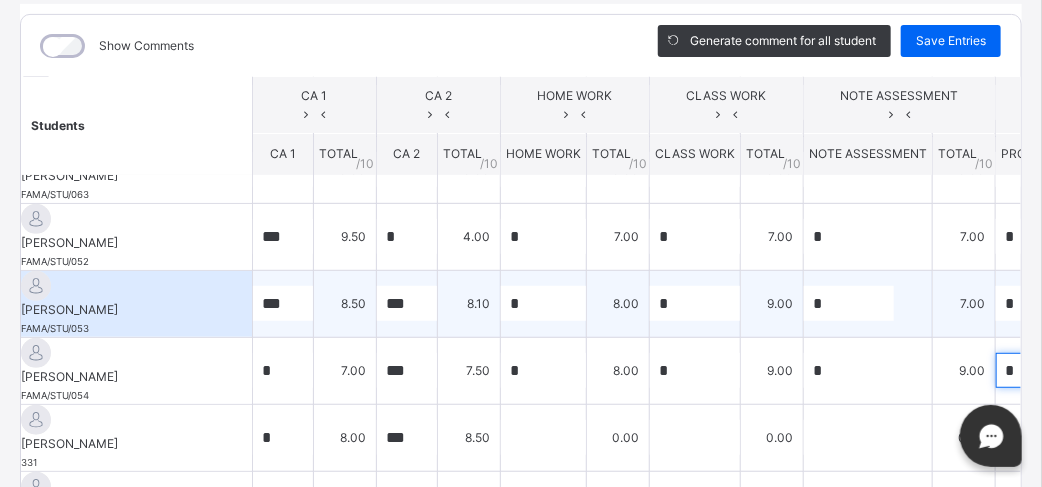 scroll, scrollTop: 308, scrollLeft: 353, axis: both 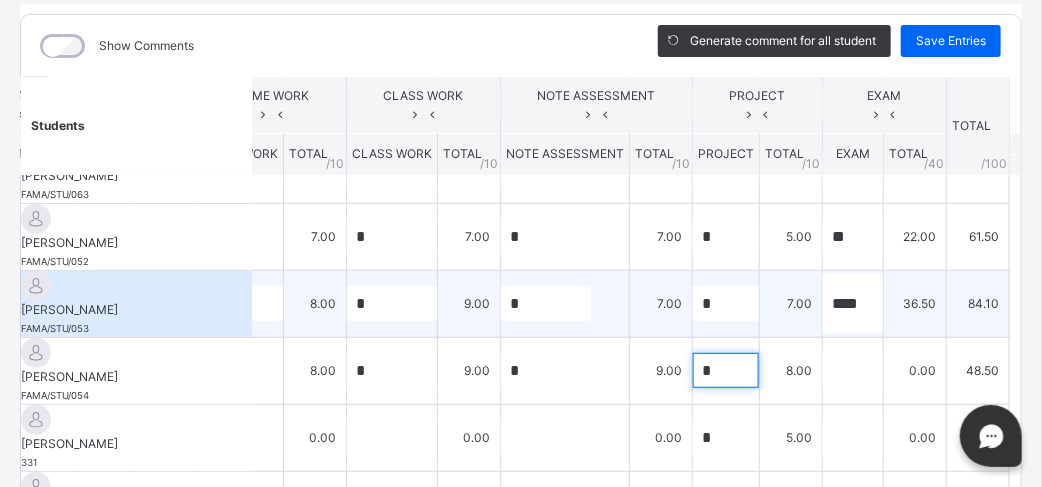 type on "*" 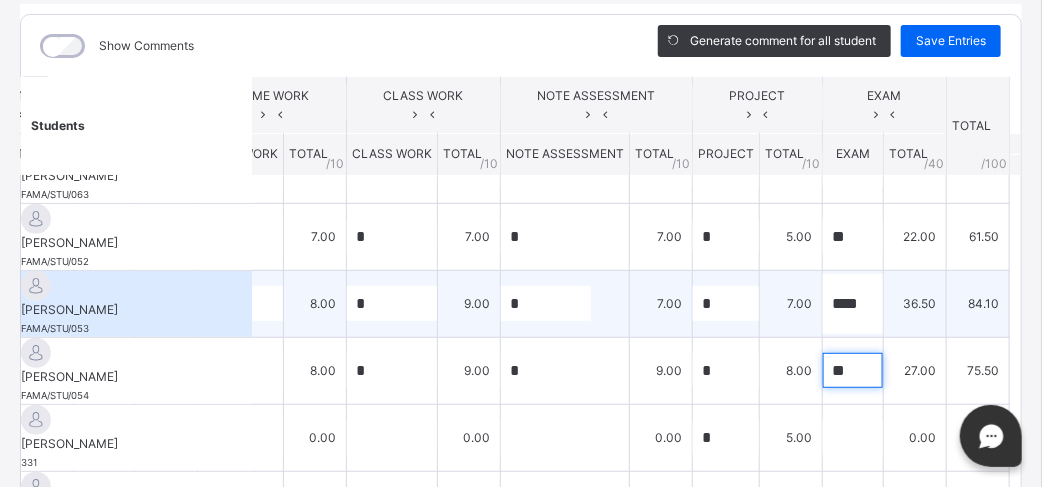 type on "**" 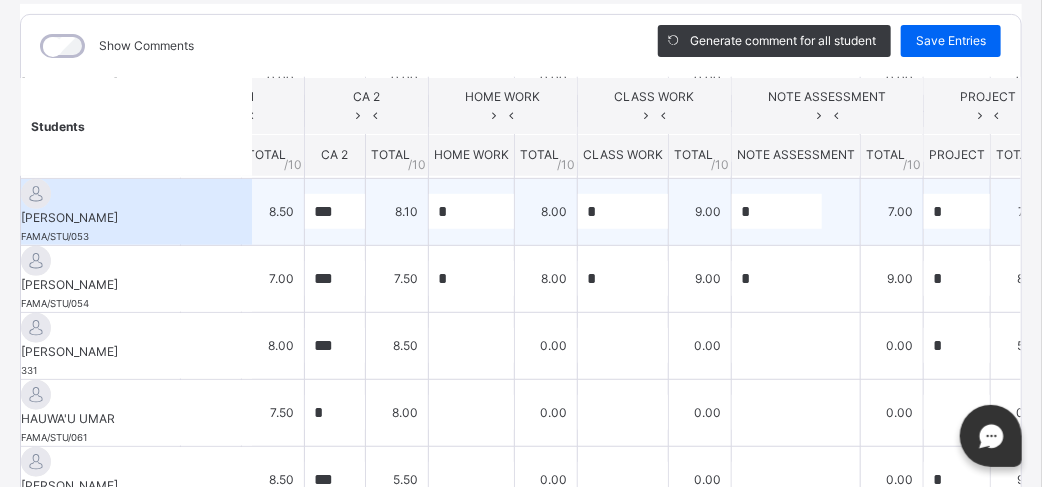 scroll, scrollTop: 400, scrollLeft: 0, axis: vertical 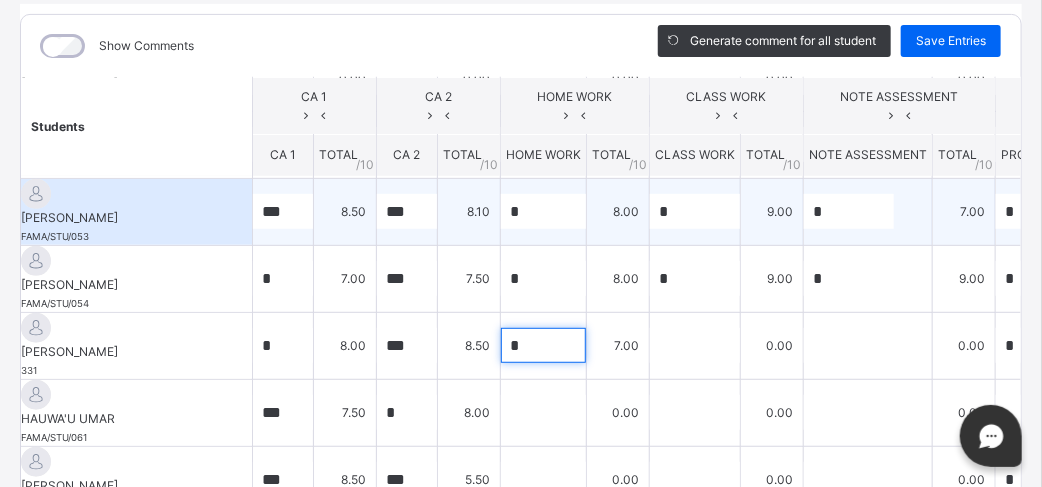 type on "*" 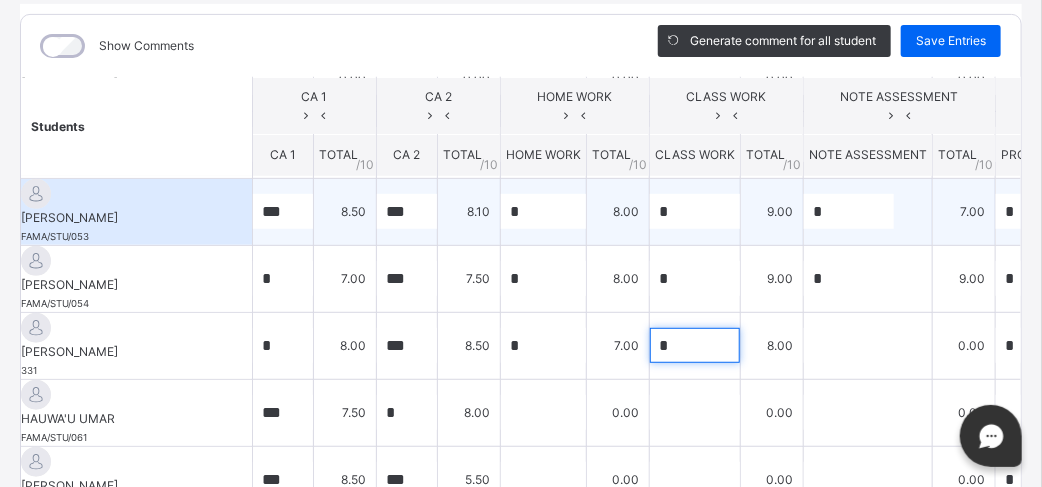 type on "*" 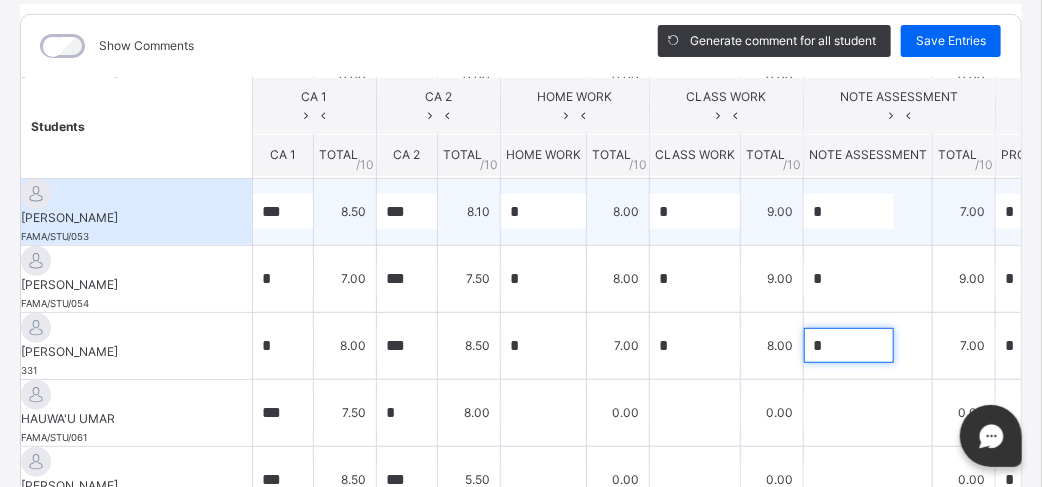 type on "*" 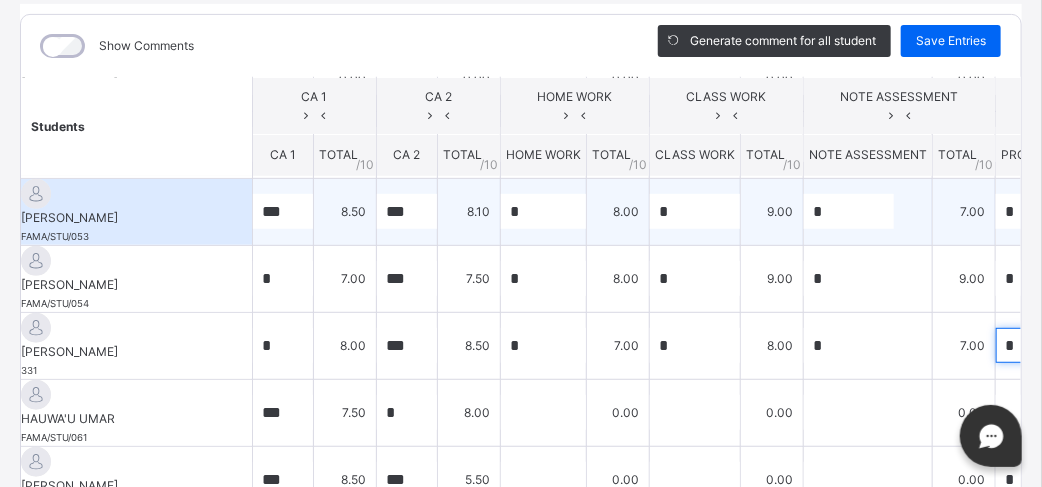 scroll, scrollTop: 400, scrollLeft: 353, axis: both 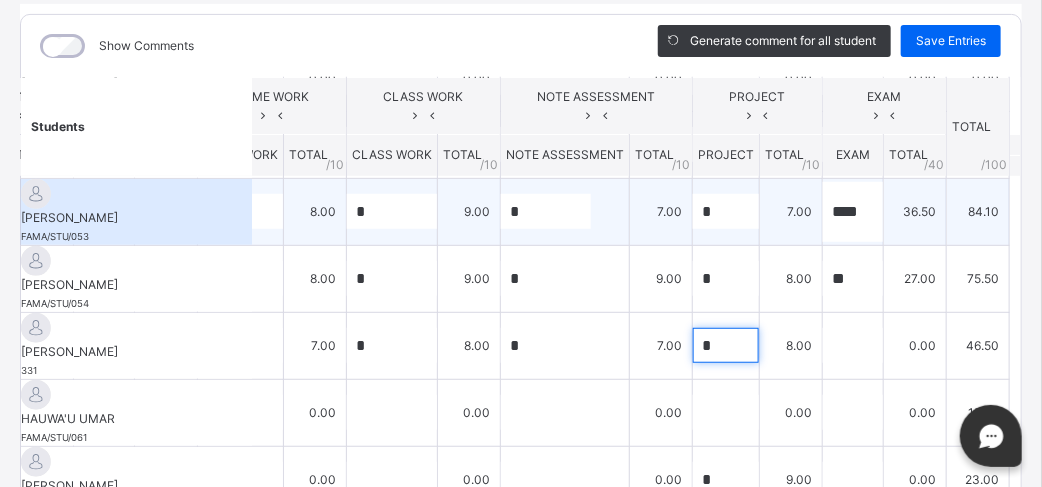 type on "*" 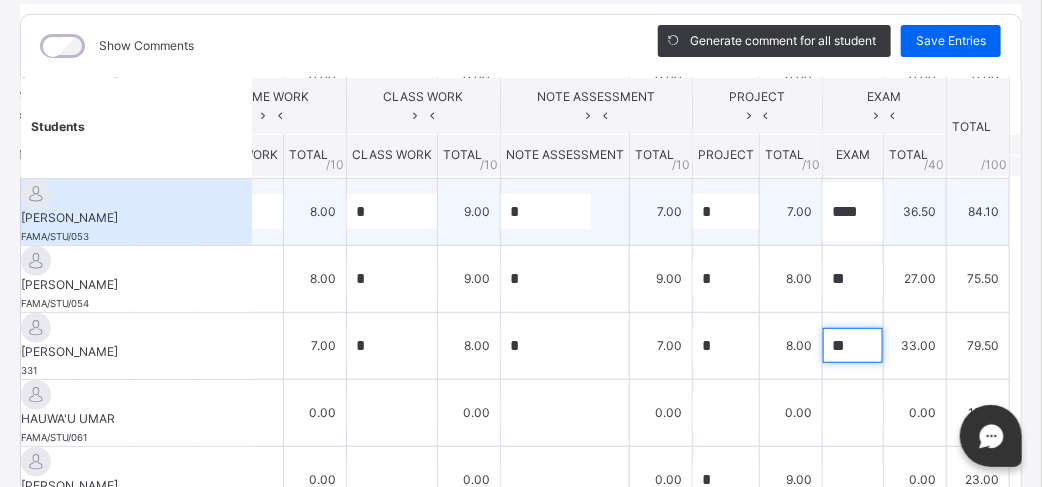 type on "**" 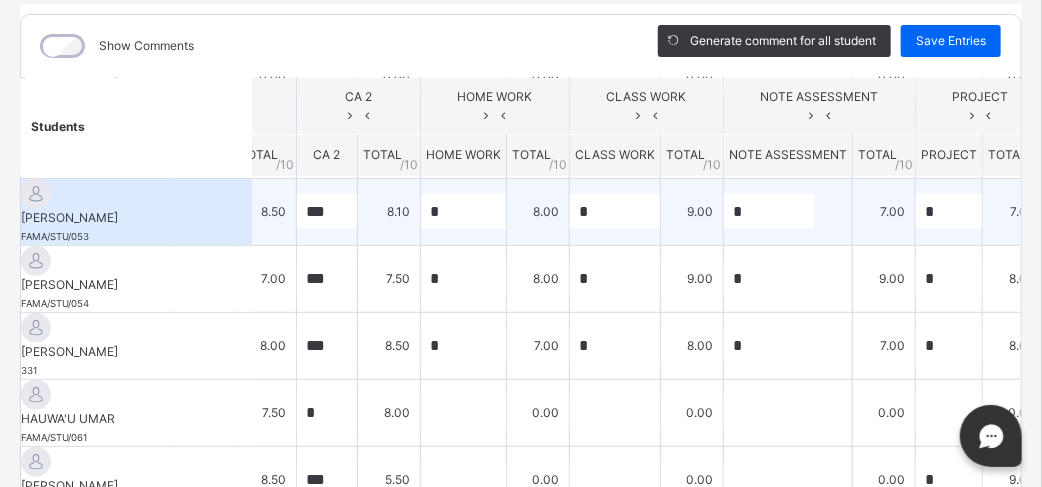 scroll, scrollTop: 400, scrollLeft: 0, axis: vertical 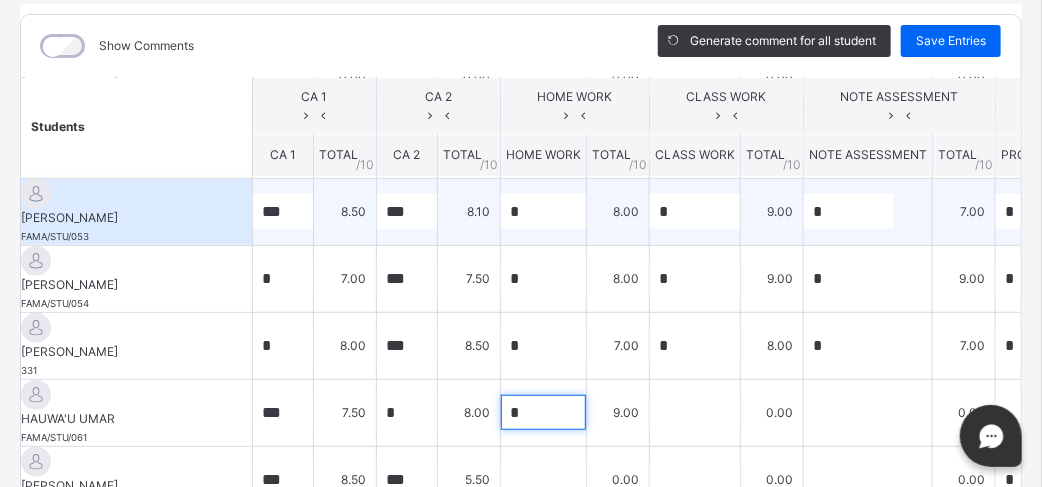 type on "*" 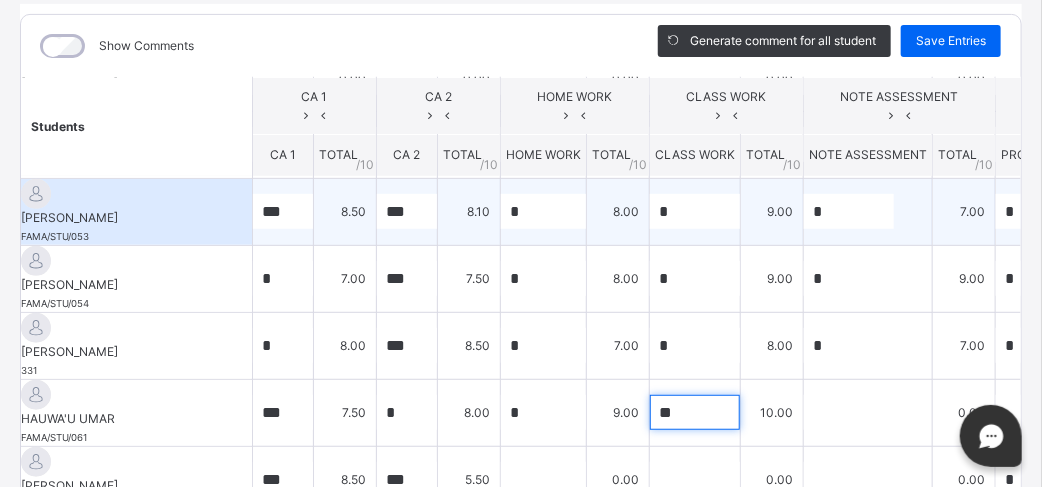 type on "**" 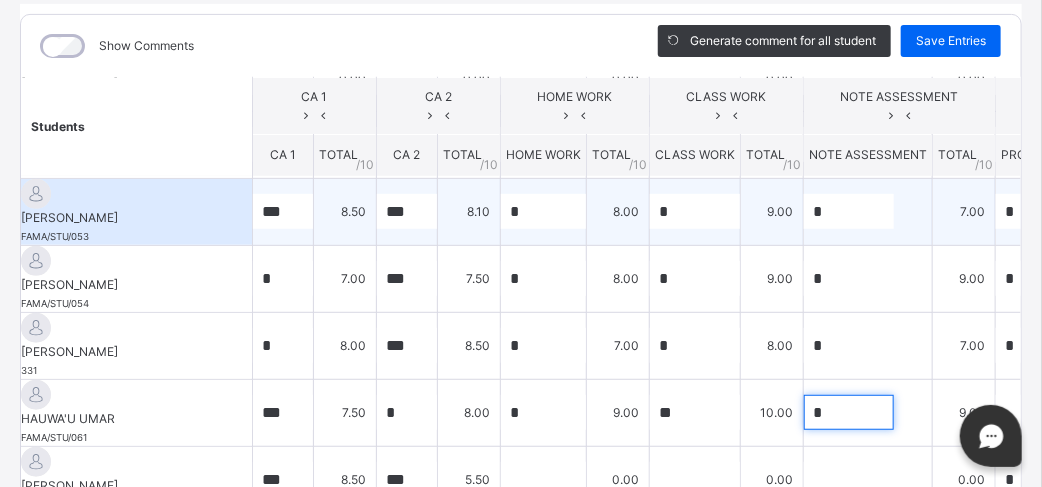 type on "*" 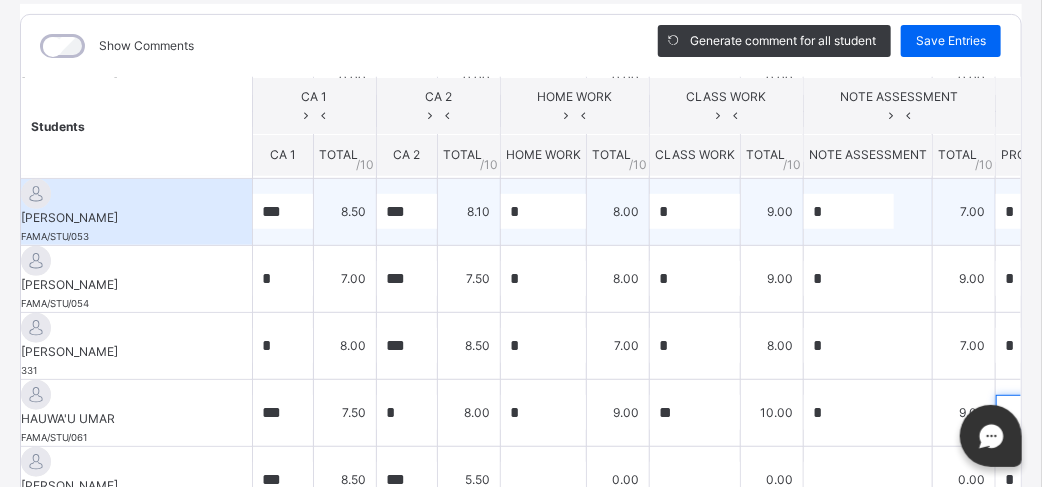 scroll, scrollTop: 400, scrollLeft: 353, axis: both 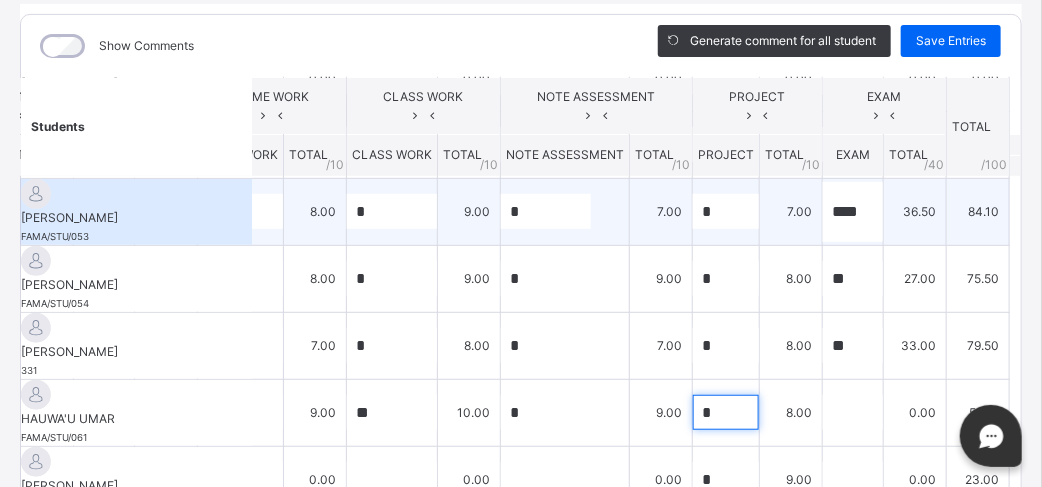 type on "*" 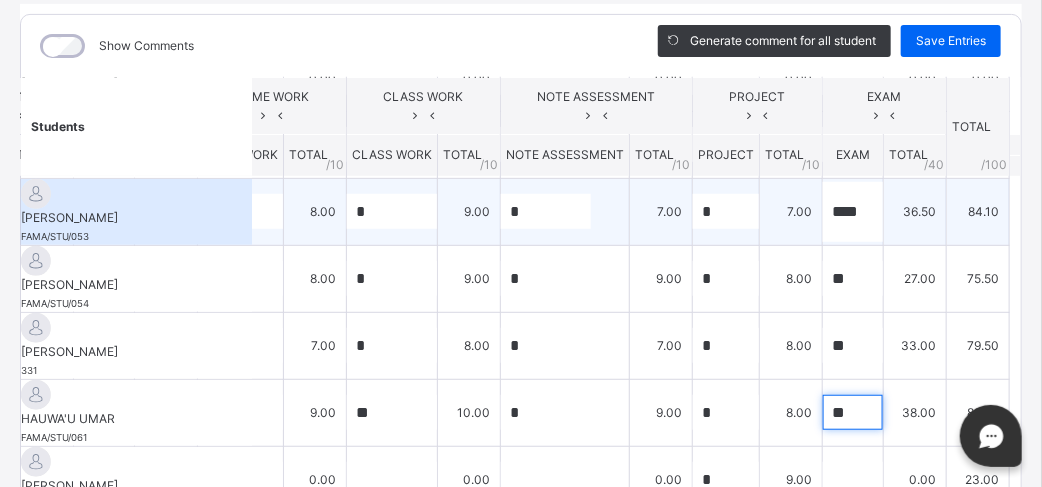type on "**" 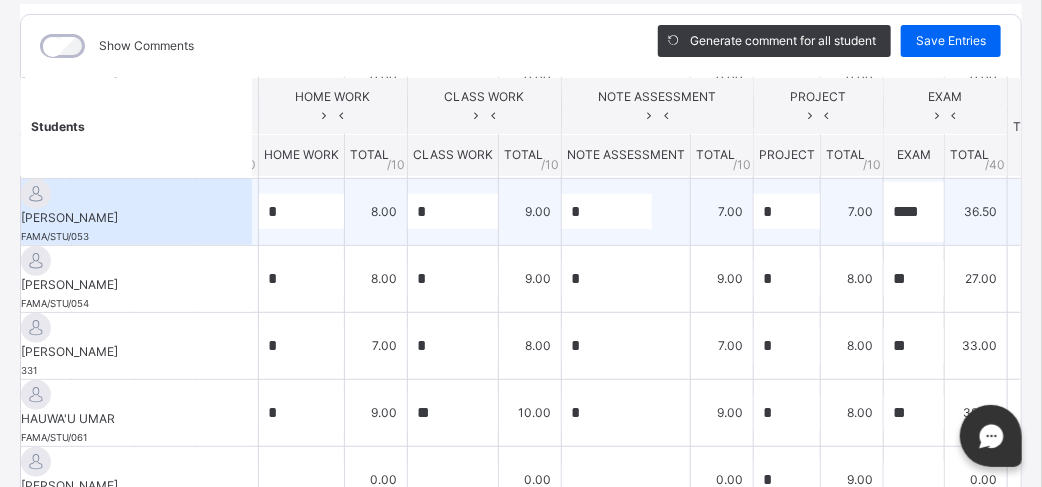 scroll, scrollTop: 400, scrollLeft: 0, axis: vertical 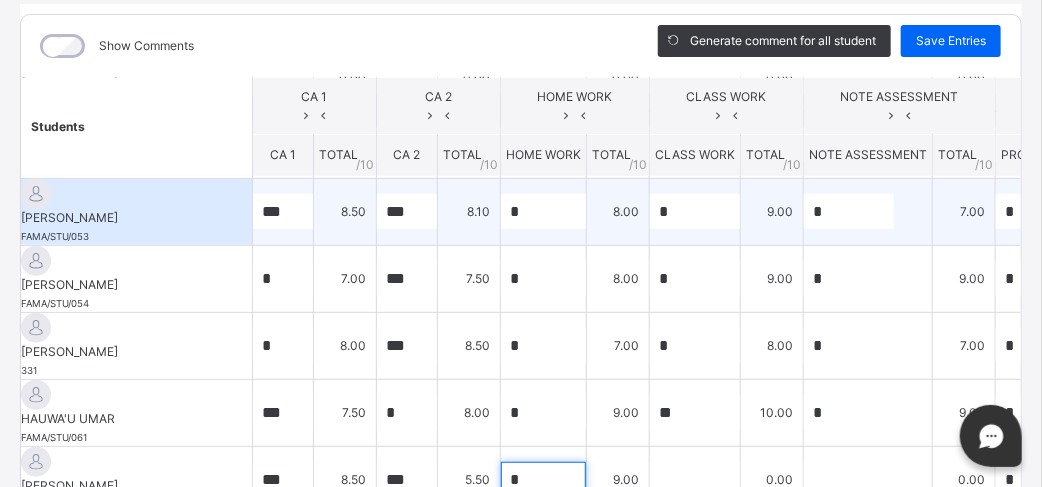 type on "*" 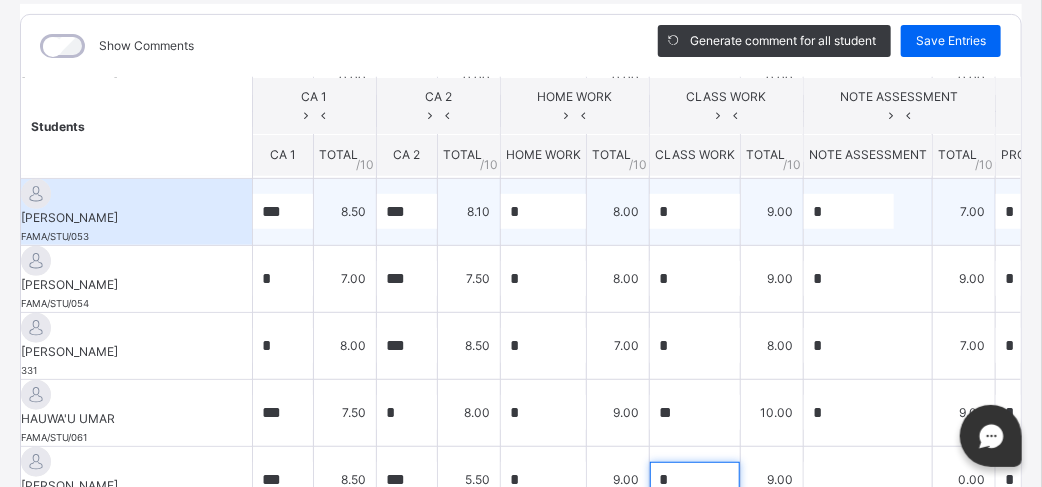 type on "*" 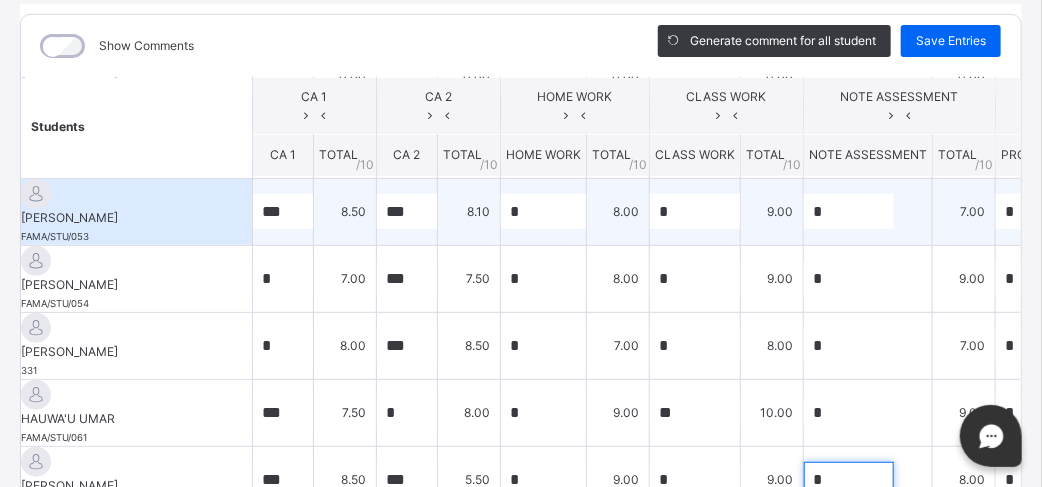 type on "*" 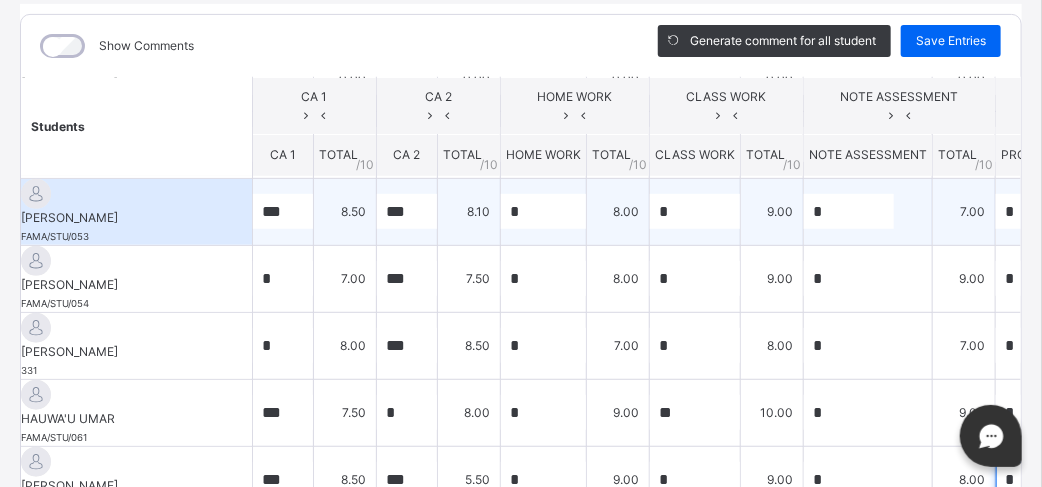 scroll, scrollTop: 400, scrollLeft: 353, axis: both 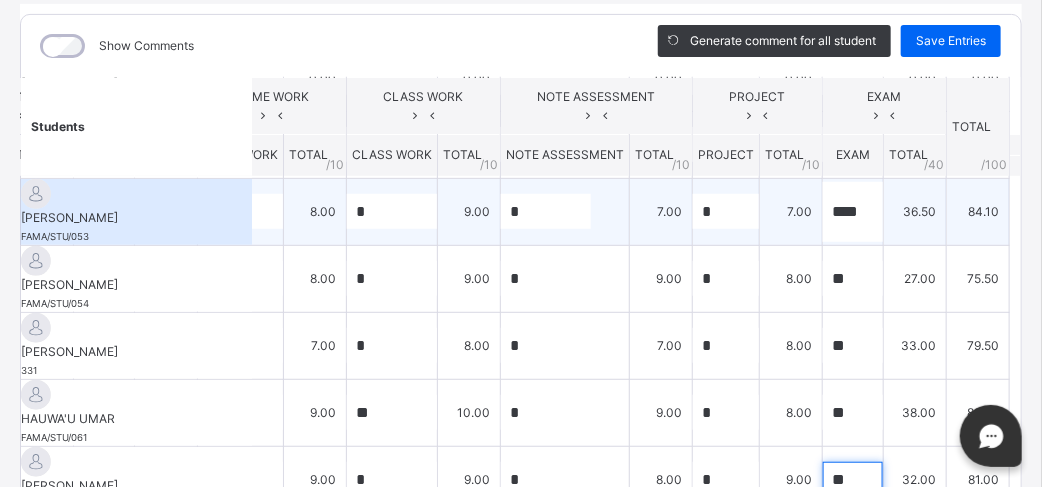 type on "**" 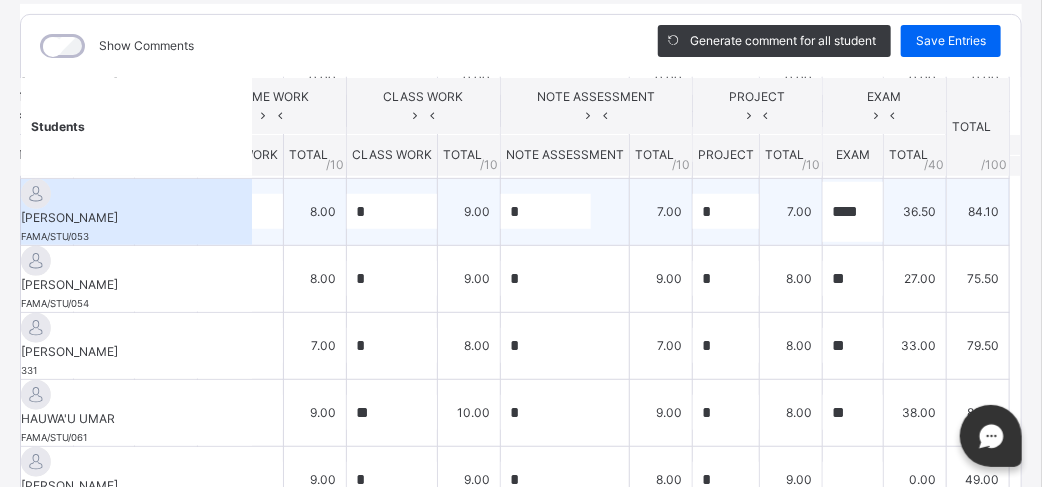 click on "8.00" at bounding box center (469, 345) 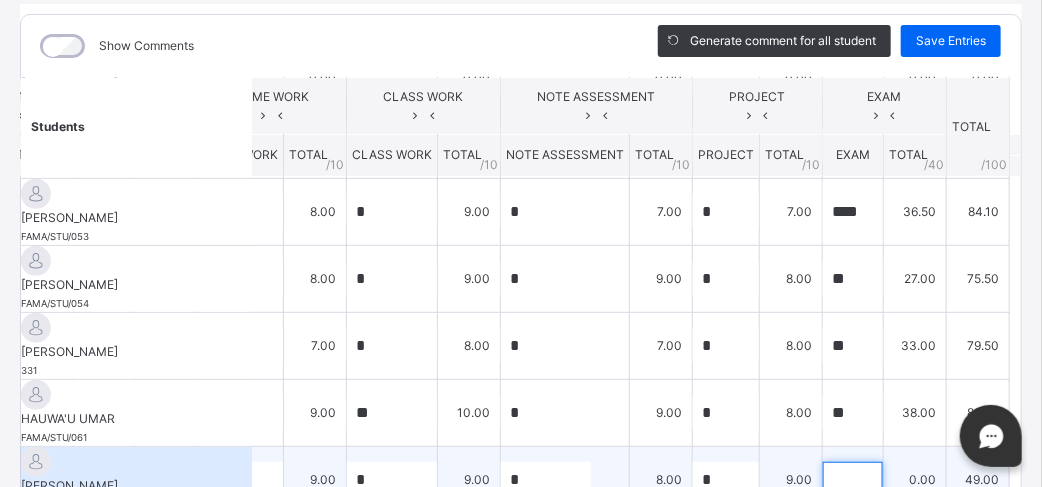 click at bounding box center (853, 479) 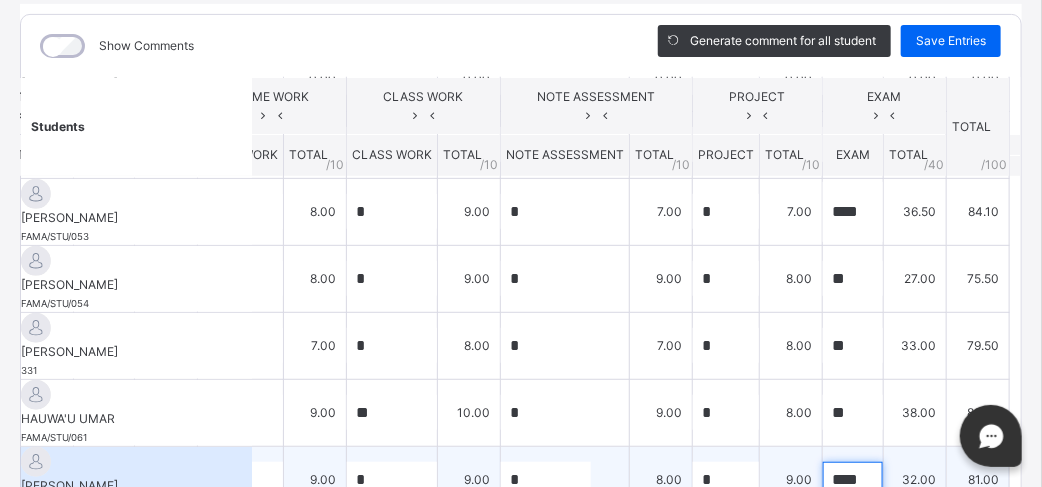 scroll, scrollTop: 0, scrollLeft: 2, axis: horizontal 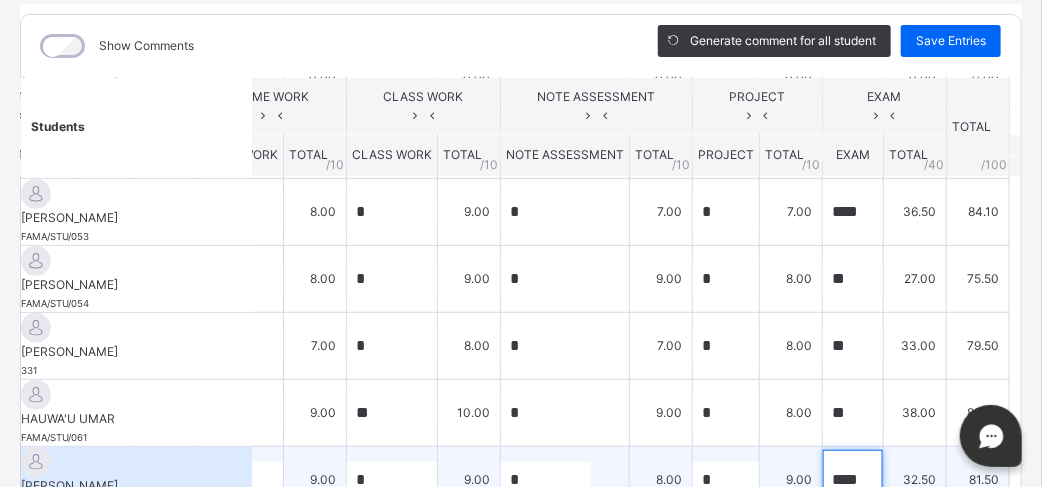 type on "****" 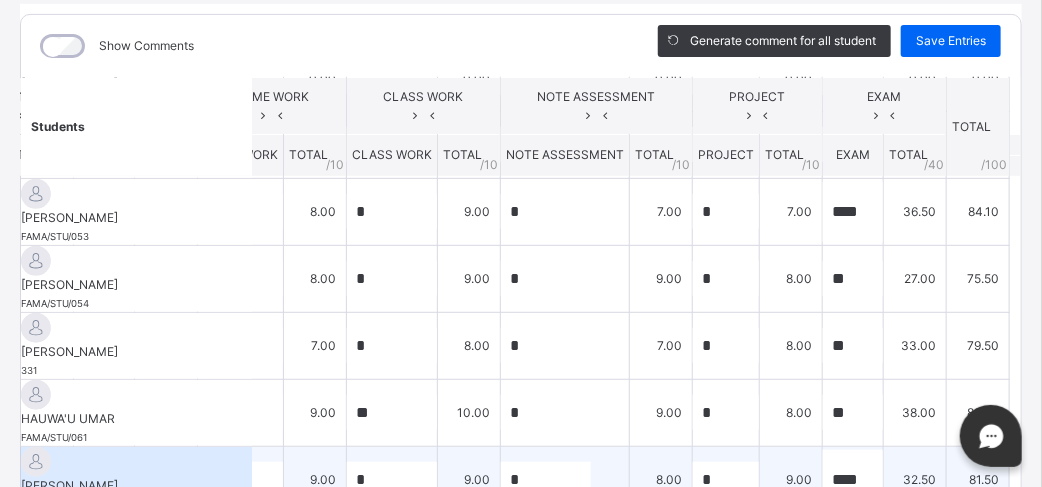 scroll, scrollTop: 0, scrollLeft: 0, axis: both 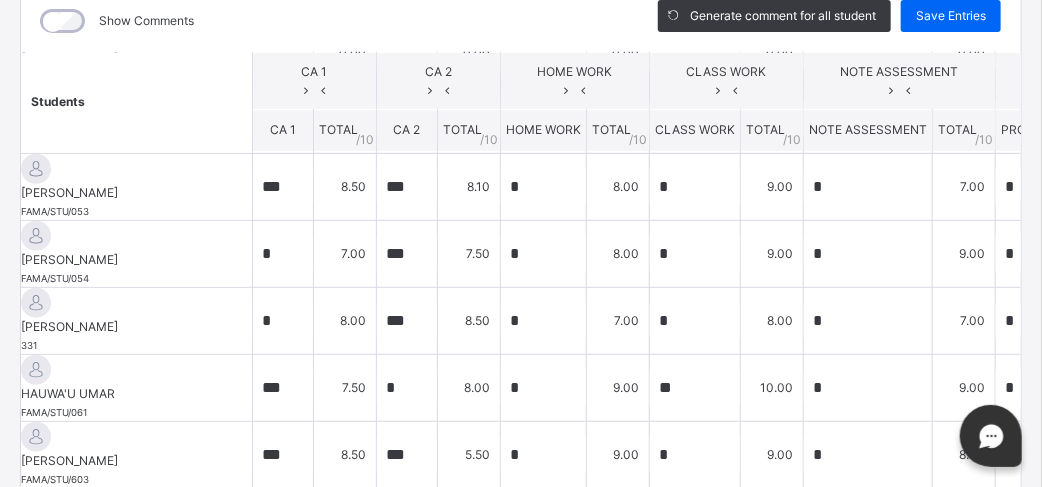 type on "*" 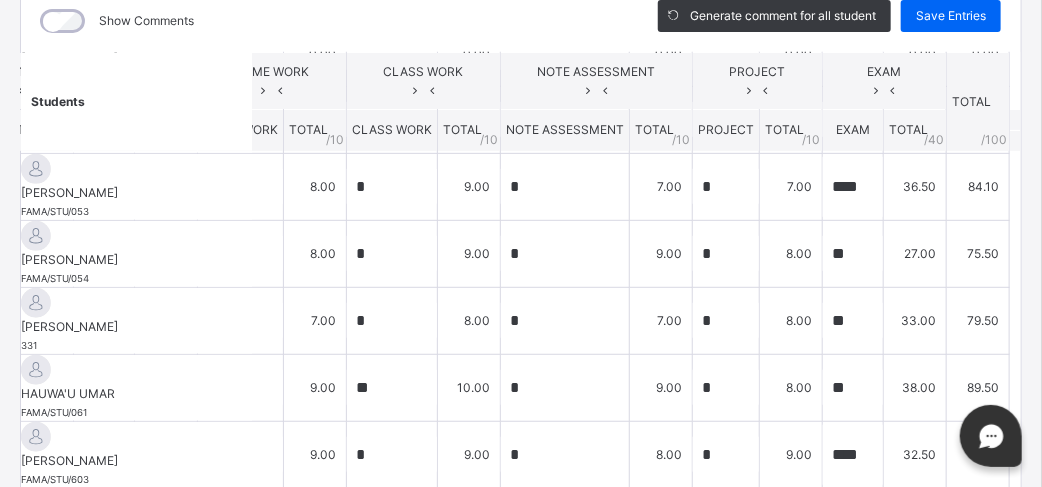type on "*" 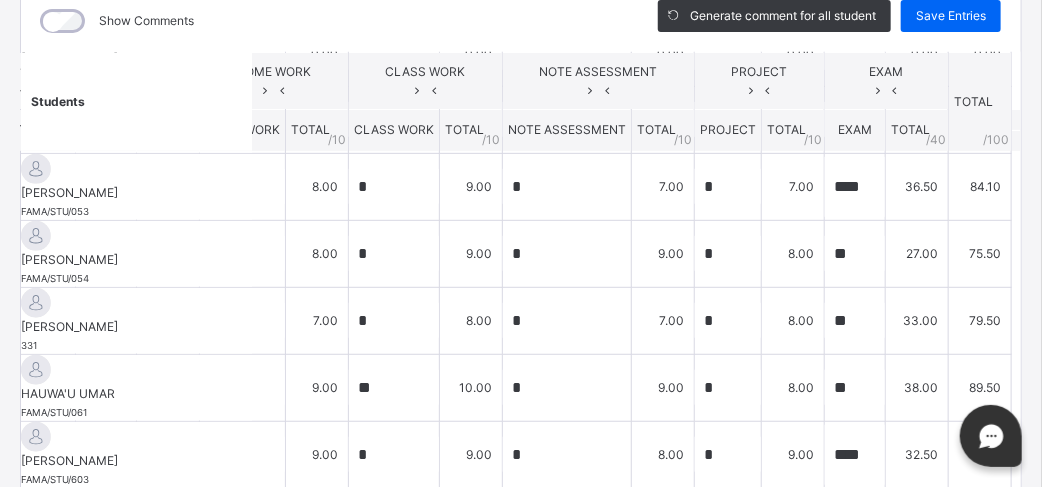 scroll, scrollTop: 438, scrollLeft: 0, axis: vertical 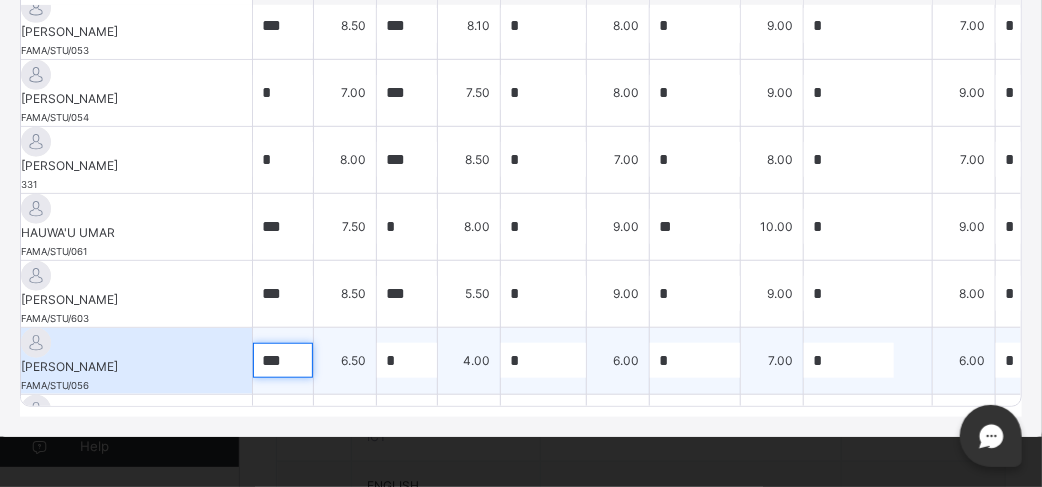 click on "***" at bounding box center [283, 360] 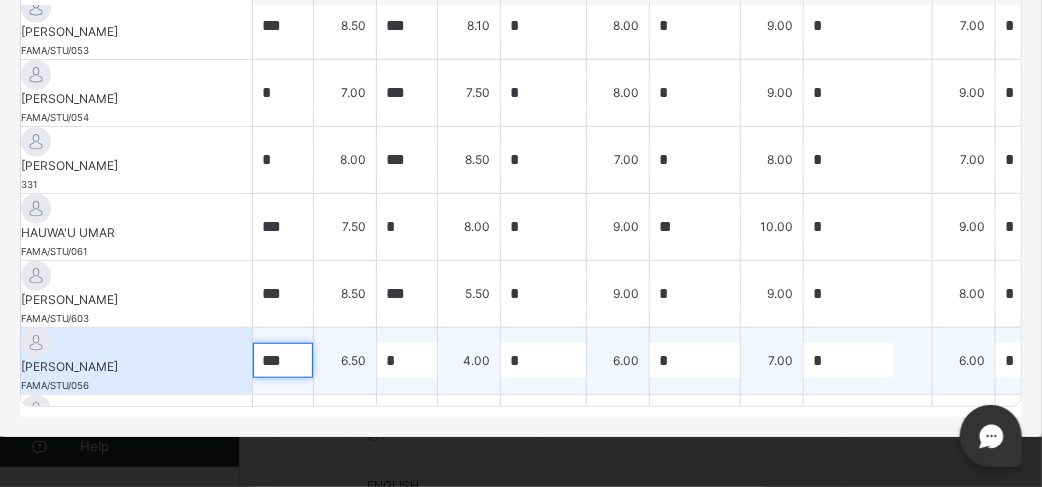 click on "***" at bounding box center [283, 360] 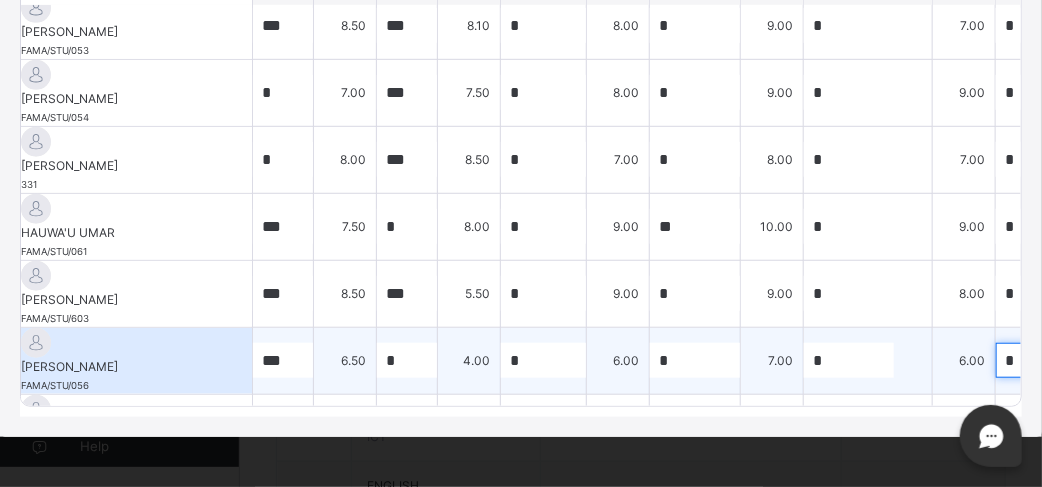scroll, scrollTop: 415, scrollLeft: 353, axis: both 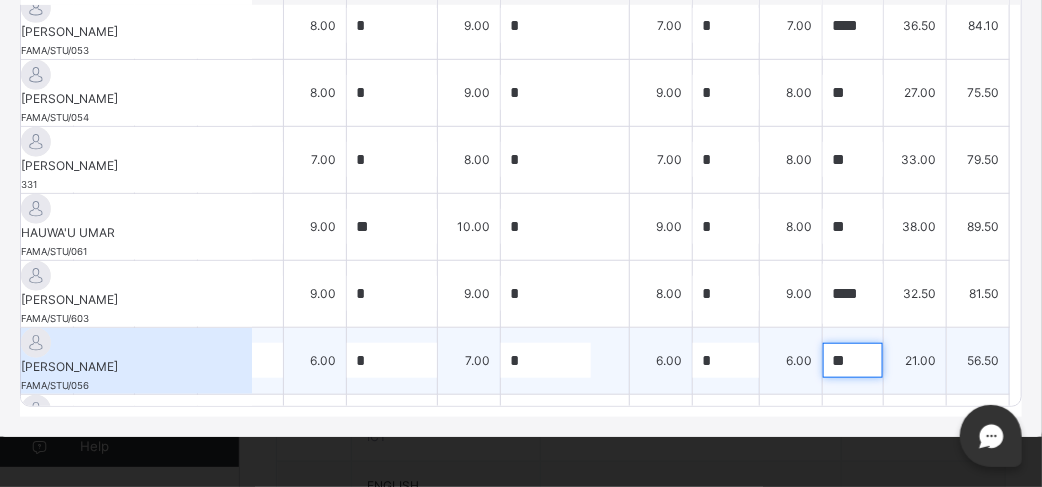 type on "**" 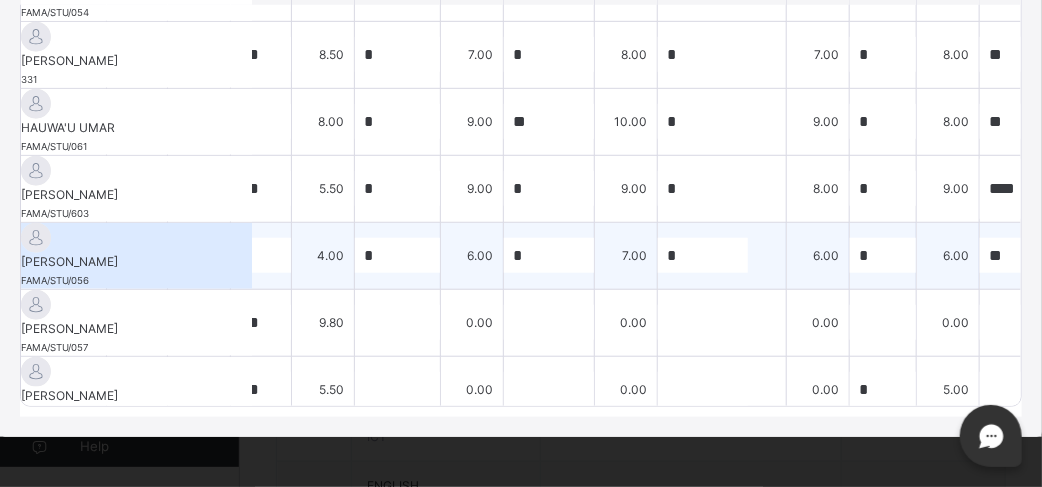 scroll, scrollTop: 520, scrollLeft: 0, axis: vertical 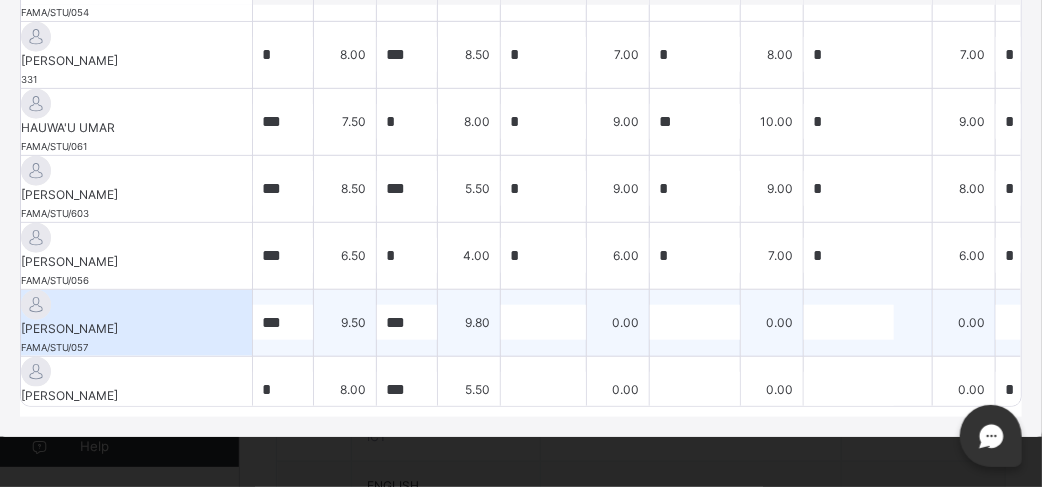 click on "***" at bounding box center (283, 322) 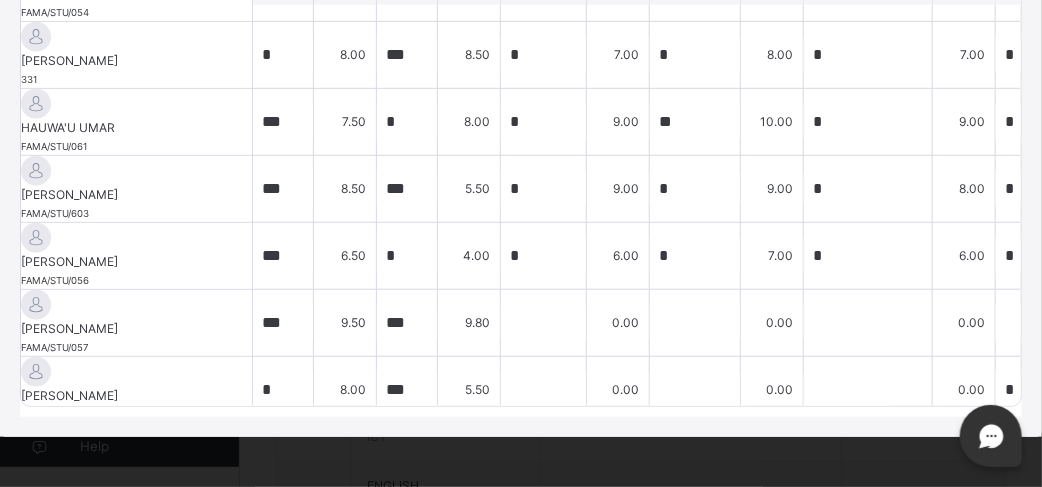 click on "***" at bounding box center (283, 456) 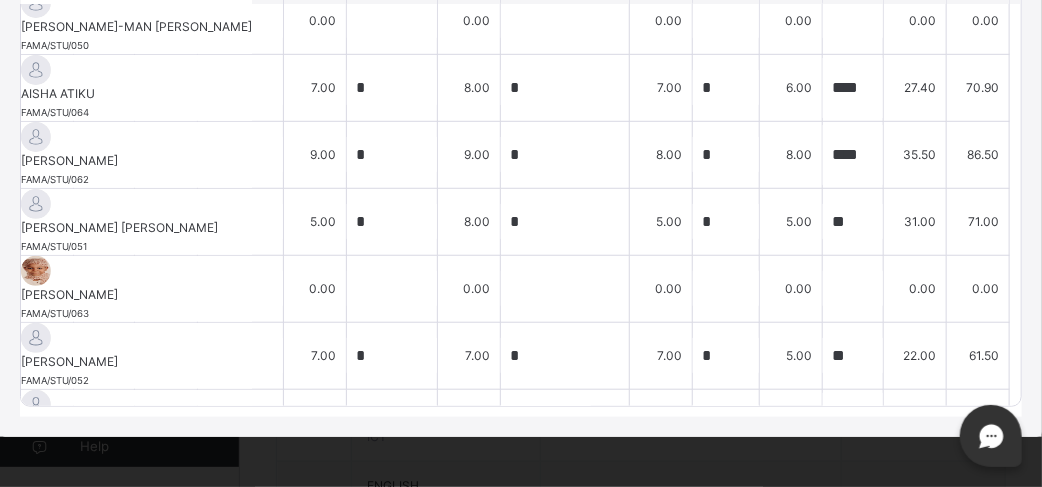 scroll, scrollTop: 0, scrollLeft: 353, axis: horizontal 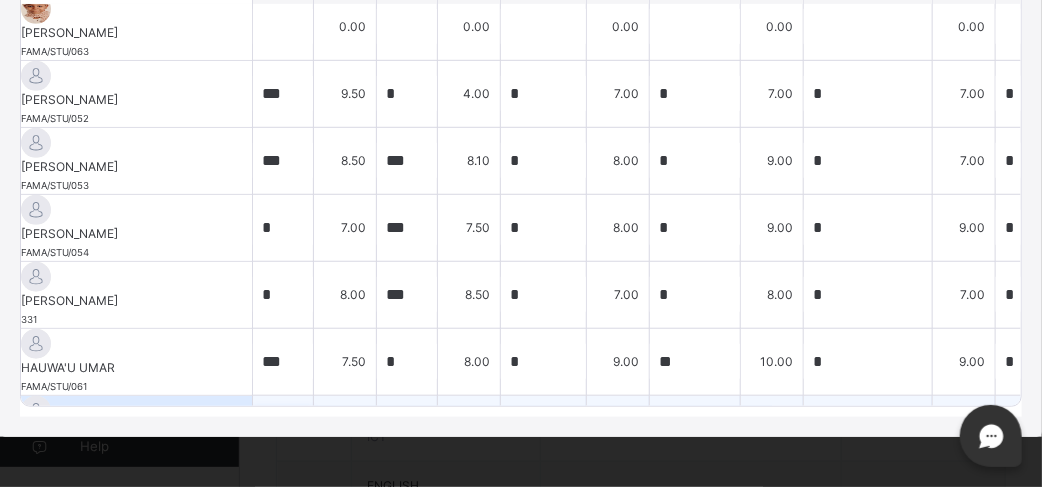 click on "***" at bounding box center (283, 428) 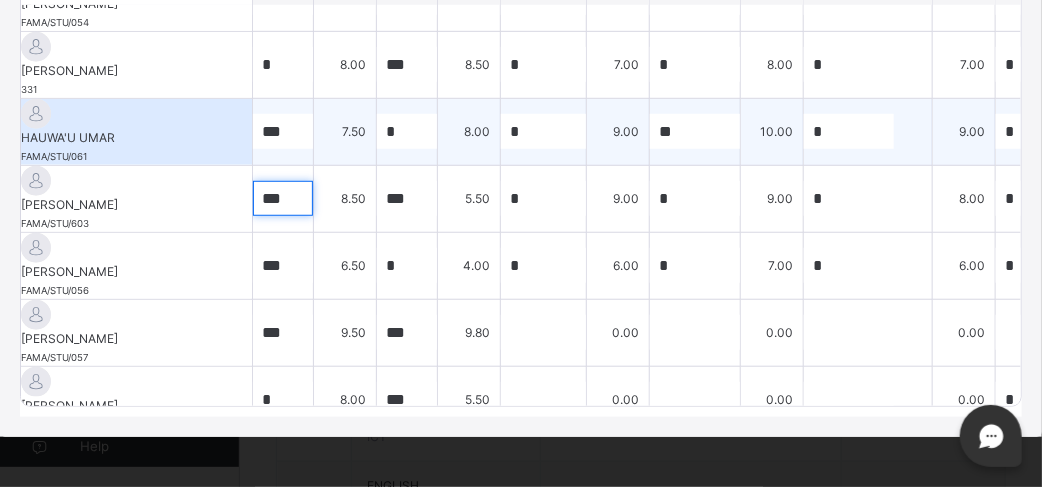 scroll, scrollTop: 520, scrollLeft: 0, axis: vertical 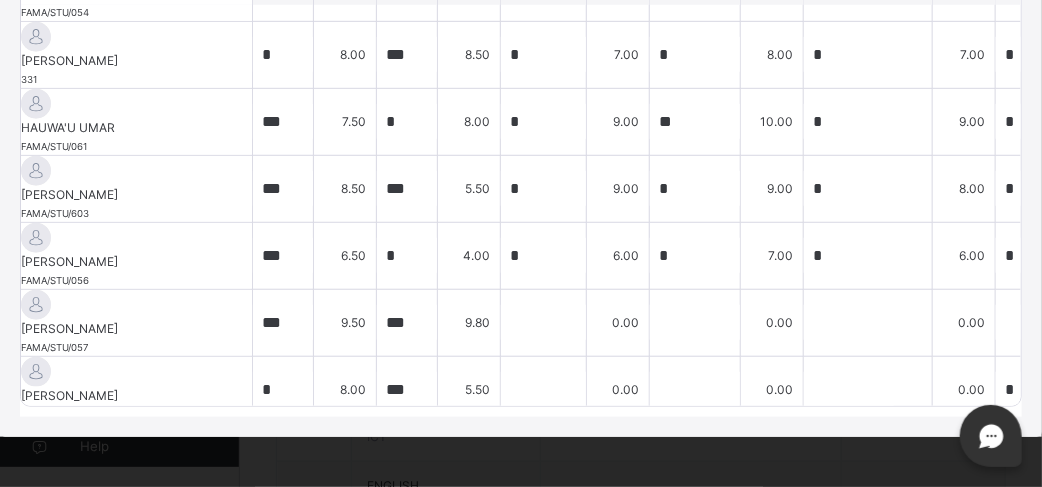 click on "***" at bounding box center [283, 456] 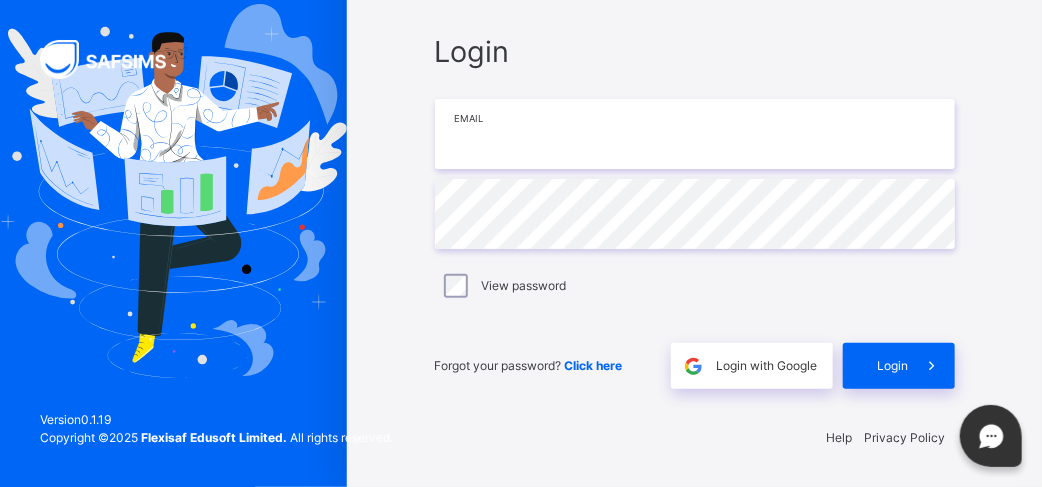 type on "**********" 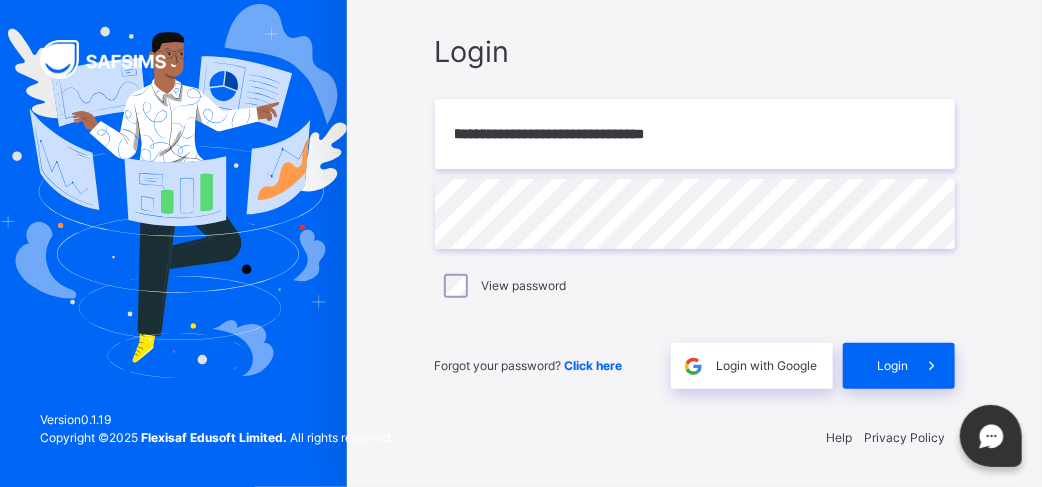 scroll, scrollTop: 0, scrollLeft: 0, axis: both 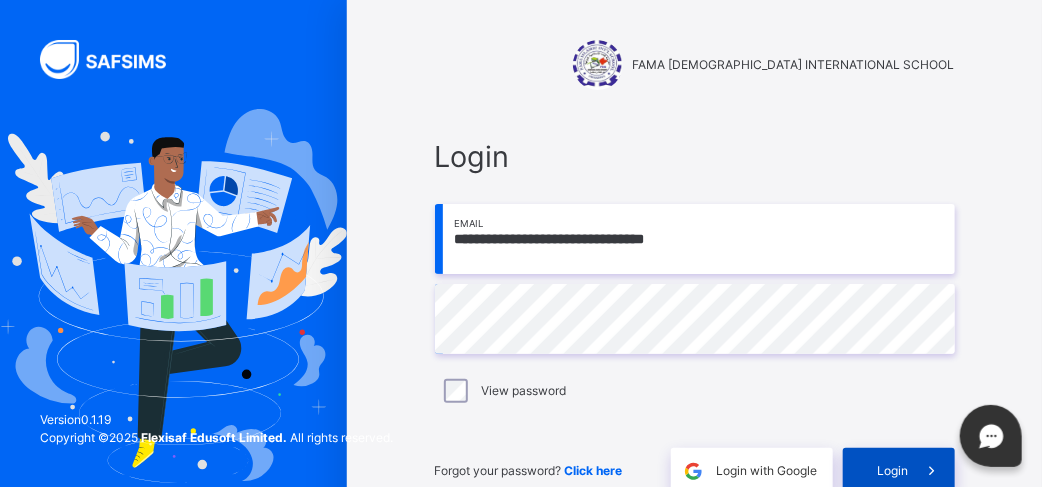 click on "Login" at bounding box center [899, 471] 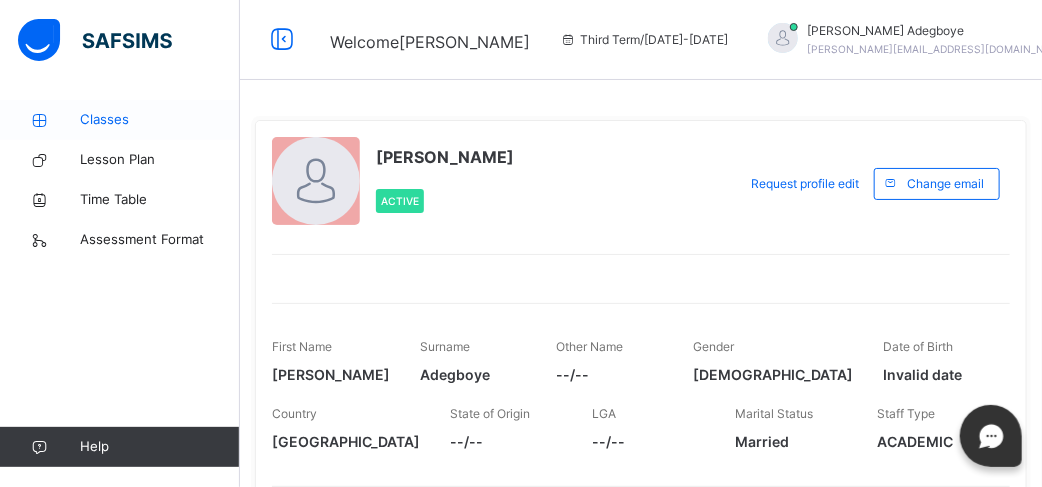 click on "Classes" at bounding box center [160, 120] 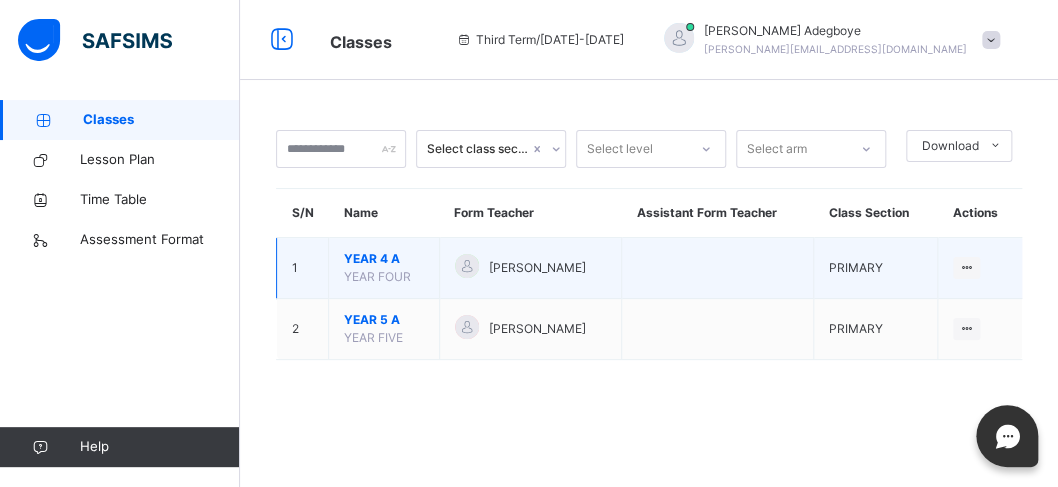 click on "1" at bounding box center [303, 268] 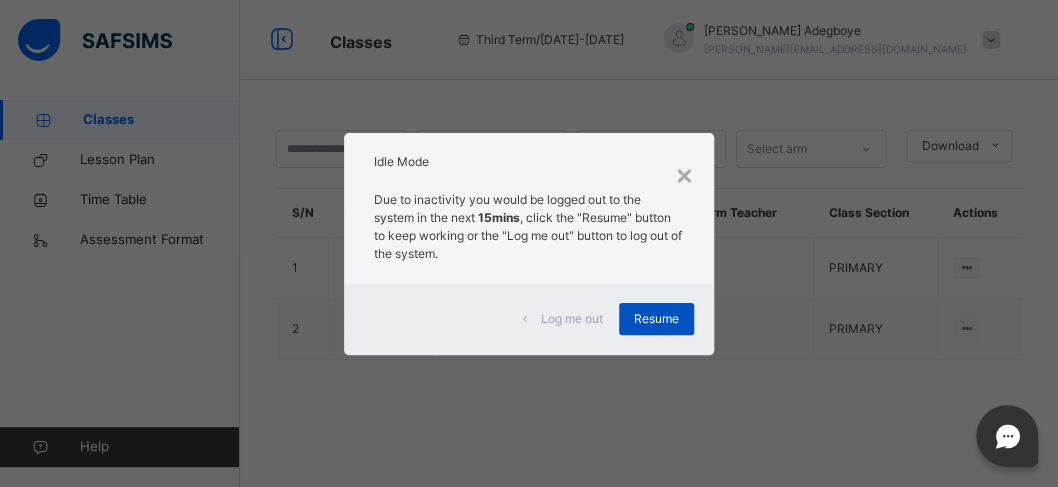 click on "Resume" at bounding box center (656, 319) 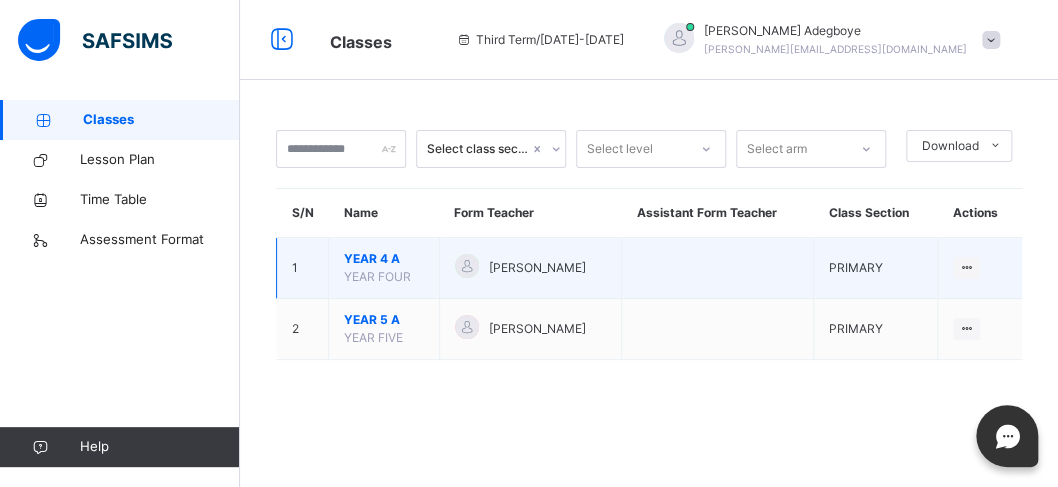 click on "1" at bounding box center [303, 268] 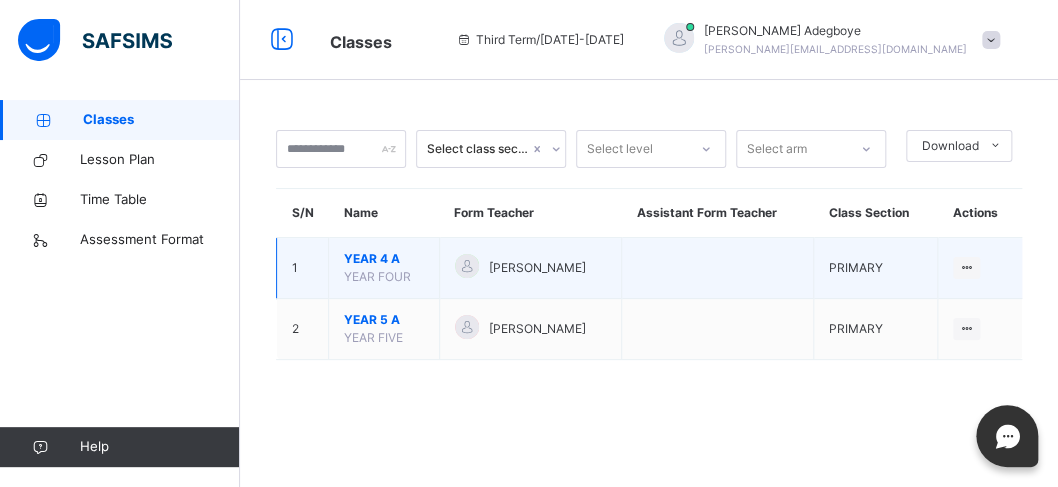 click on "1" at bounding box center [303, 268] 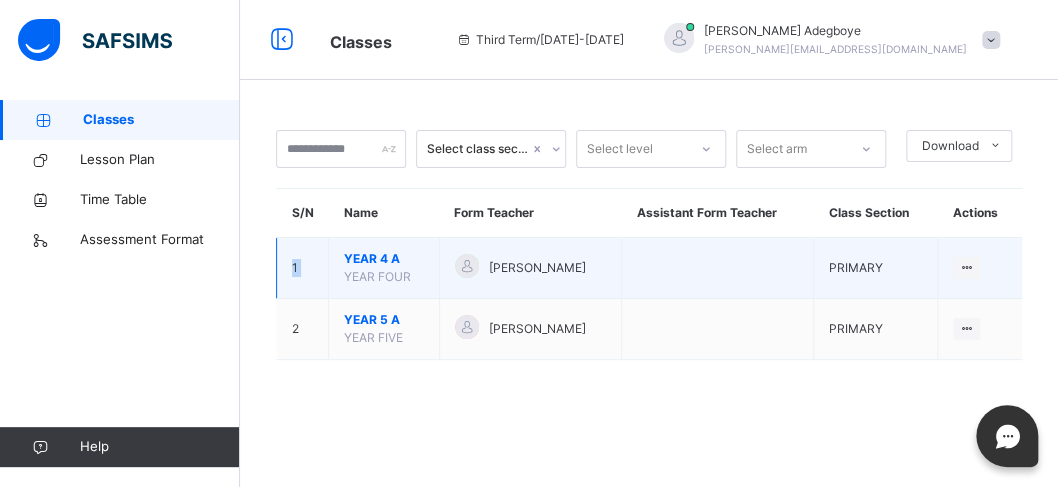 click on "1" at bounding box center (303, 268) 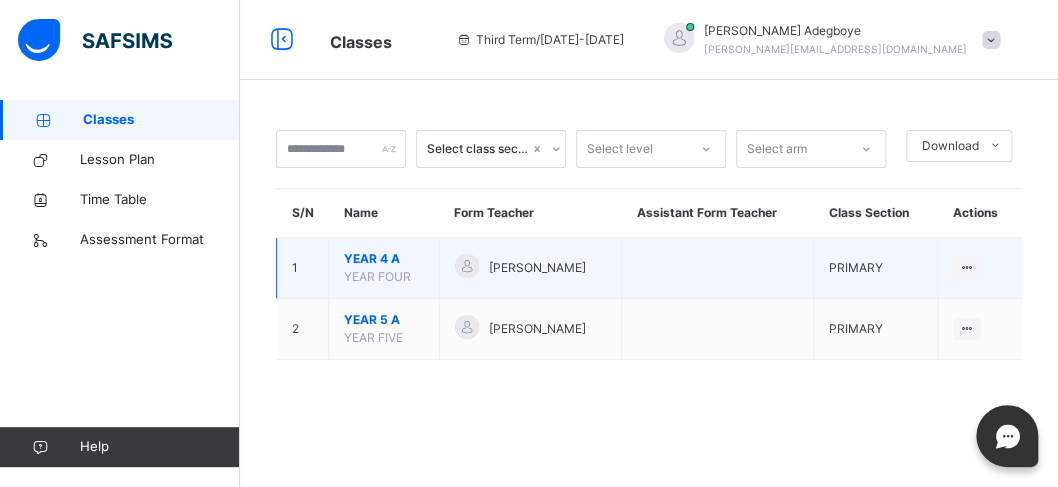 click on "YEAR FOUR" at bounding box center [377, 276] 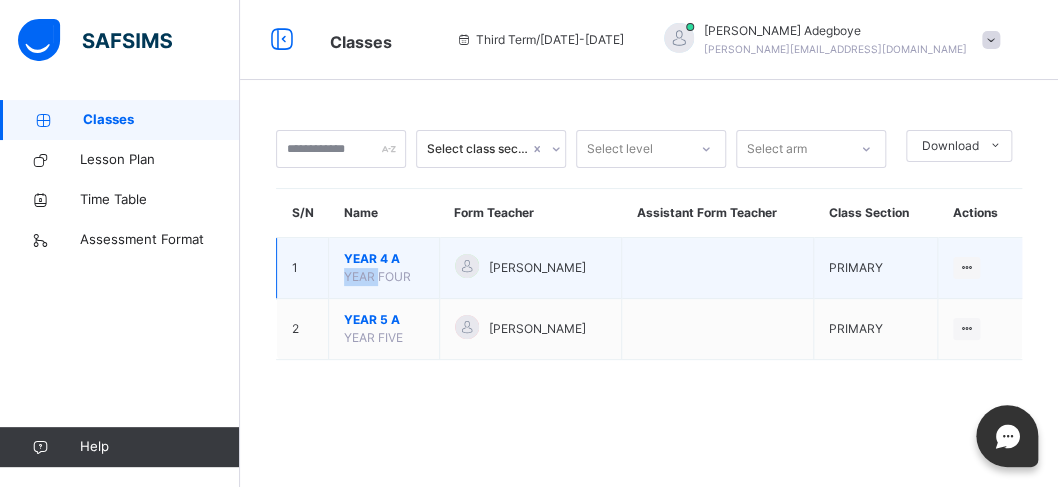 click on "YEAR FOUR" at bounding box center (377, 276) 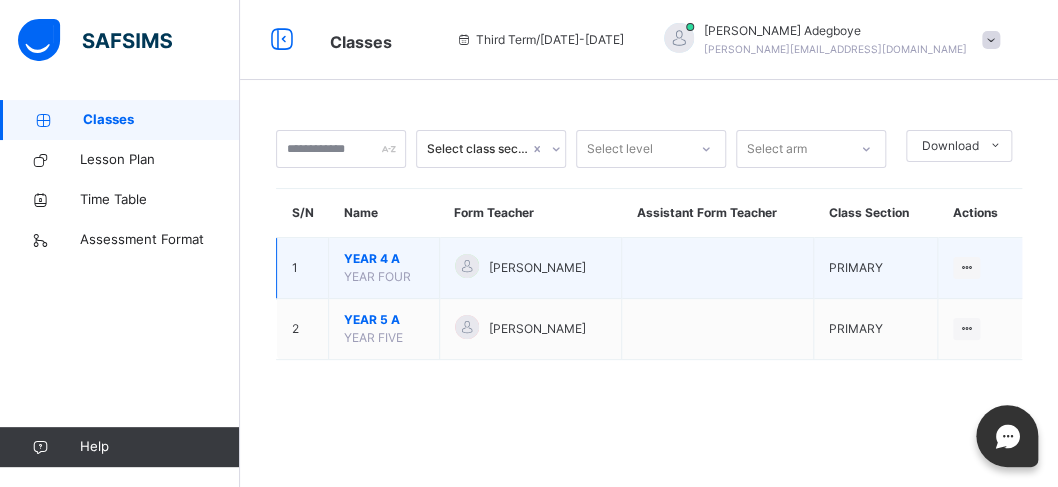 click on "YEAR 4   A   YEAR FOUR" at bounding box center (384, 268) 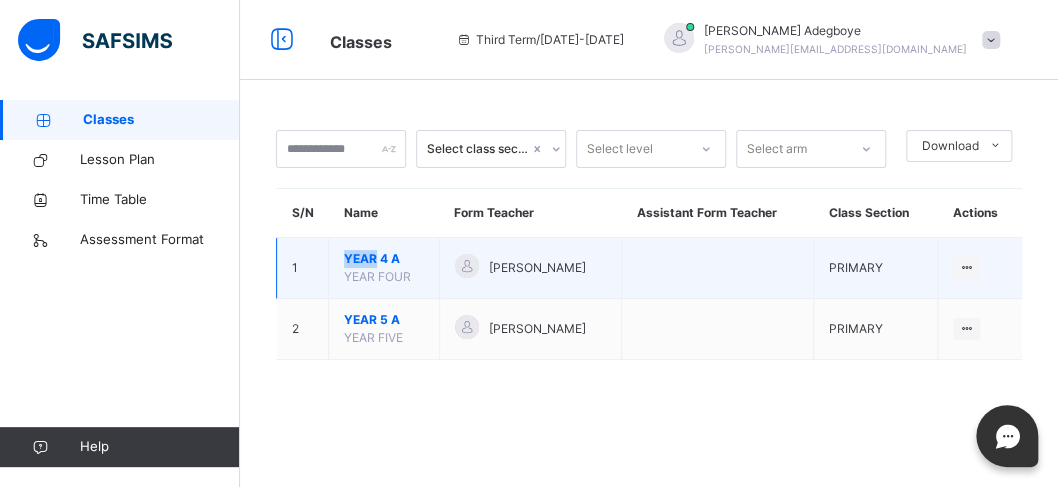 click on "YEAR 4   A   YEAR FOUR" at bounding box center (384, 268) 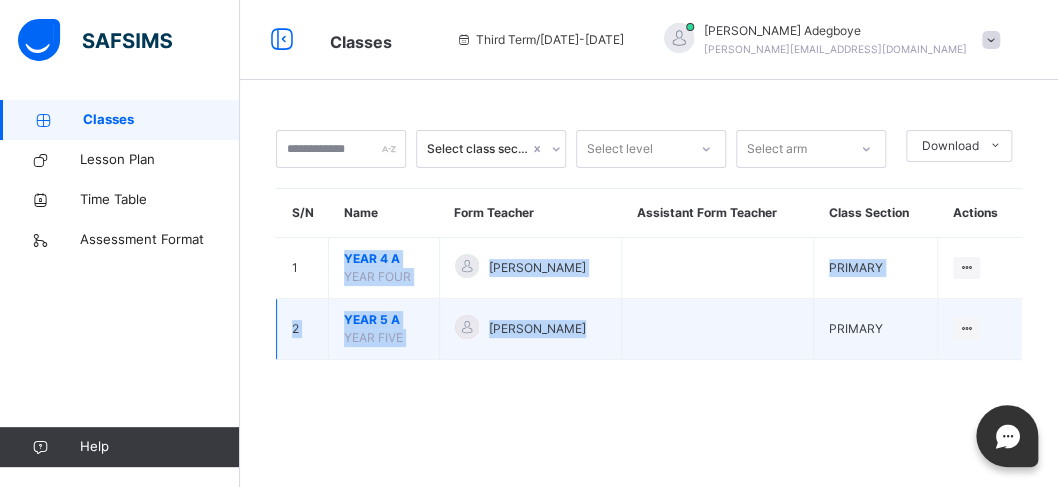 drag, startPoint x: 314, startPoint y: 257, endPoint x: 795, endPoint y: 306, distance: 483.4894 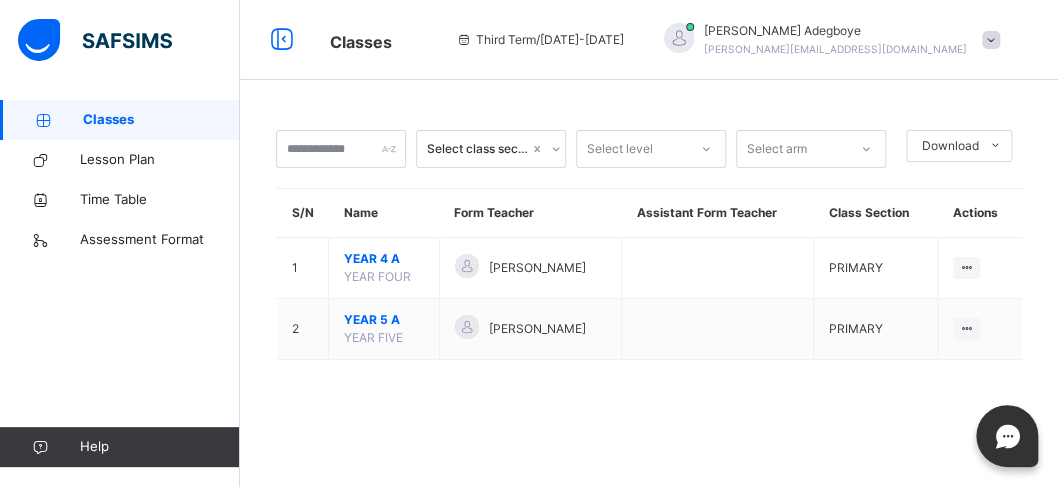 click on "Select class section Select level Select arm Download Pdf Report Excel Report S/N Name Form Teacher Assistant Form Teacher Class Section Actions 1 YEAR 4   A   YEAR FOUR [PERSON_NAME]  PRIMARY View Class 2 YEAR 5   A   YEAR FIVE [PERSON_NAME] jezhi PRIMARY View Class × Form Teacher Select Form Teacher [PERSON_NAME]  Select Assistant Form Teacher Cancel Save" at bounding box center (649, 255) 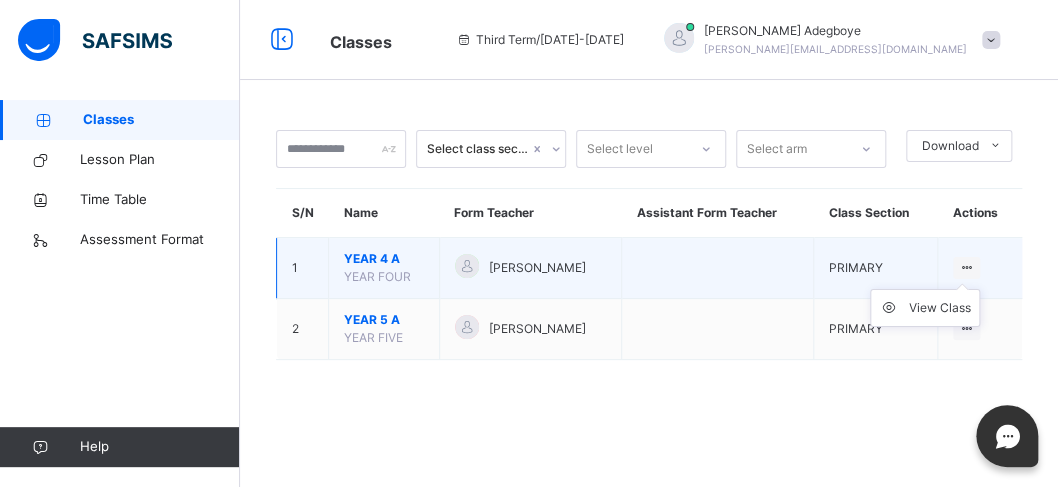 click at bounding box center (966, 267) 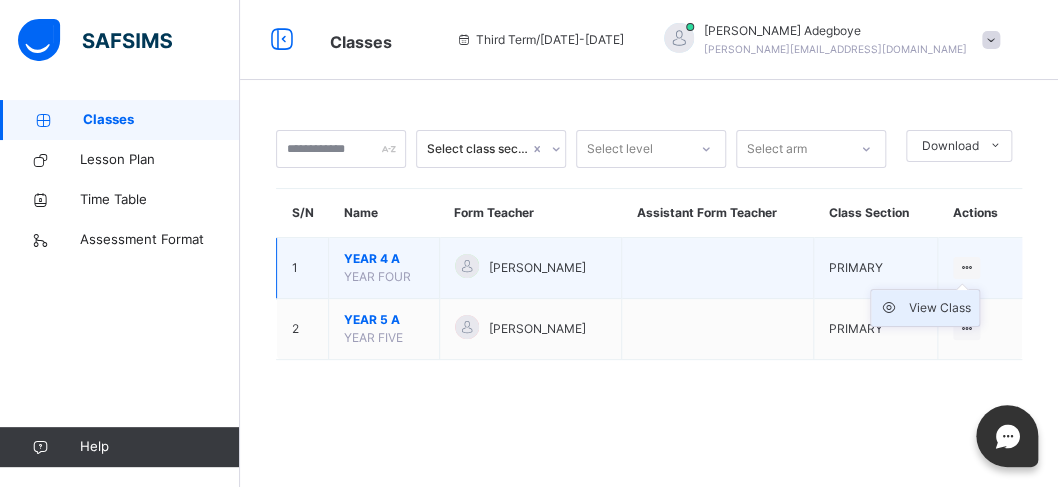 click on "View Class" at bounding box center [940, 308] 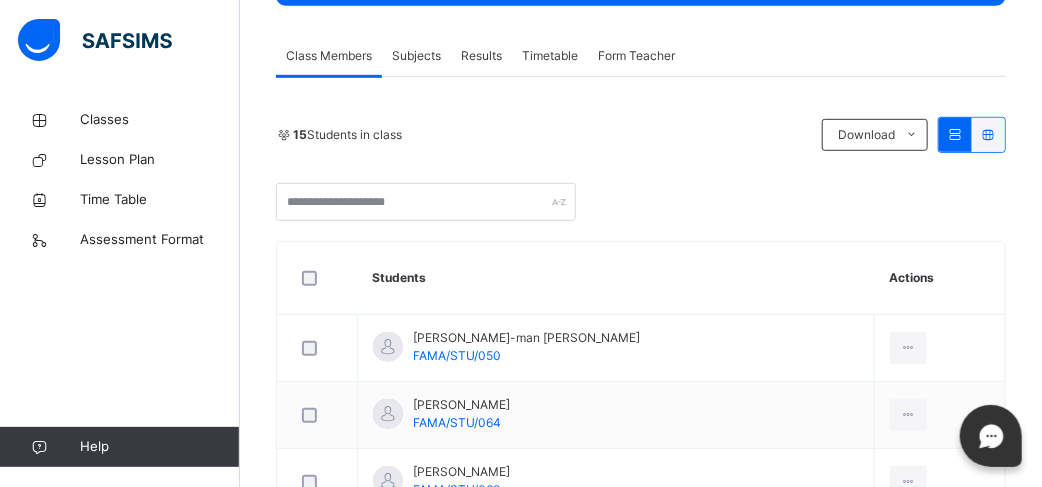 scroll, scrollTop: 350, scrollLeft: 0, axis: vertical 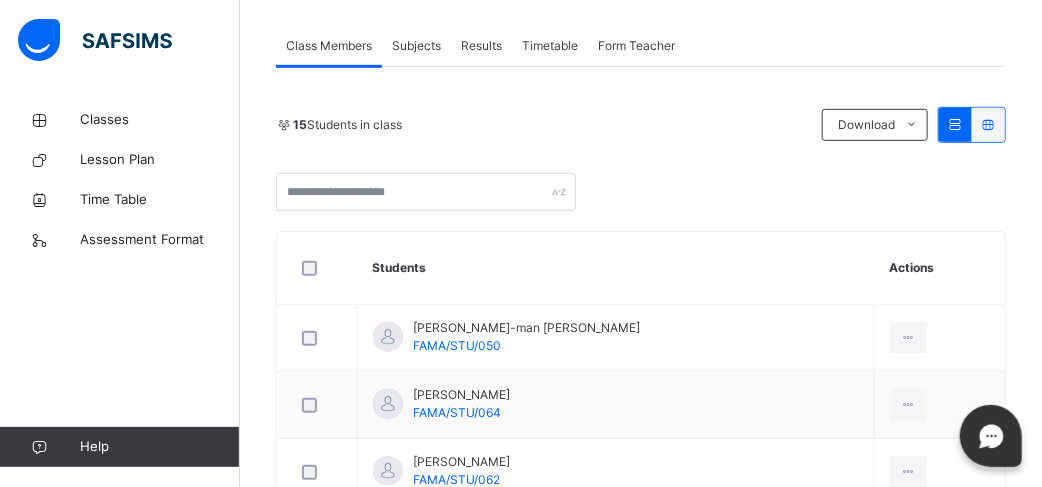 click on "Subjects" at bounding box center [416, 46] 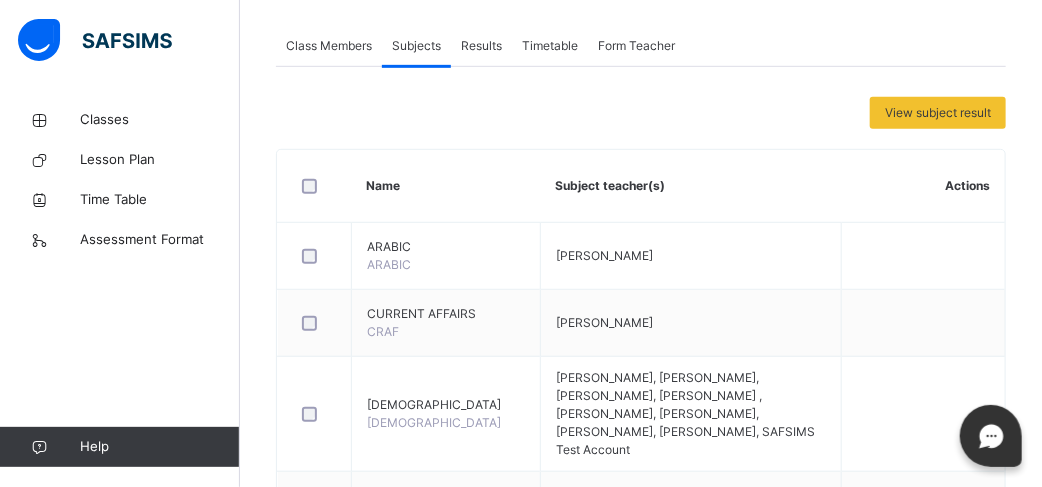 click on "Subjects" at bounding box center (416, 46) 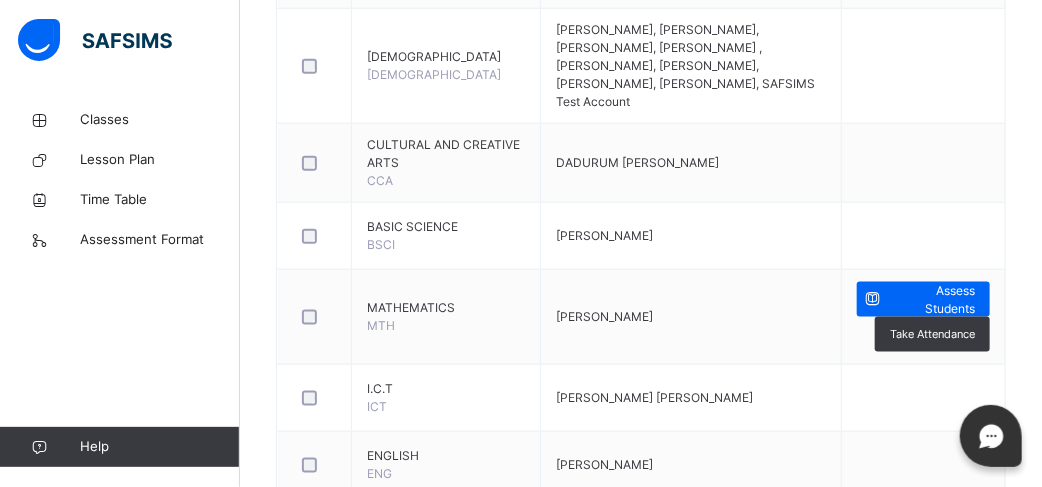 scroll, scrollTop: 702, scrollLeft: 0, axis: vertical 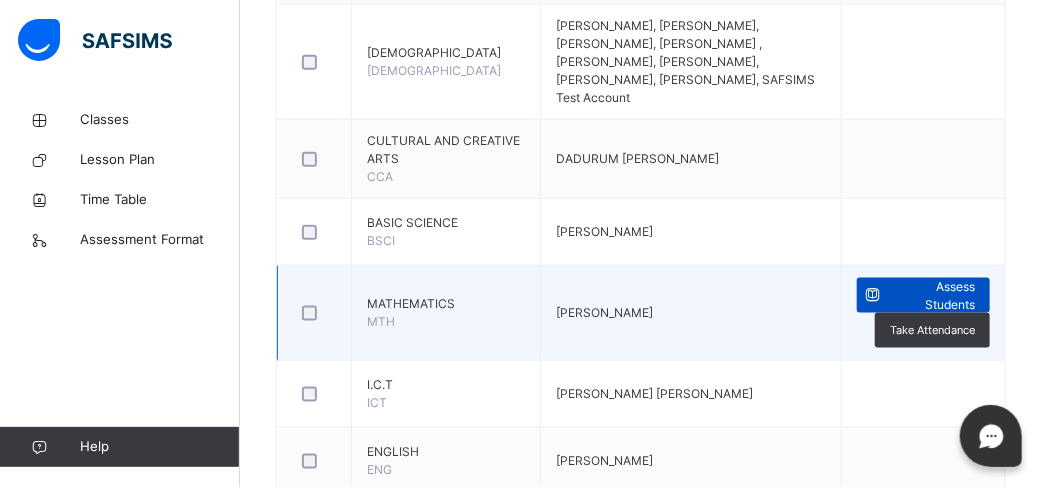 click on "Assess Students" at bounding box center (932, 296) 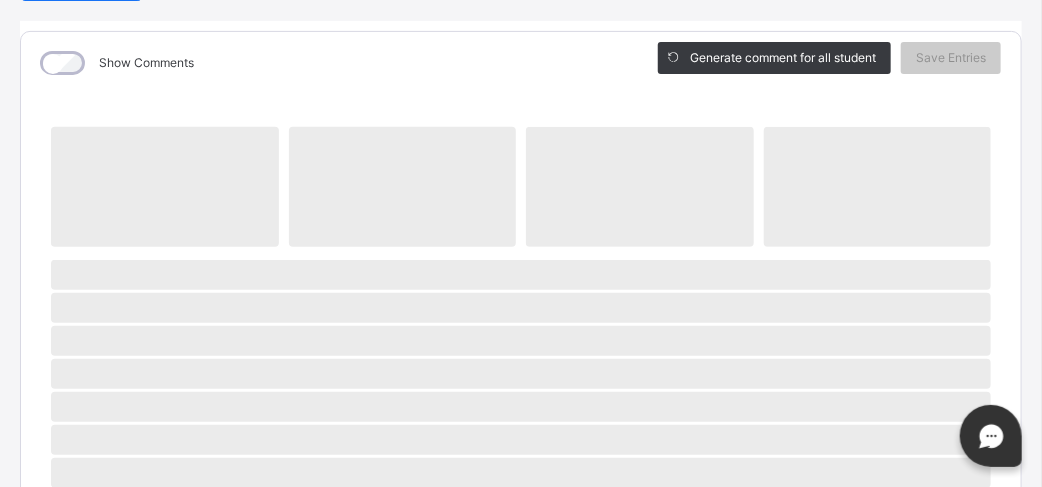 scroll, scrollTop: 237, scrollLeft: 0, axis: vertical 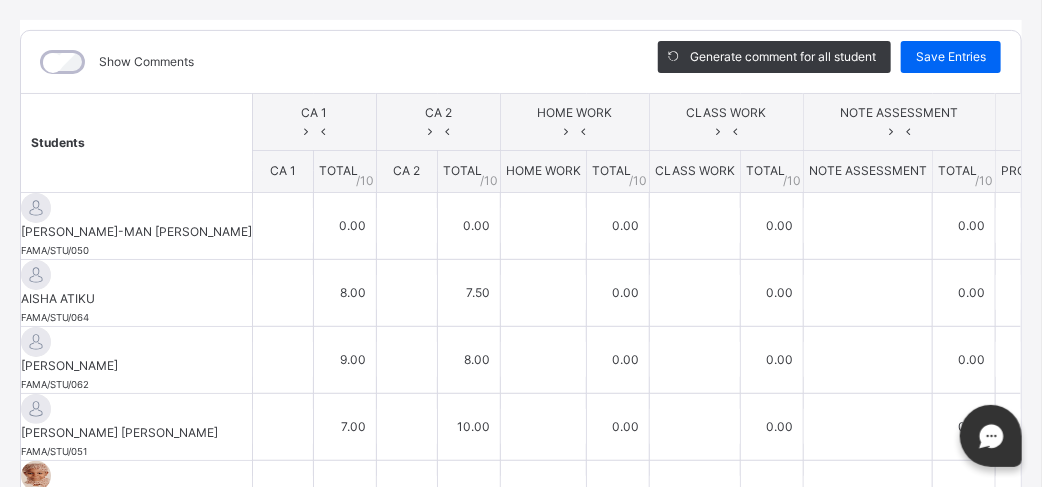 type on "*" 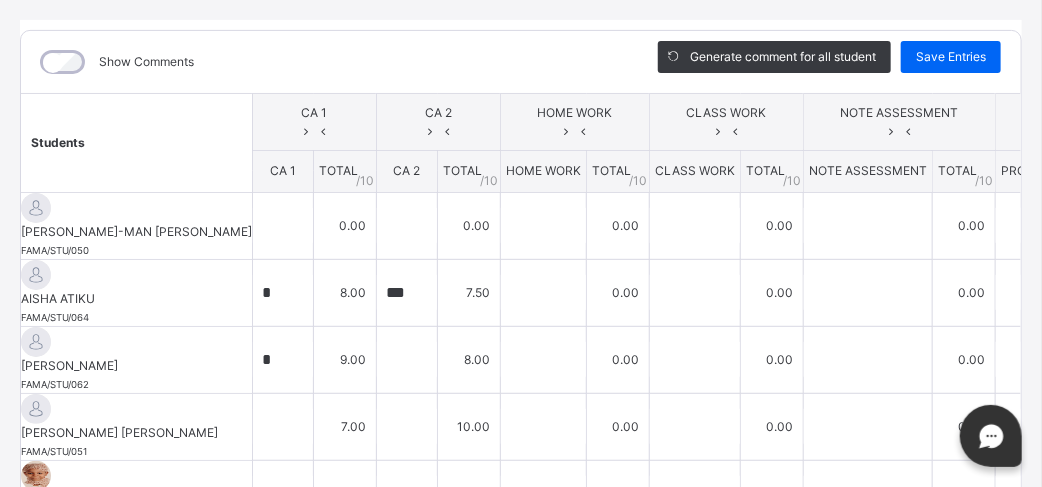 type on "*" 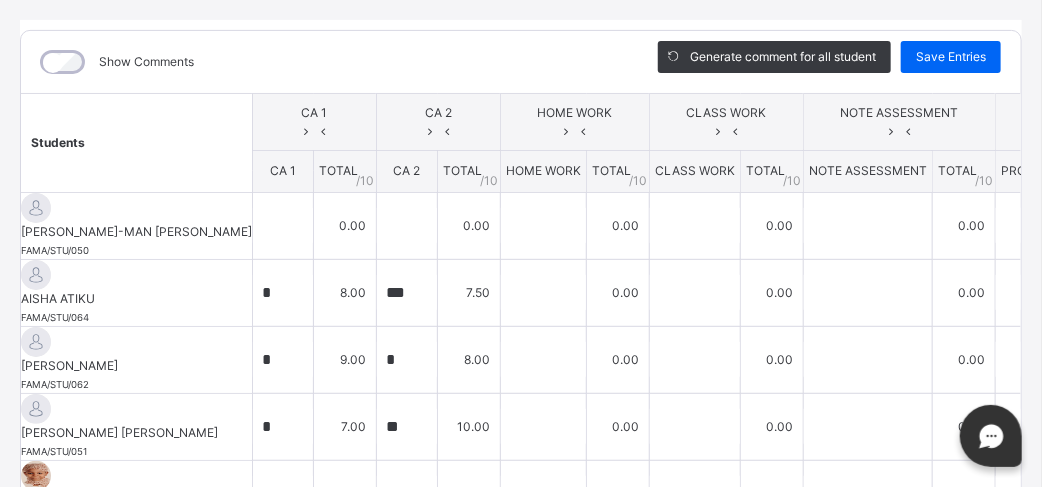 scroll, scrollTop: 0, scrollLeft: 0, axis: both 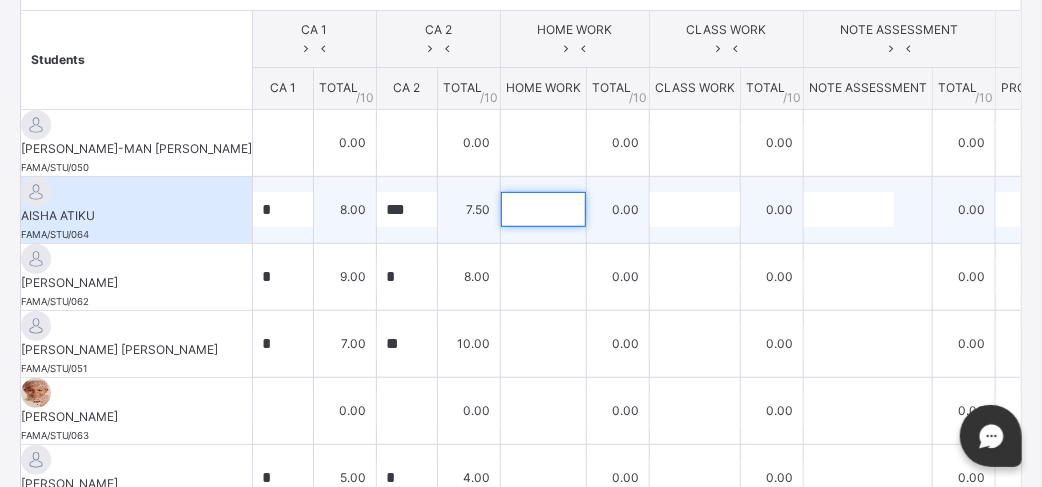 click at bounding box center (543, 209) 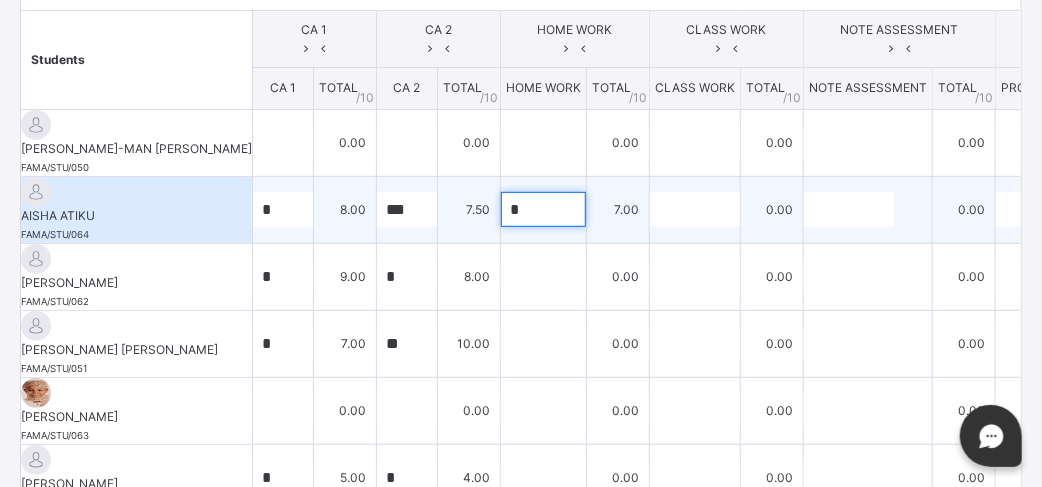 type on "*" 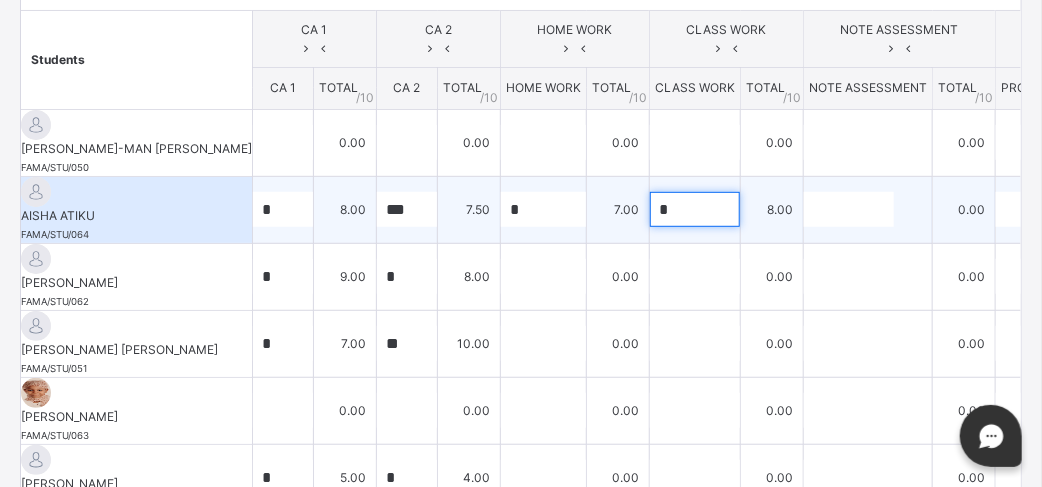 type on "*" 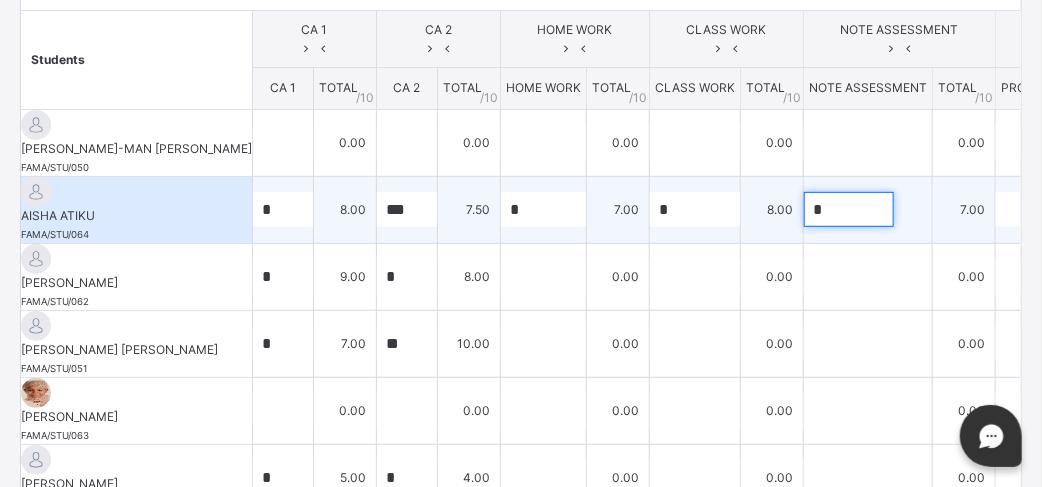type on "*" 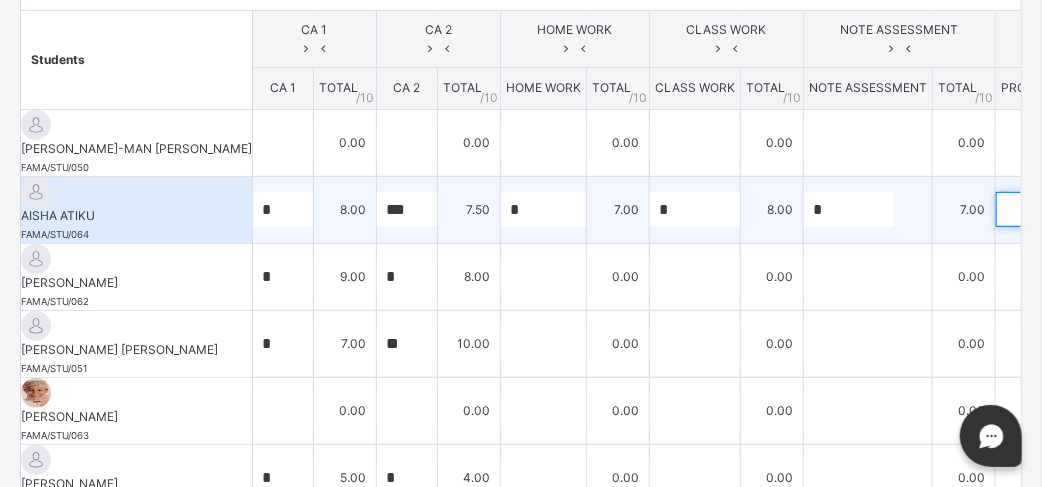 scroll, scrollTop: 0, scrollLeft: 353, axis: horizontal 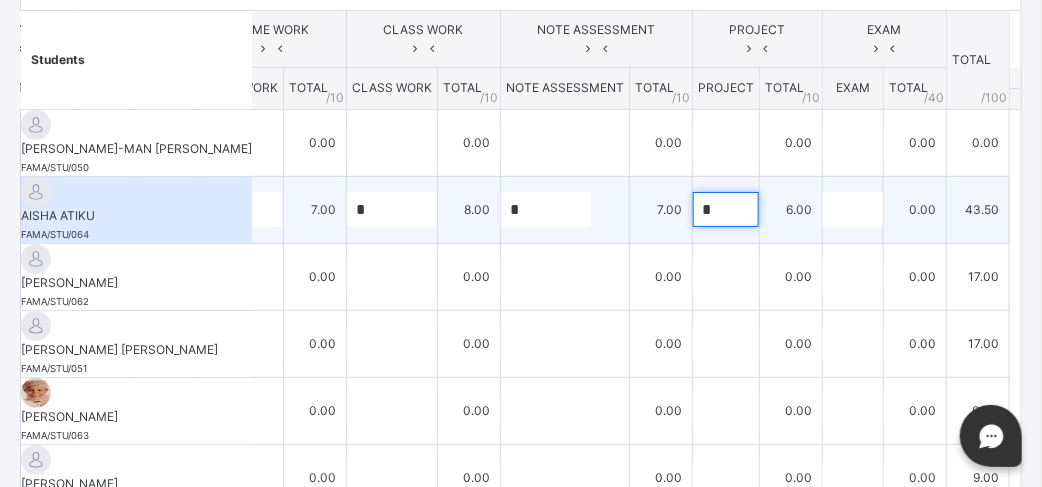 type on "*" 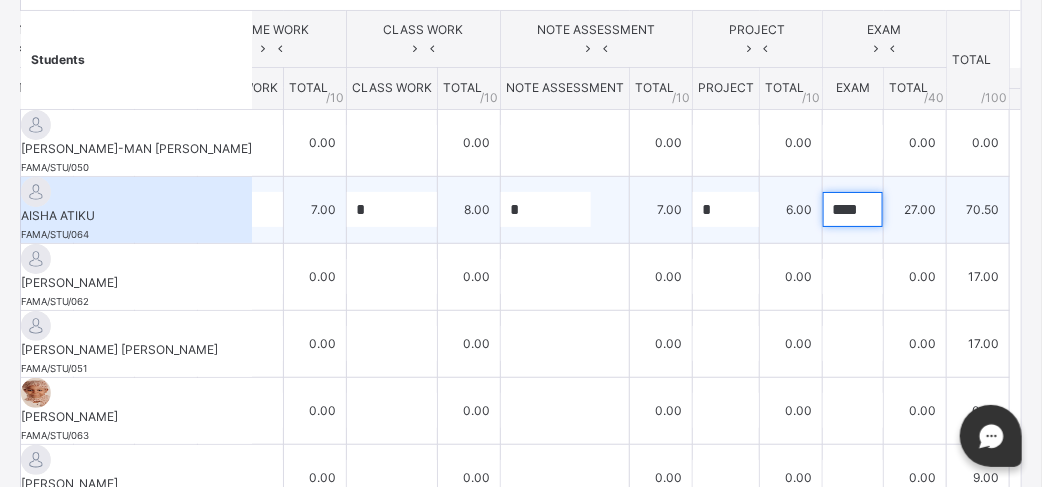 scroll, scrollTop: 0, scrollLeft: 0, axis: both 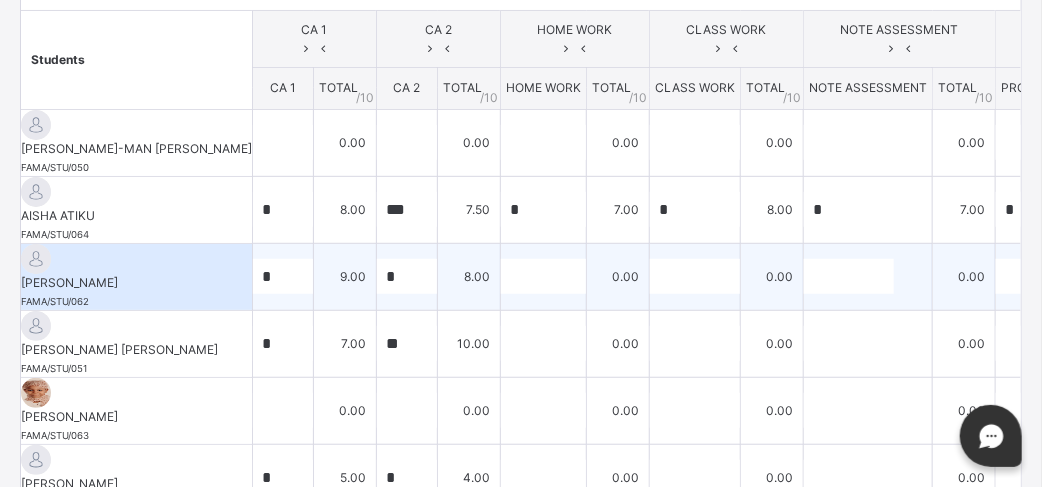 type on "****" 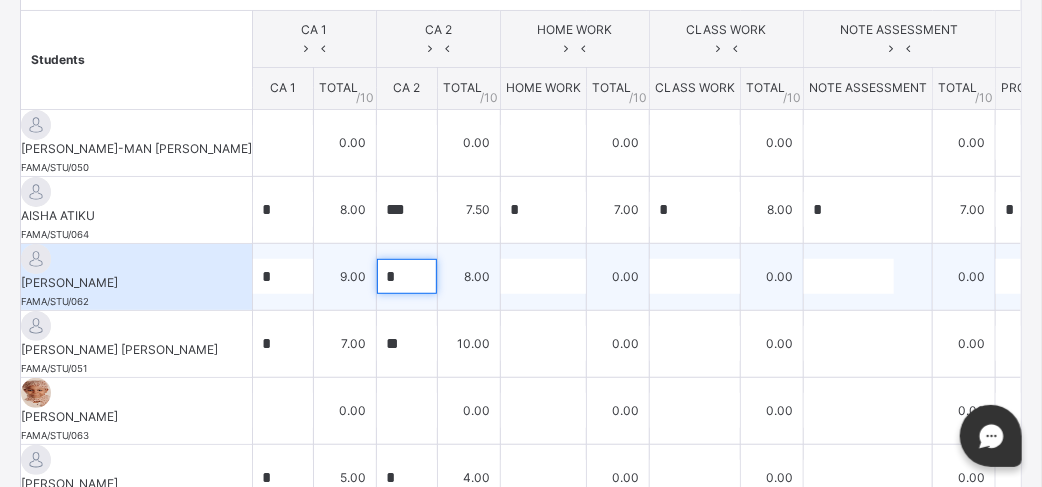 click on "*" at bounding box center (407, 276) 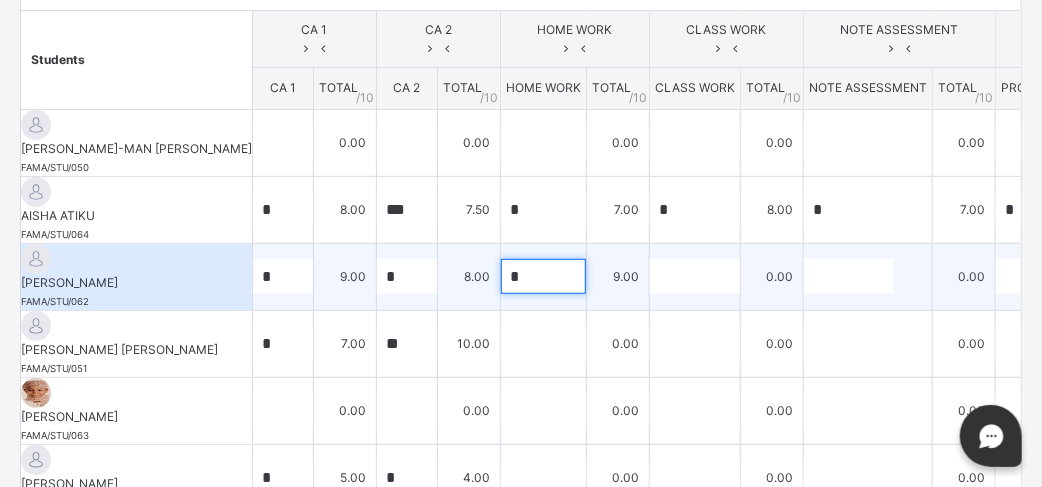 type on "*" 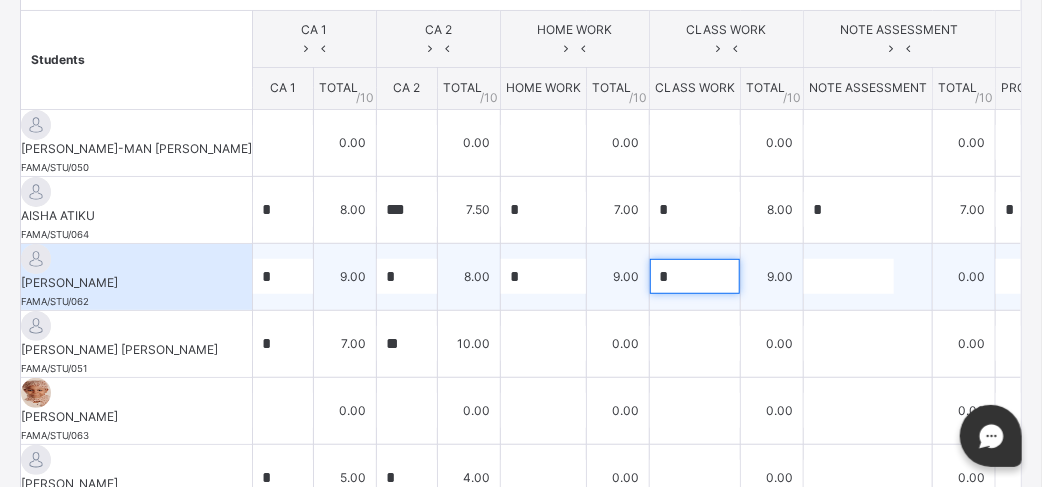 type on "*" 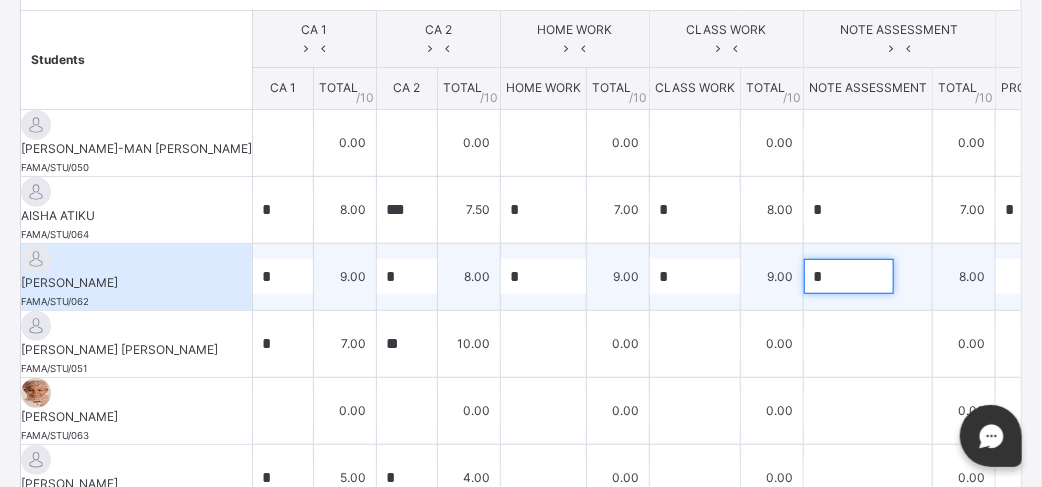 type on "*" 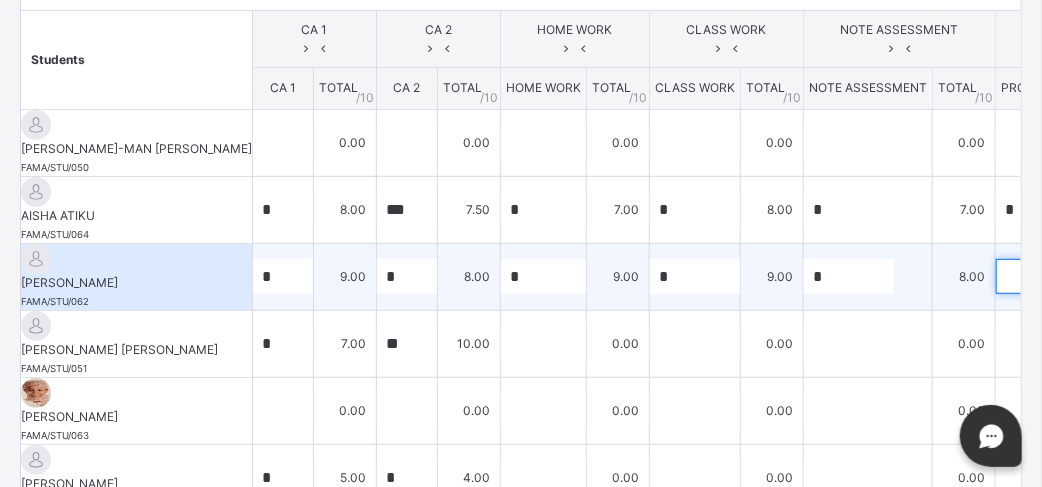 scroll, scrollTop: 0, scrollLeft: 353, axis: horizontal 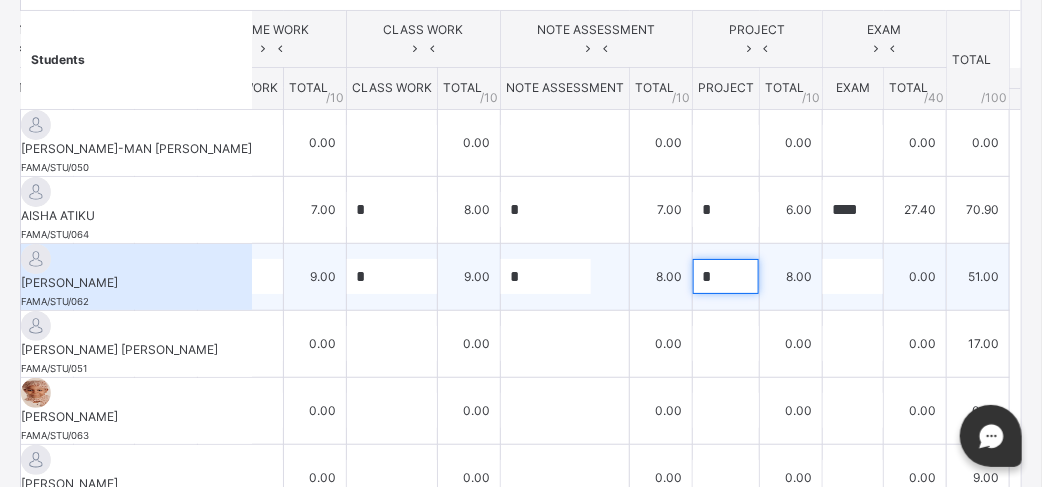 type on "*" 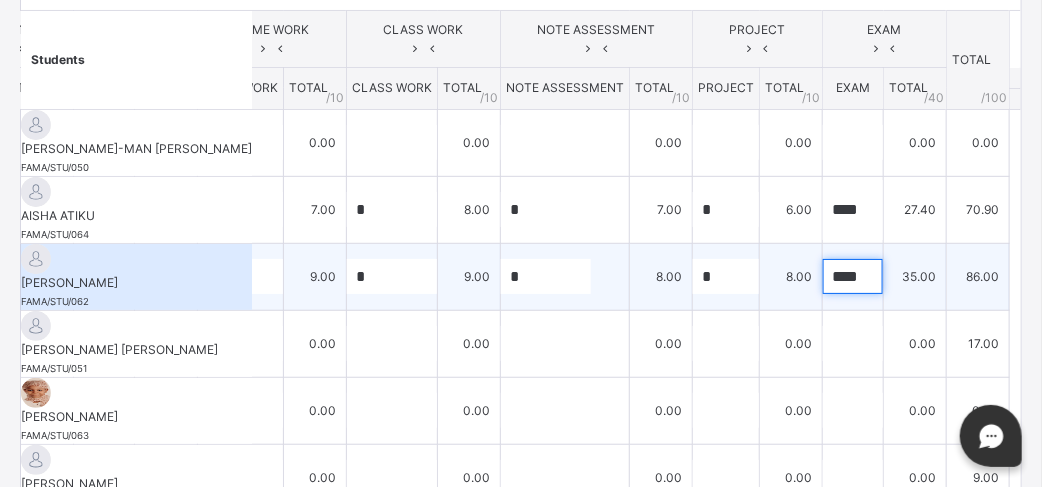 scroll, scrollTop: 0, scrollLeft: 2, axis: horizontal 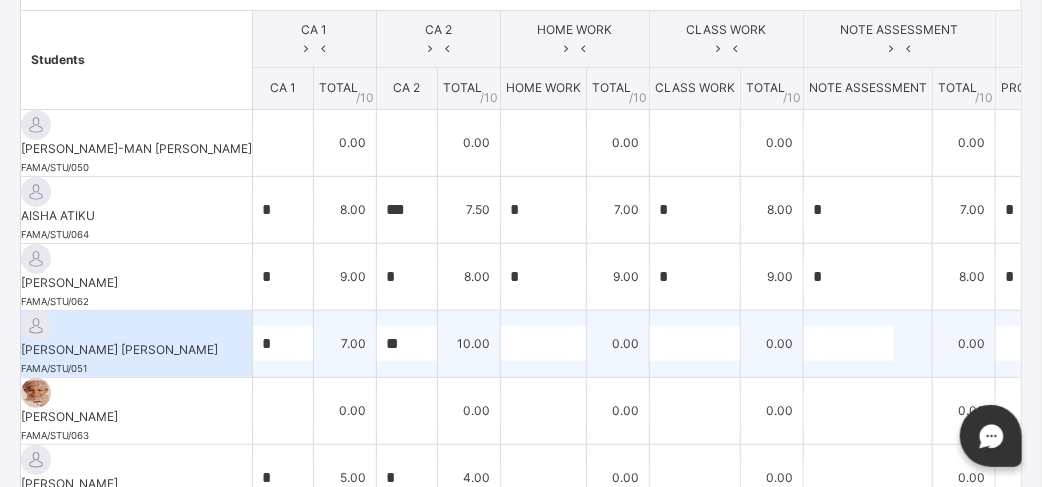 type on "****" 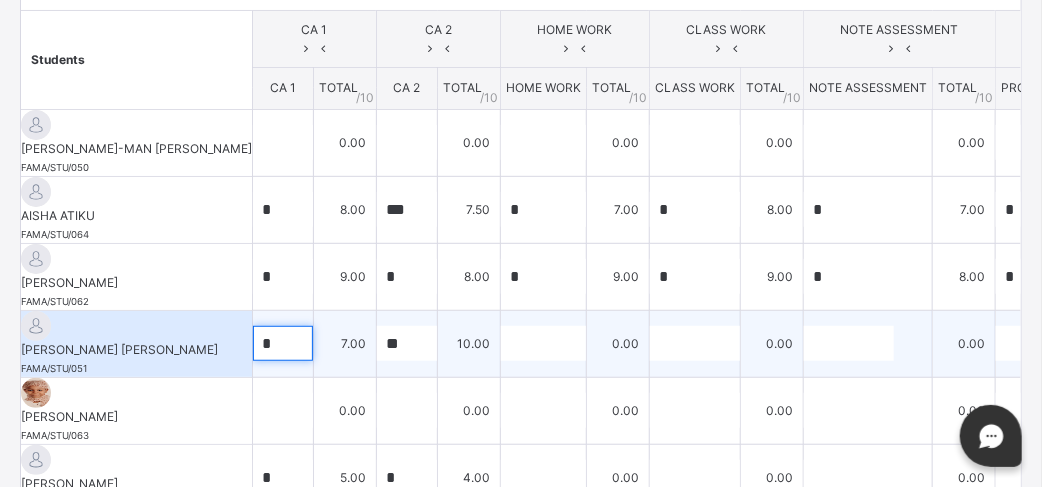 click on "*" at bounding box center (283, 343) 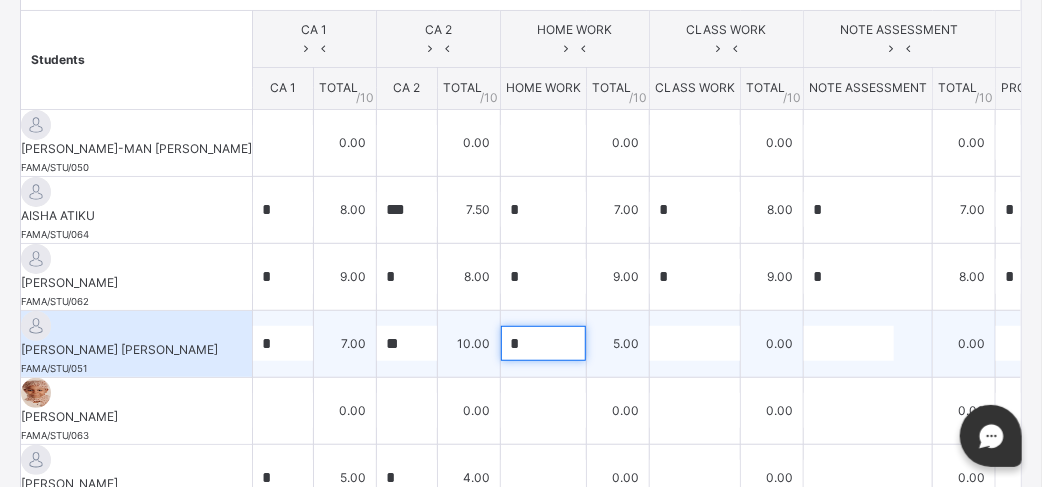 type on "*" 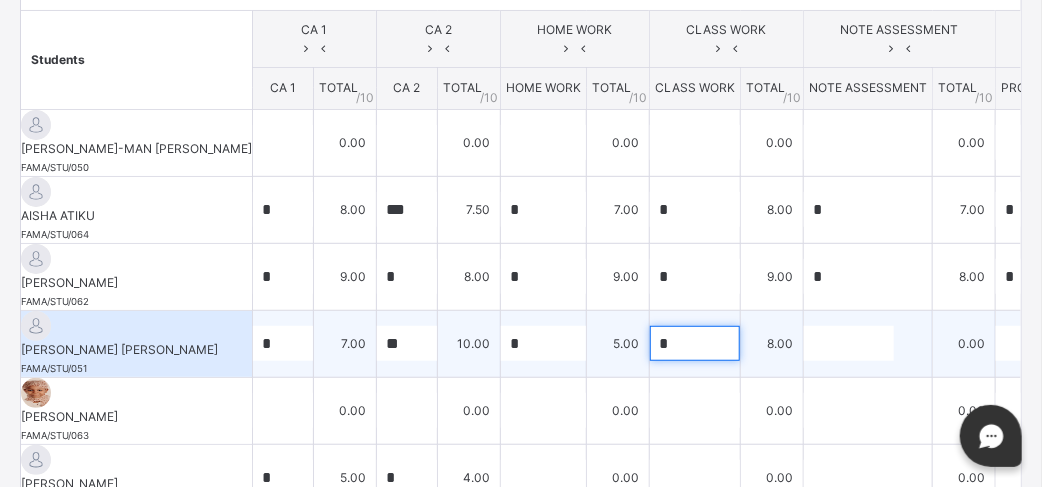 type on "*" 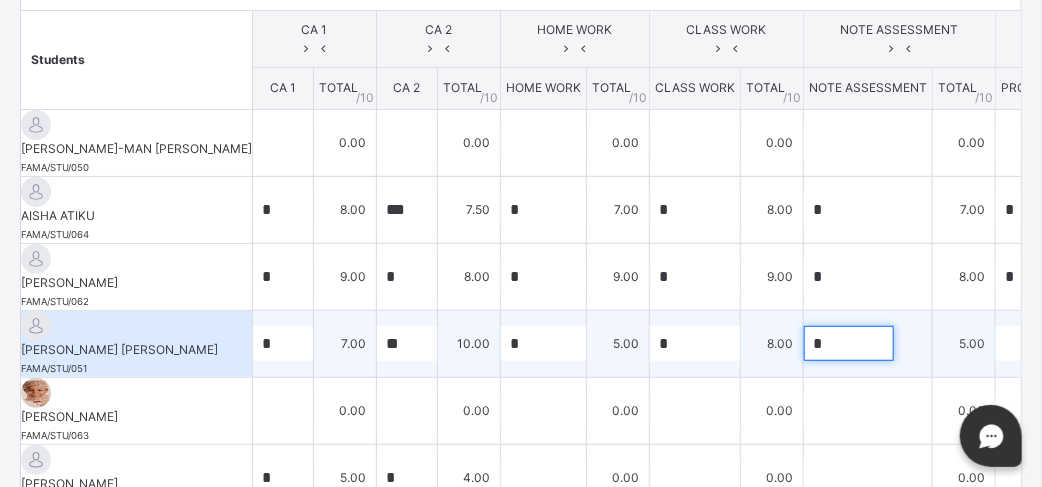 type on "*" 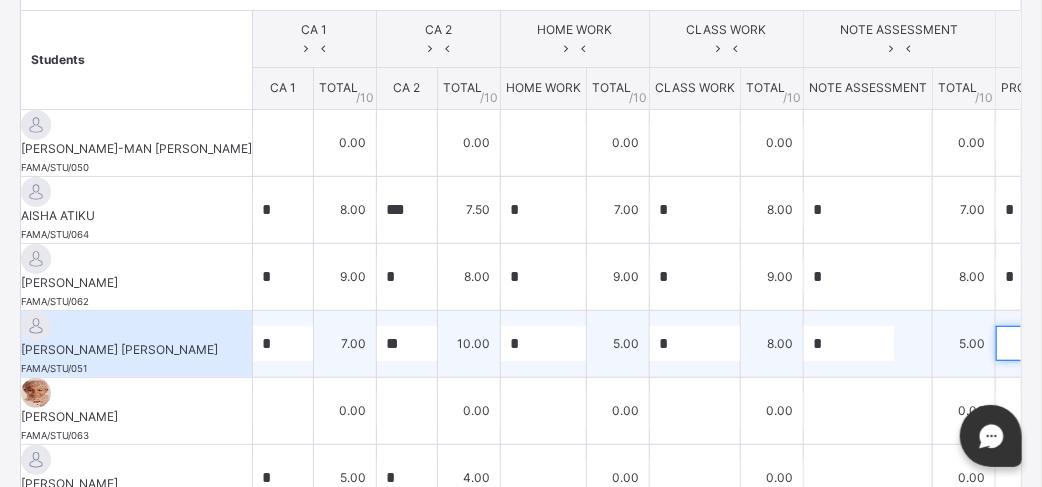 scroll, scrollTop: 0, scrollLeft: 353, axis: horizontal 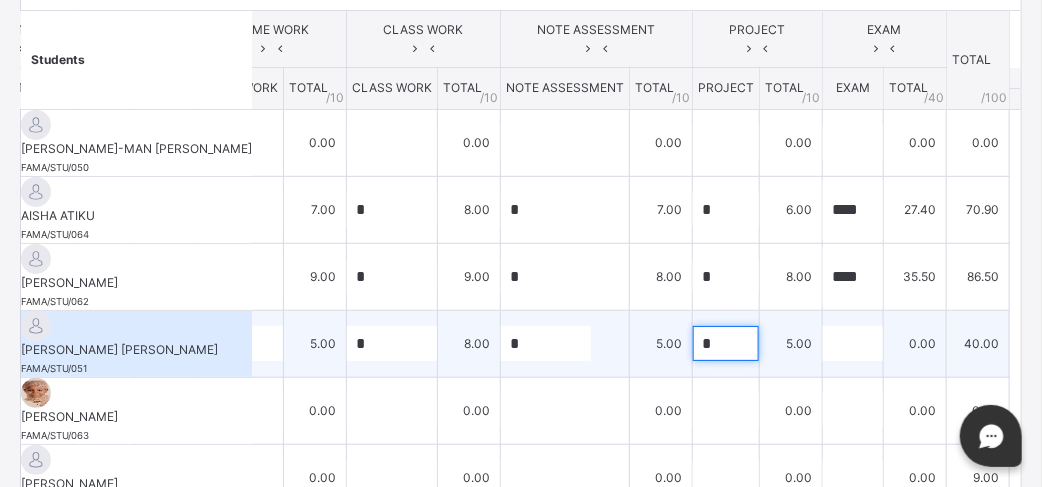 type on "*" 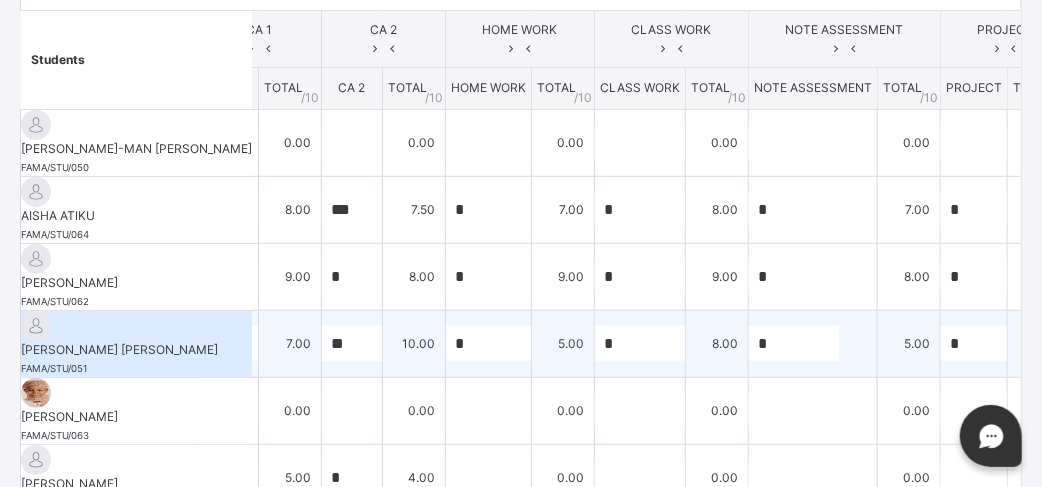 scroll, scrollTop: 0, scrollLeft: 0, axis: both 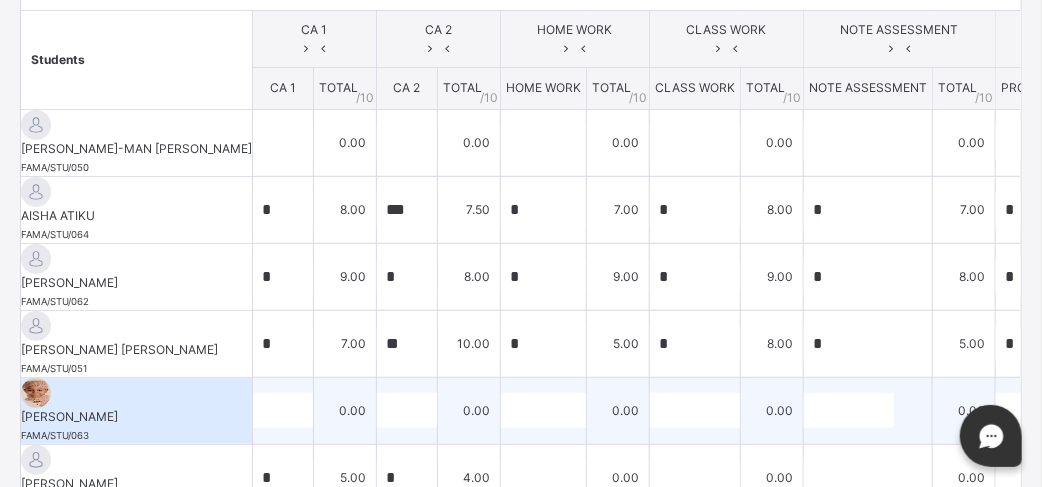 type on "**" 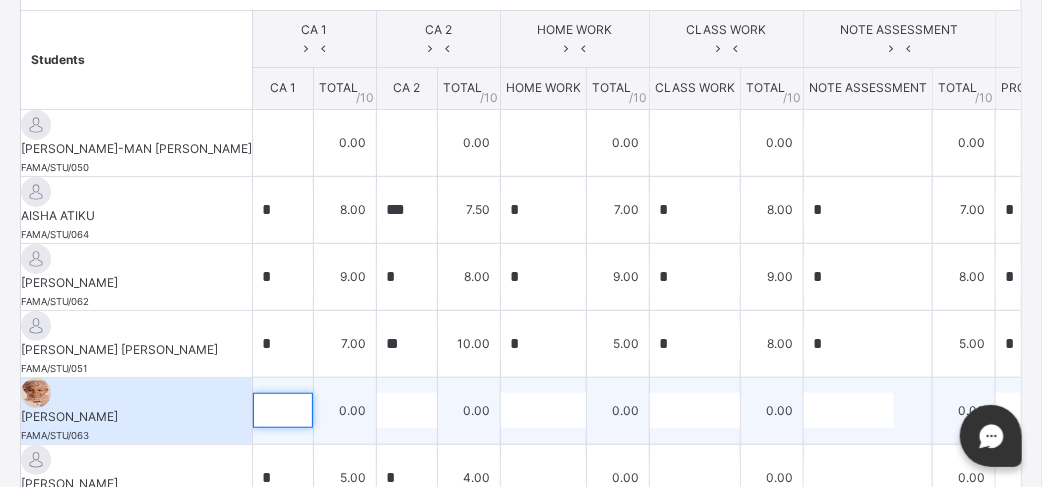 click at bounding box center (283, 410) 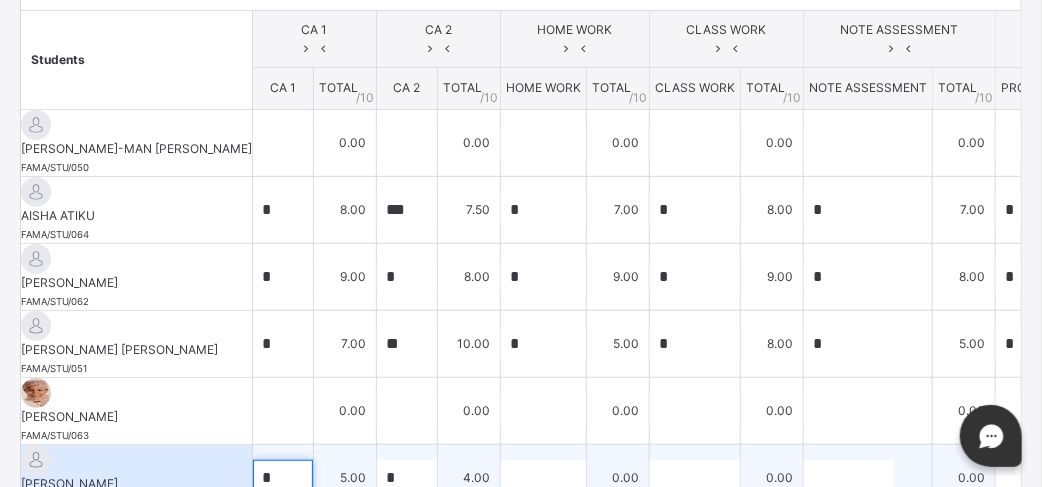 click on "*" at bounding box center (283, 477) 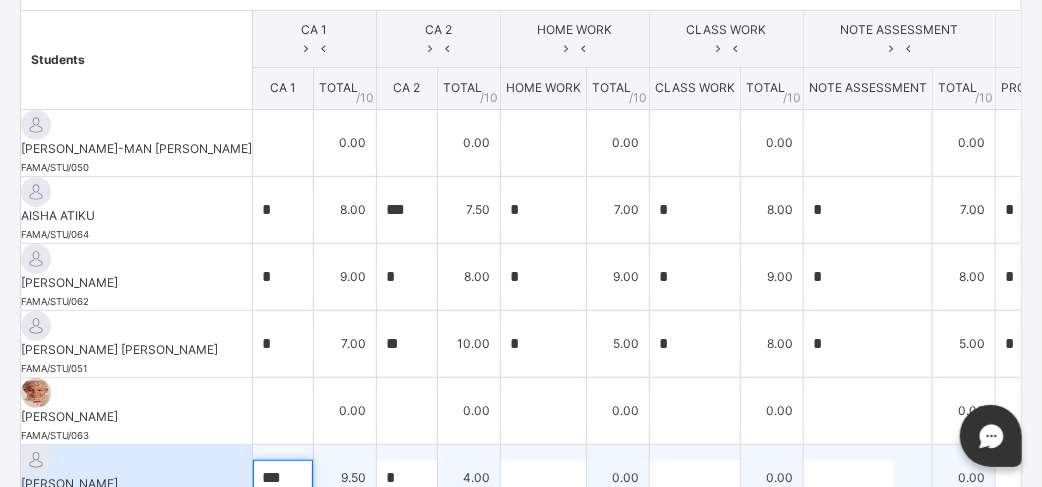 type on "***" 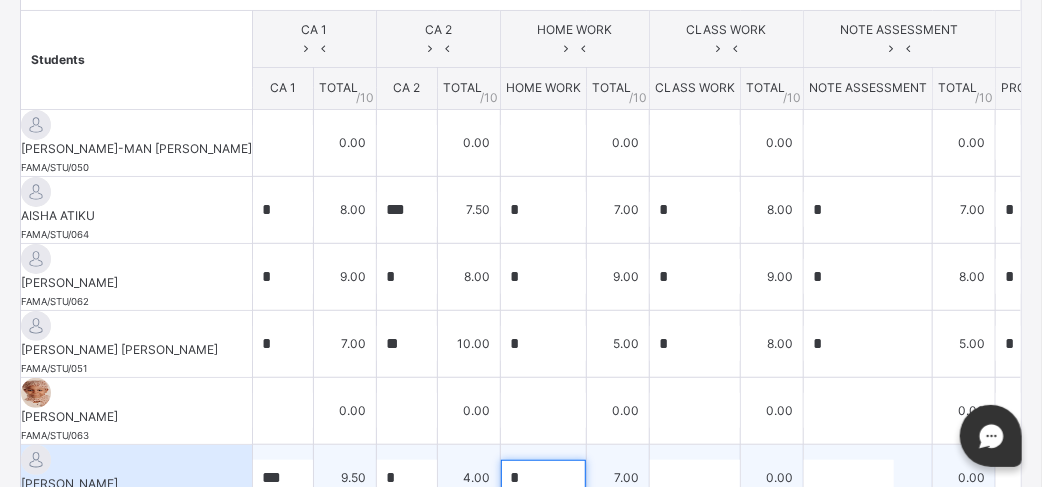 type on "*" 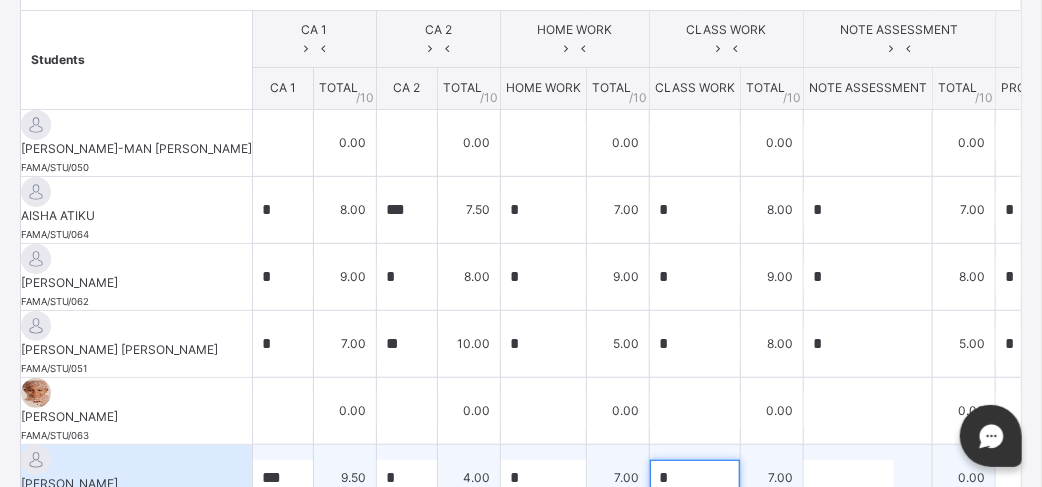 type on "*" 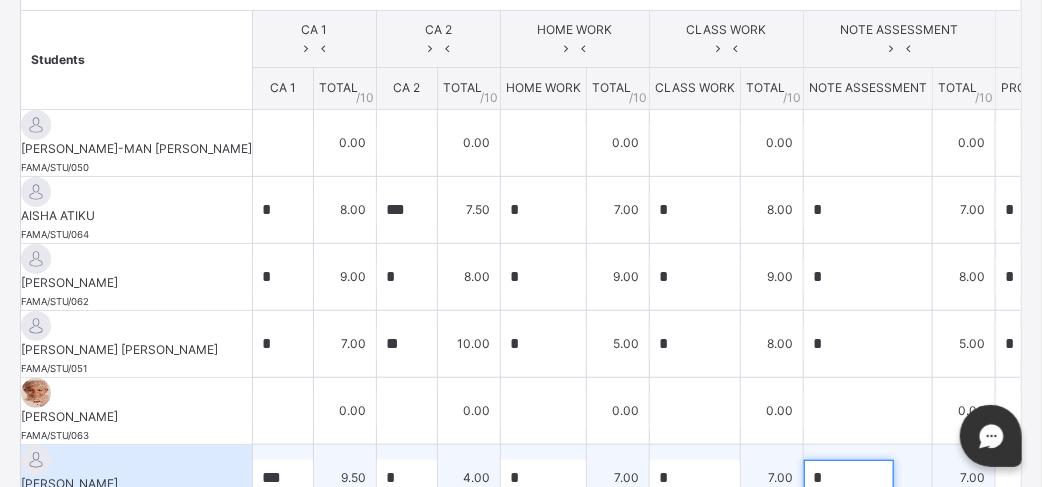 type on "*" 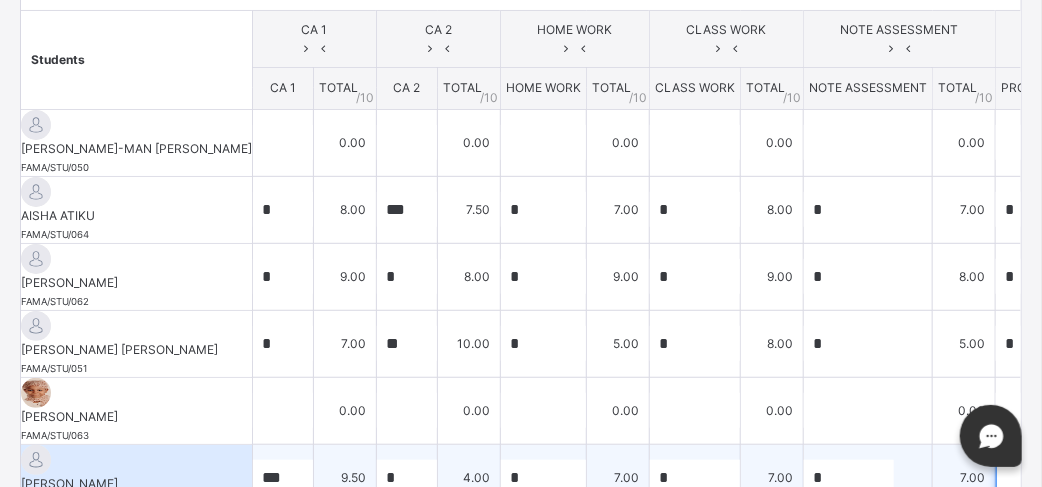 scroll, scrollTop: 0, scrollLeft: 353, axis: horizontal 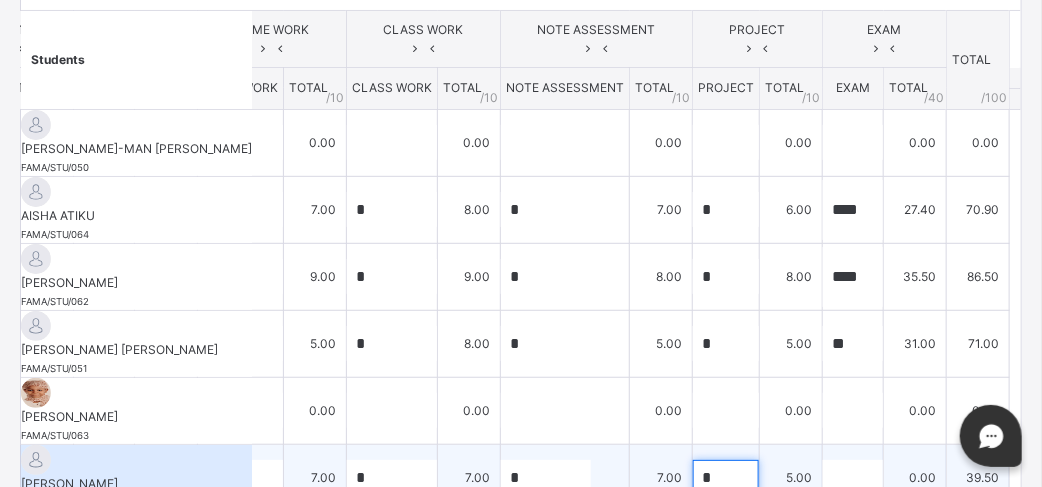 type on "*" 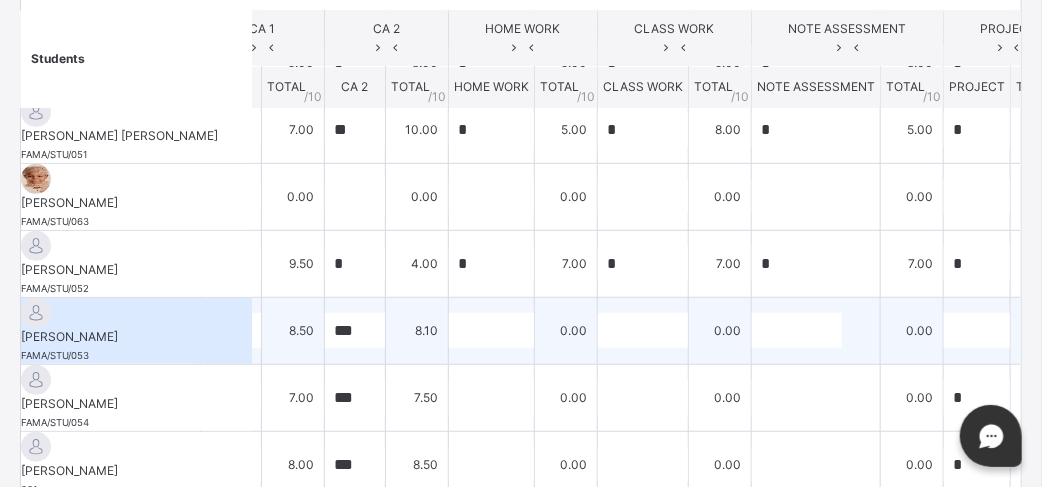 scroll, scrollTop: 214, scrollLeft: 0, axis: vertical 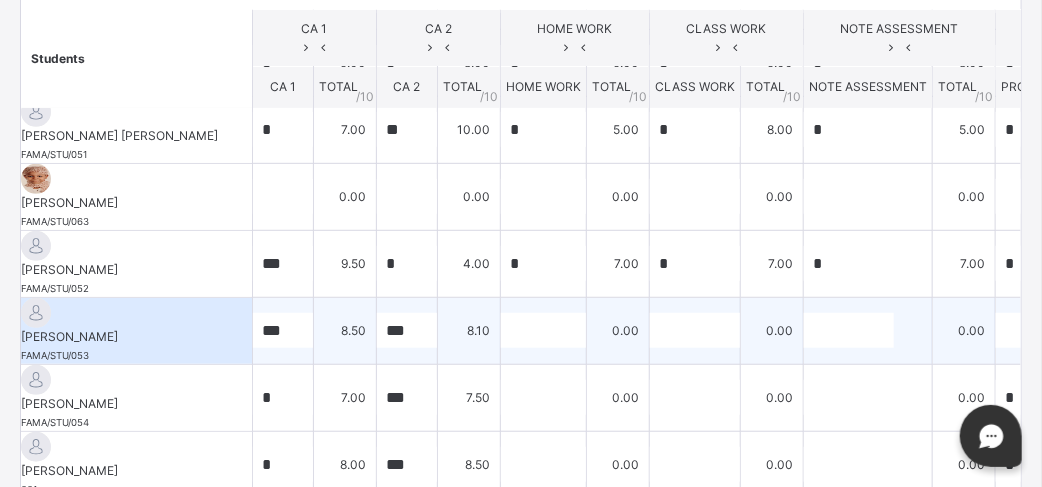 type on "**" 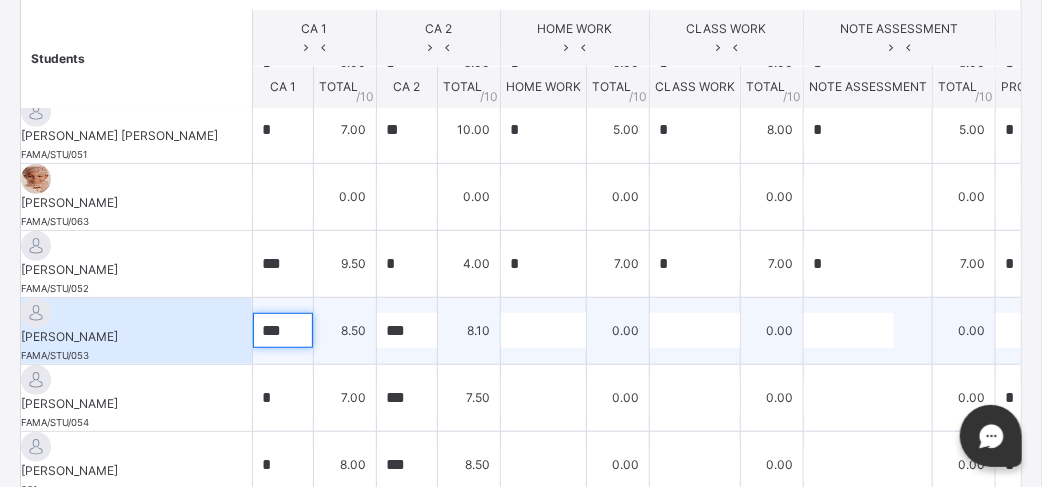 click on "***" at bounding box center [283, 330] 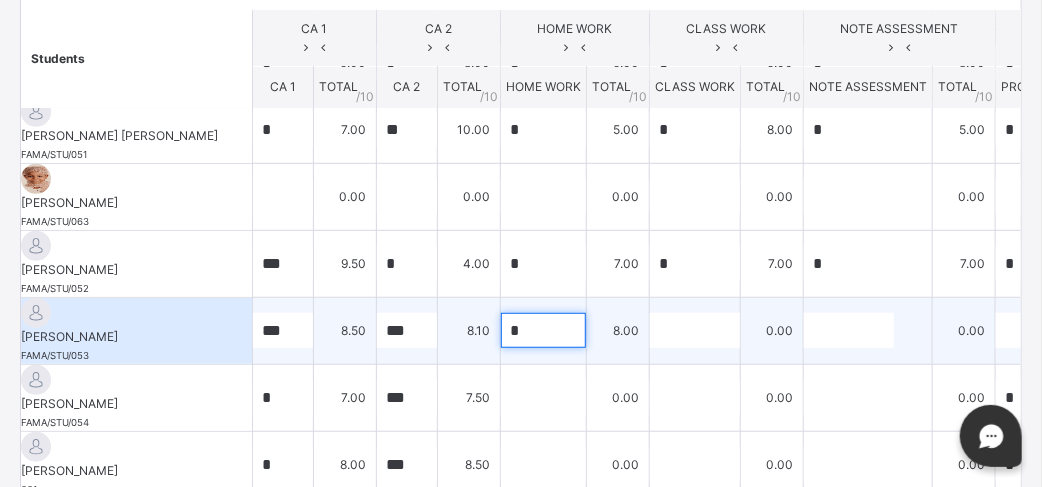 type on "*" 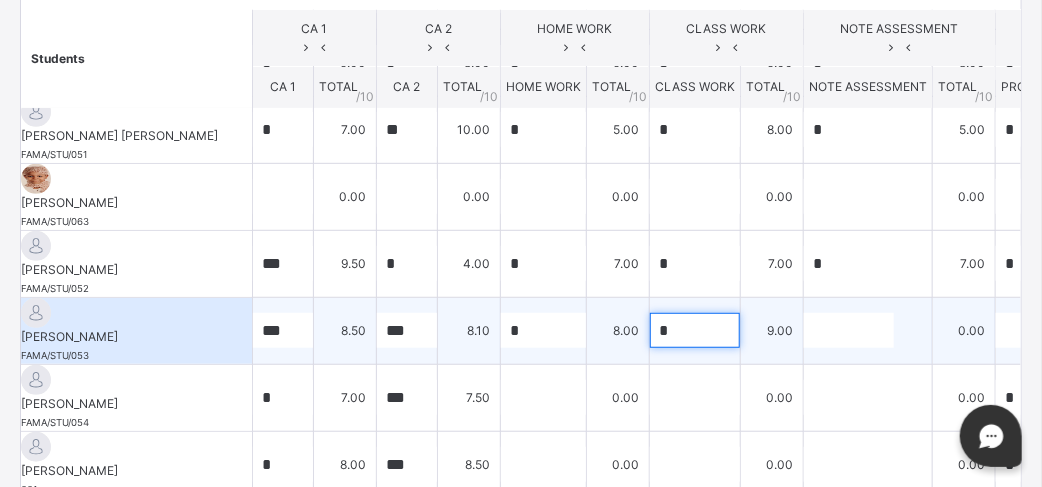 type on "*" 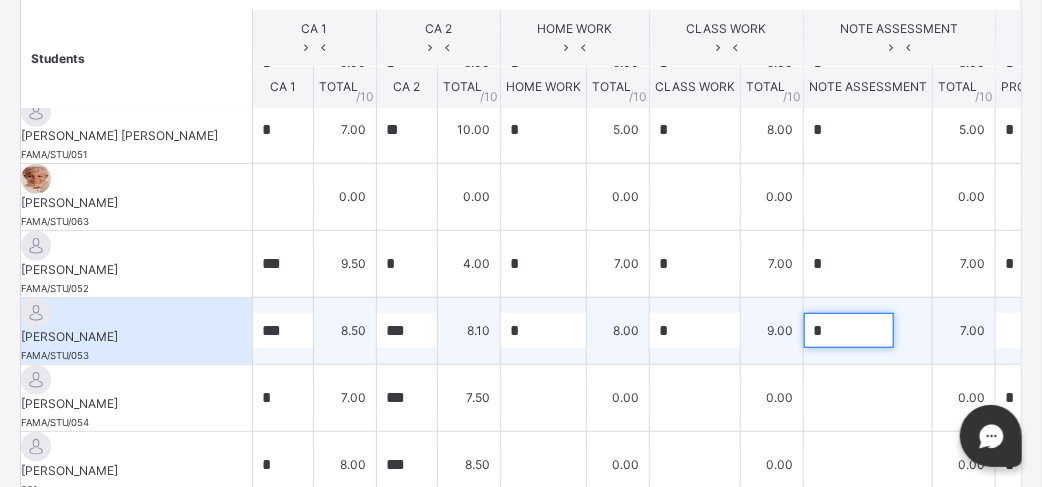 type on "*" 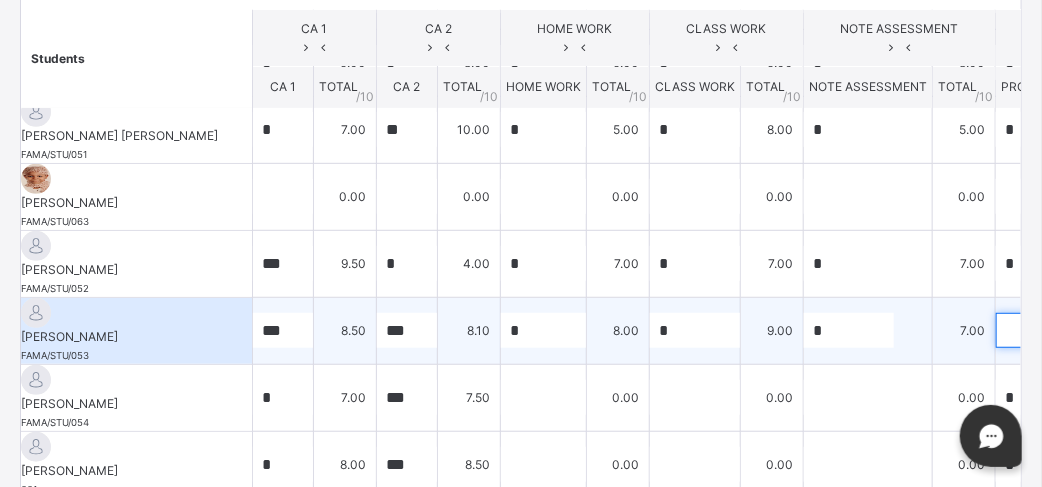 scroll, scrollTop: 214, scrollLeft: 353, axis: both 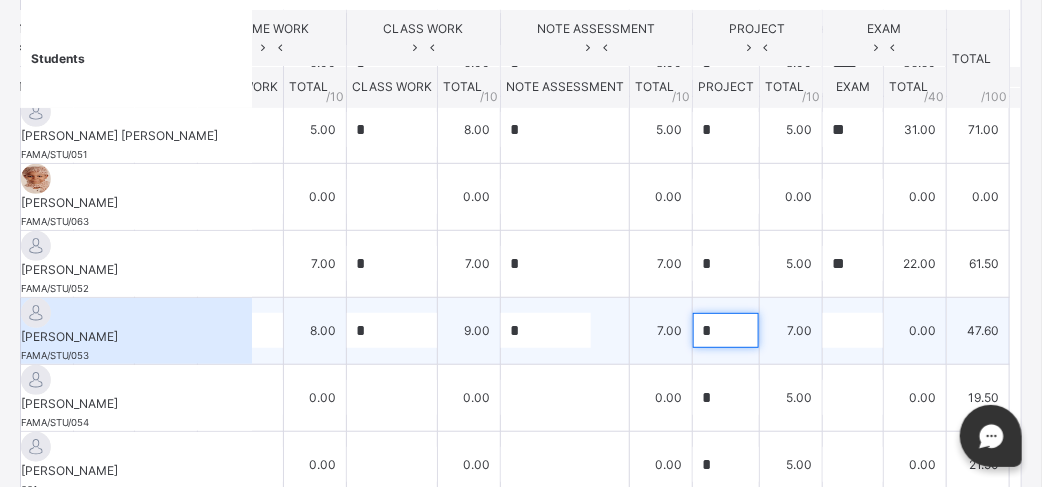type on "*" 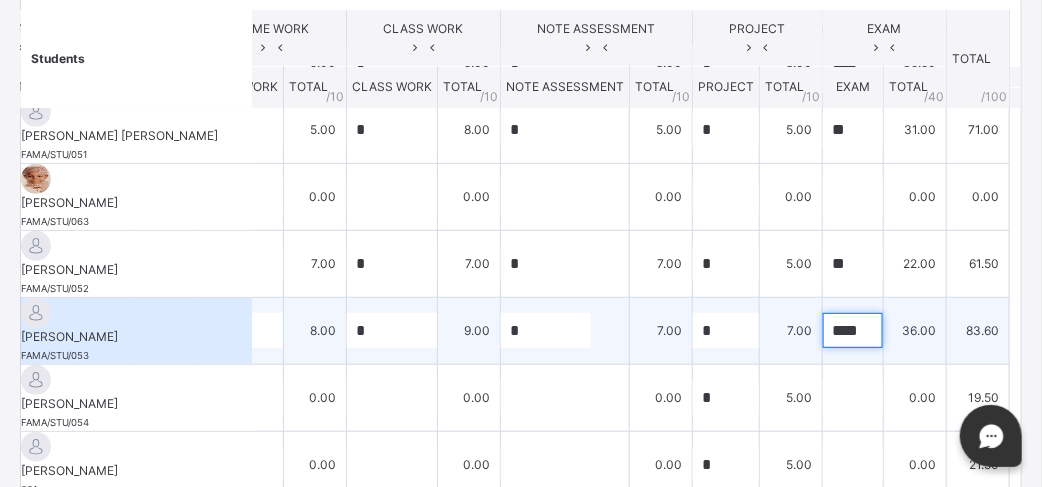 scroll, scrollTop: 0, scrollLeft: 2, axis: horizontal 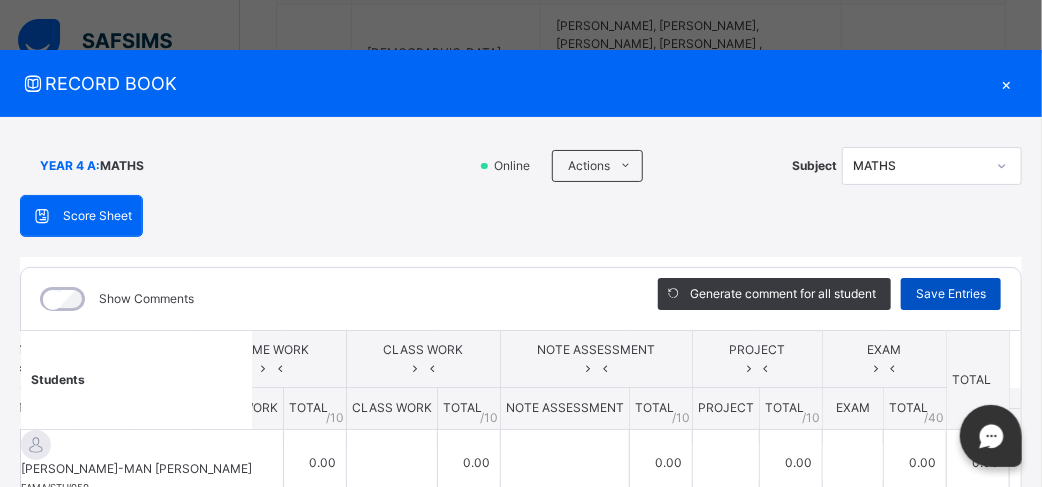 type on "****" 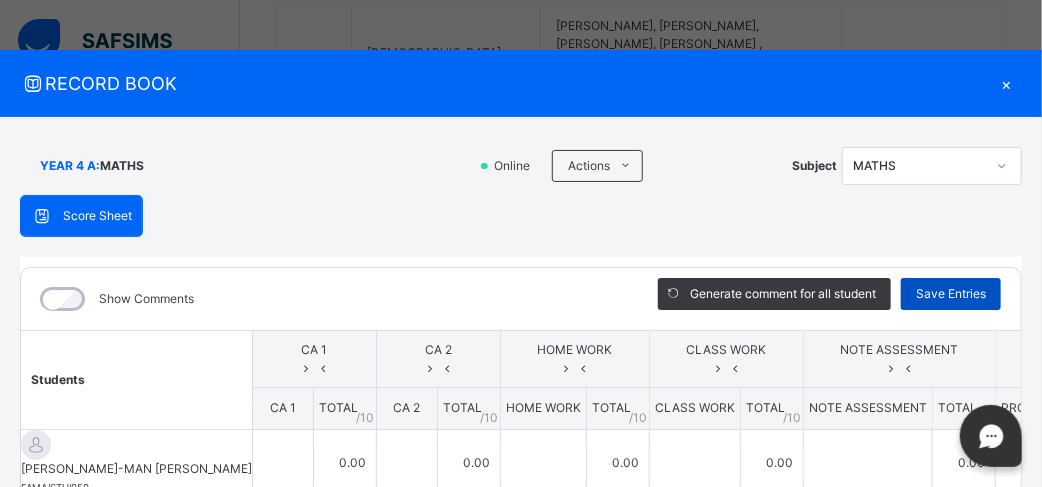 type on "*" 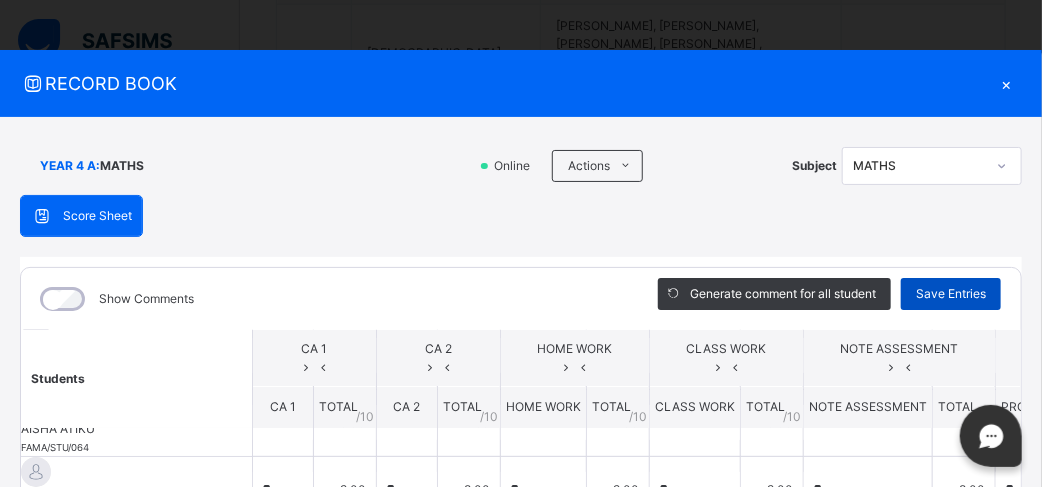 scroll, scrollTop: 111, scrollLeft: 0, axis: vertical 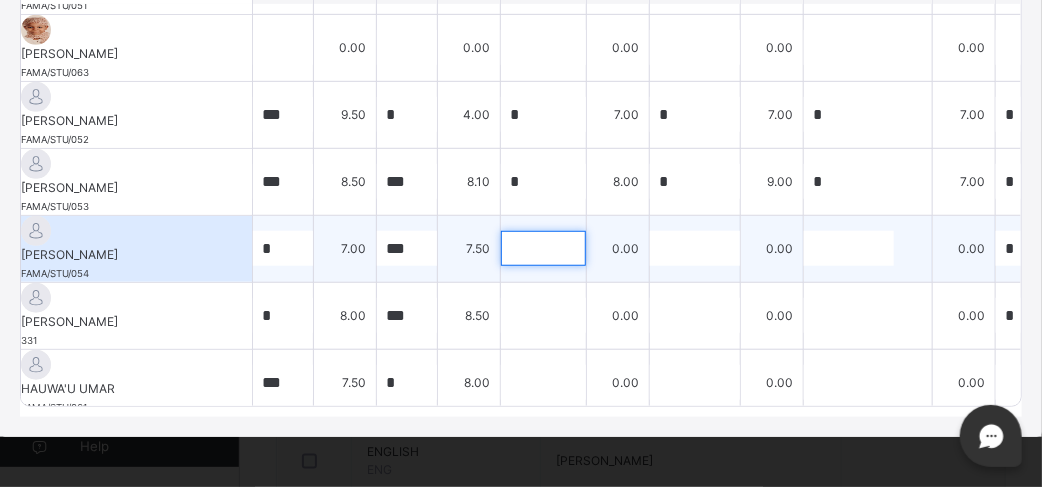 click at bounding box center [543, 248] 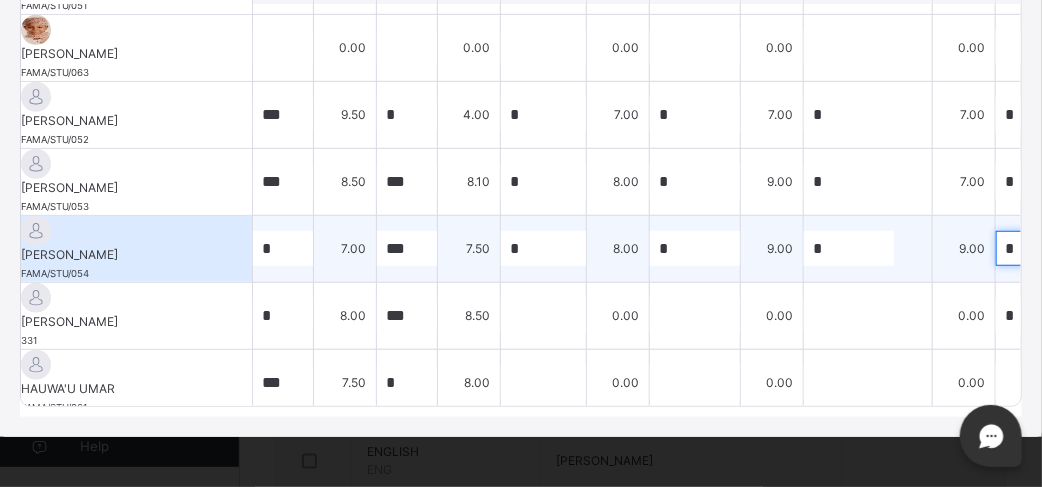 scroll, scrollTop: 259, scrollLeft: 353, axis: both 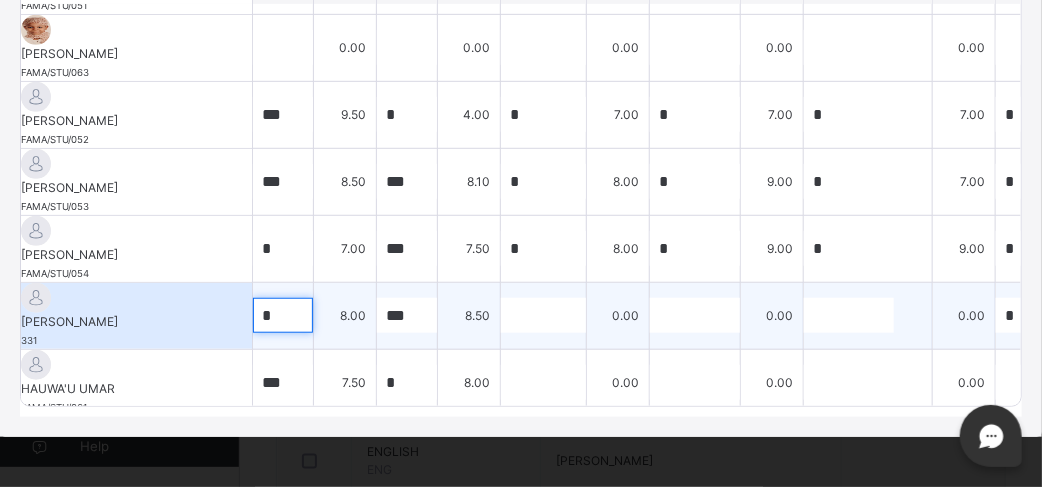 click on "*" at bounding box center (283, 315) 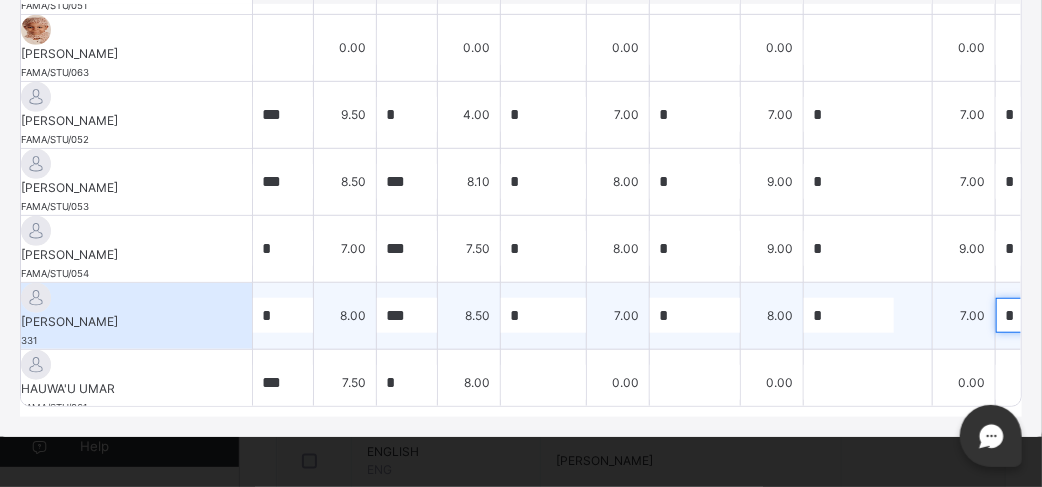 scroll, scrollTop: 259, scrollLeft: 353, axis: both 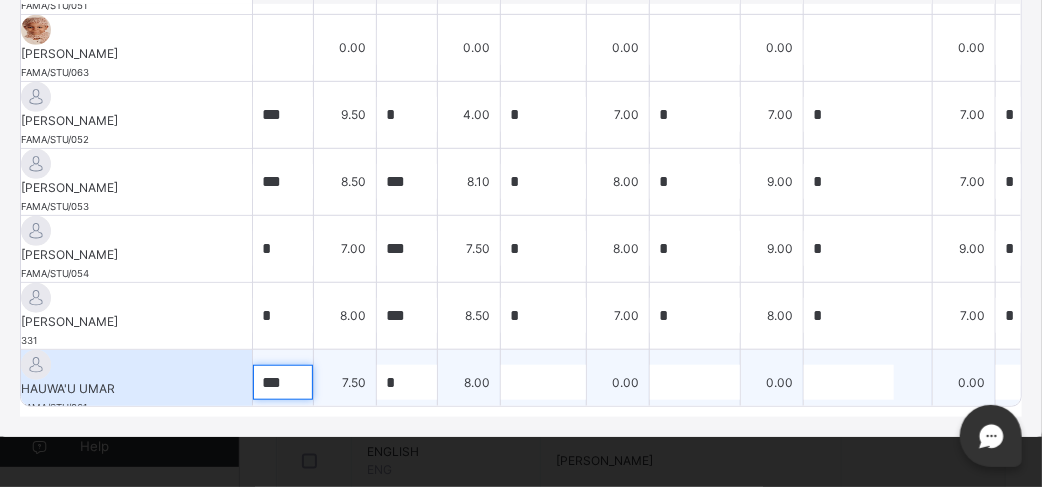 click on "***" at bounding box center [283, 382] 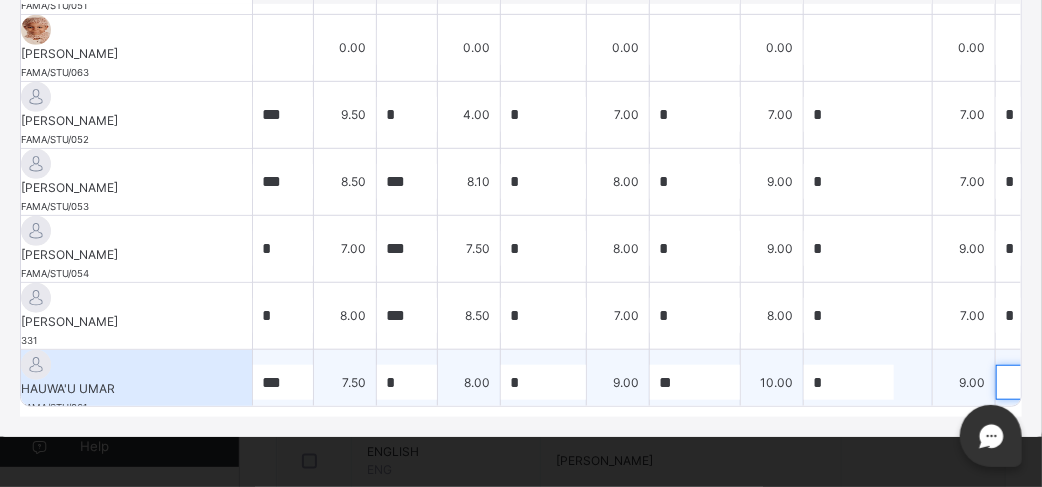 scroll, scrollTop: 259, scrollLeft: 353, axis: both 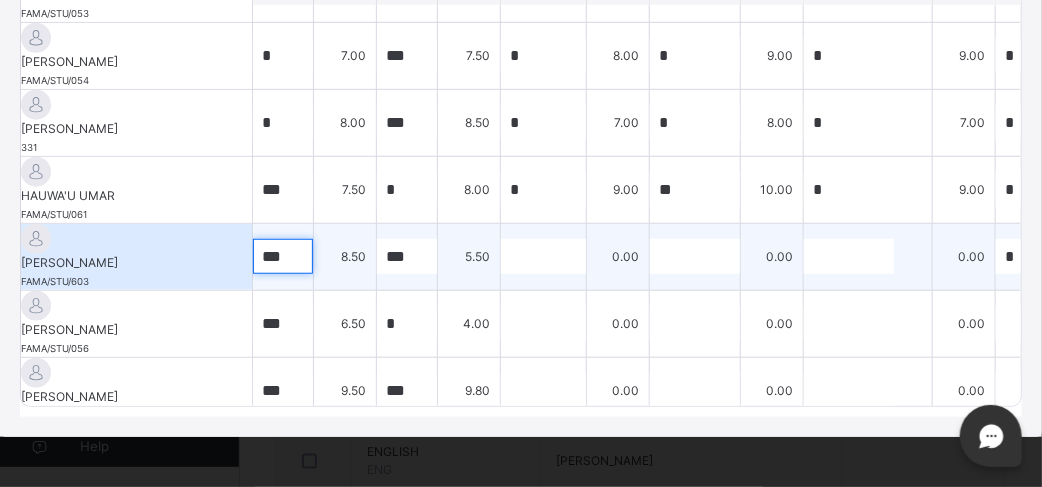 click on "***" at bounding box center [283, 256] 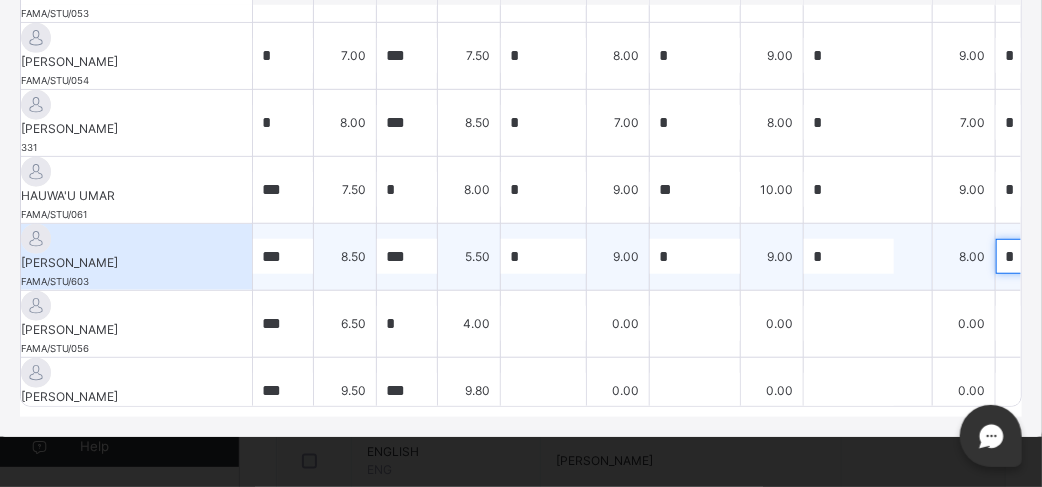 scroll, scrollTop: 452, scrollLeft: 353, axis: both 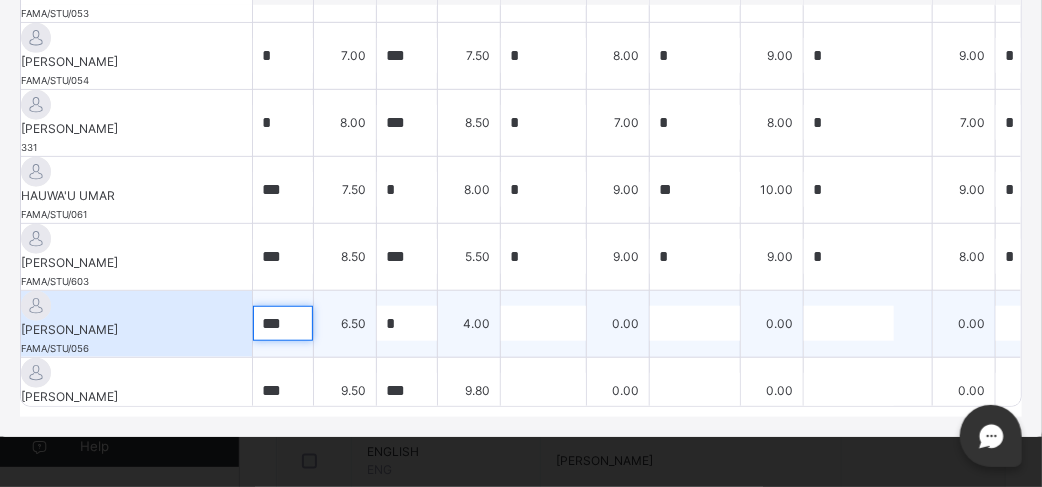 click on "***" at bounding box center (283, 323) 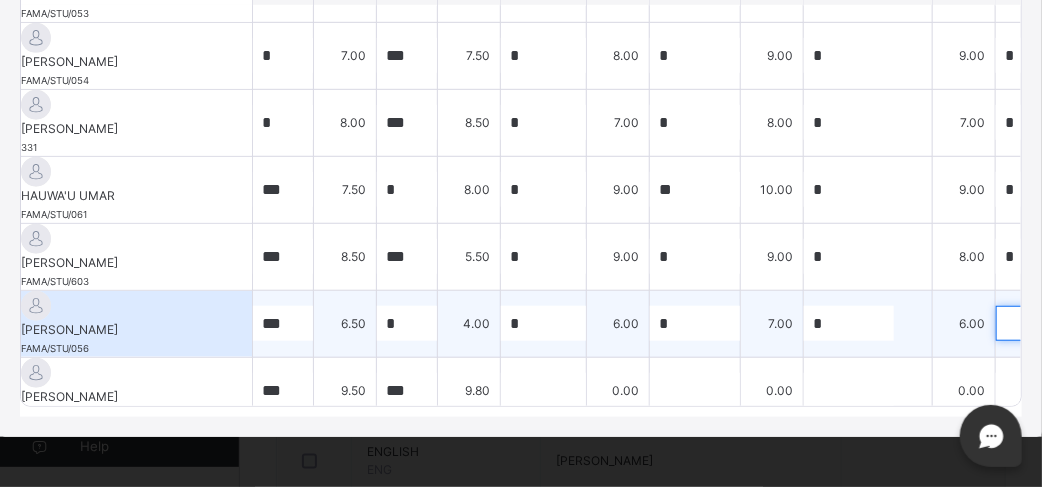 scroll, scrollTop: 452, scrollLeft: 353, axis: both 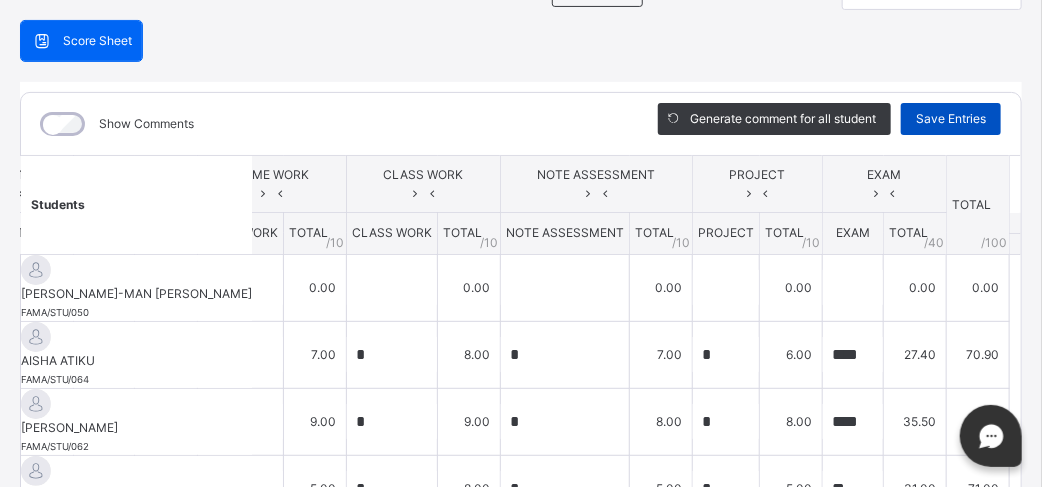 click on "Save Entries" at bounding box center (951, 119) 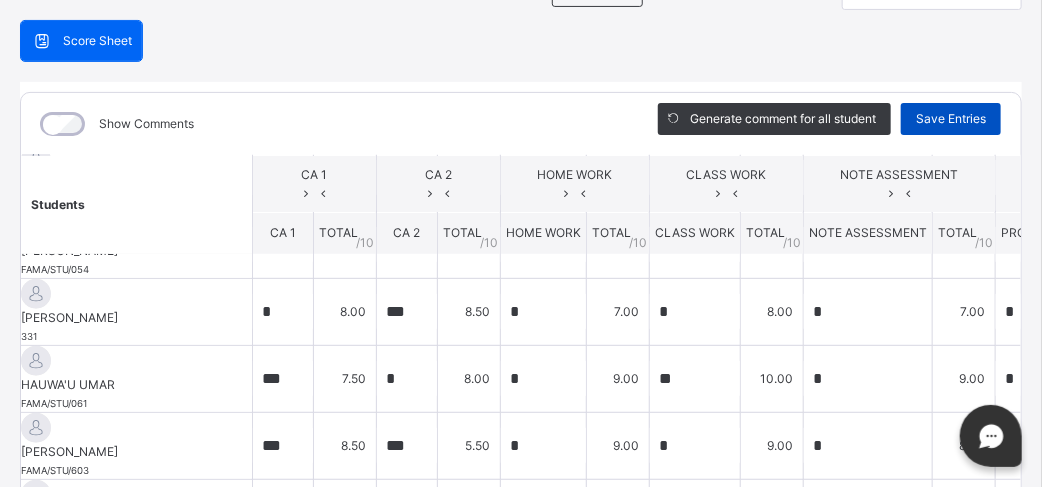 scroll, scrollTop: 520, scrollLeft: 0, axis: vertical 